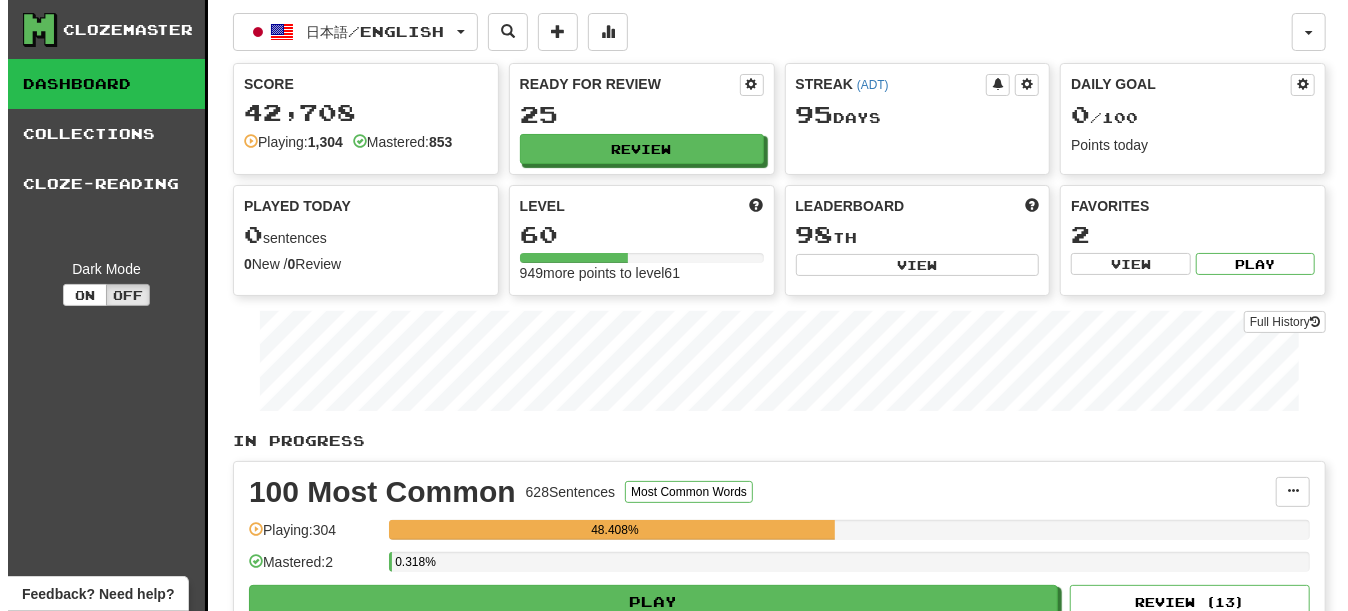 scroll, scrollTop: 400, scrollLeft: 0, axis: vertical 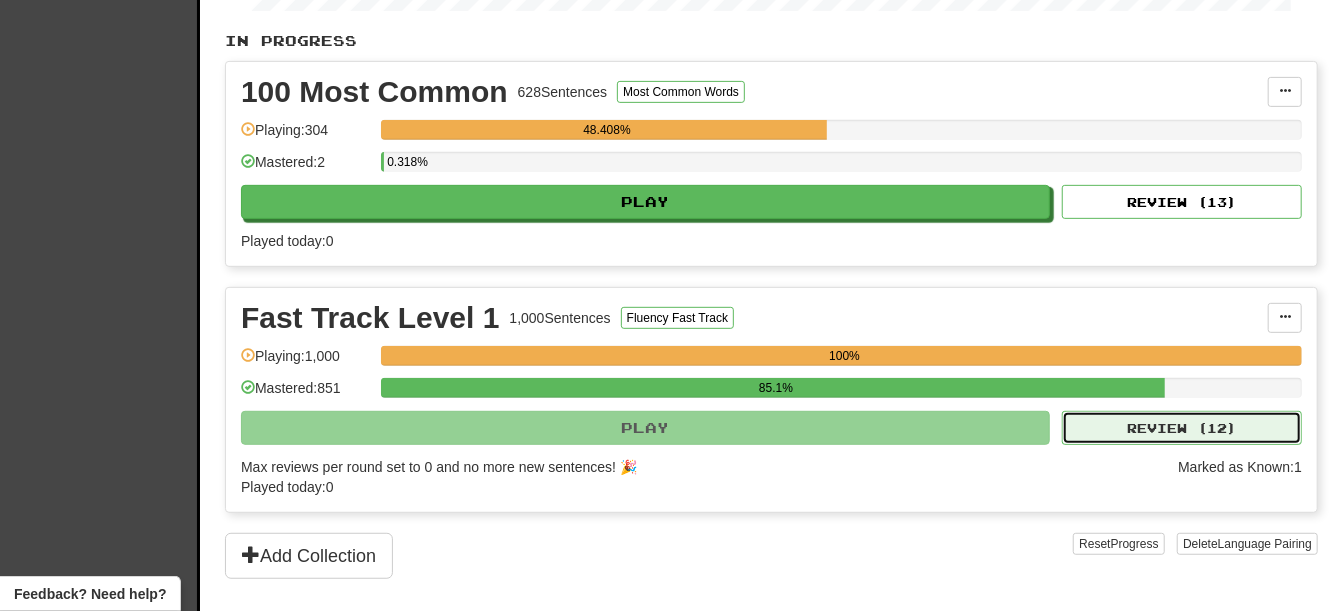 click on "Review ( 12 )" at bounding box center (1182, 428) 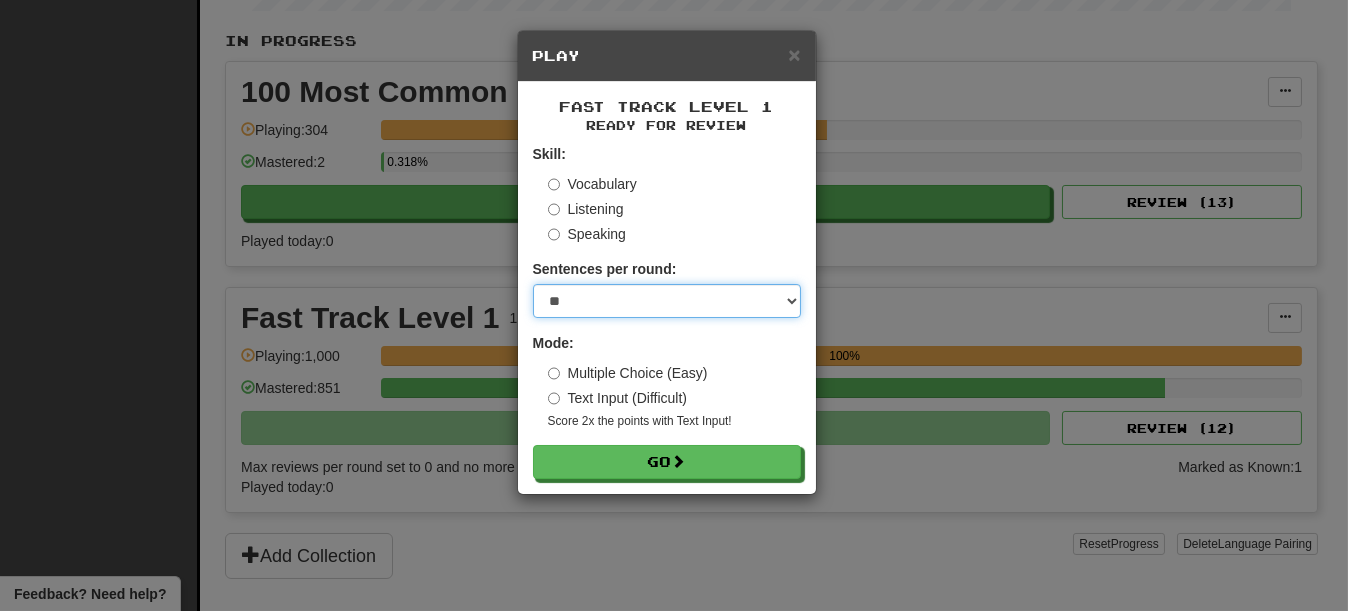 click on "* ** ** ** ** ** *** ********" at bounding box center [667, 301] 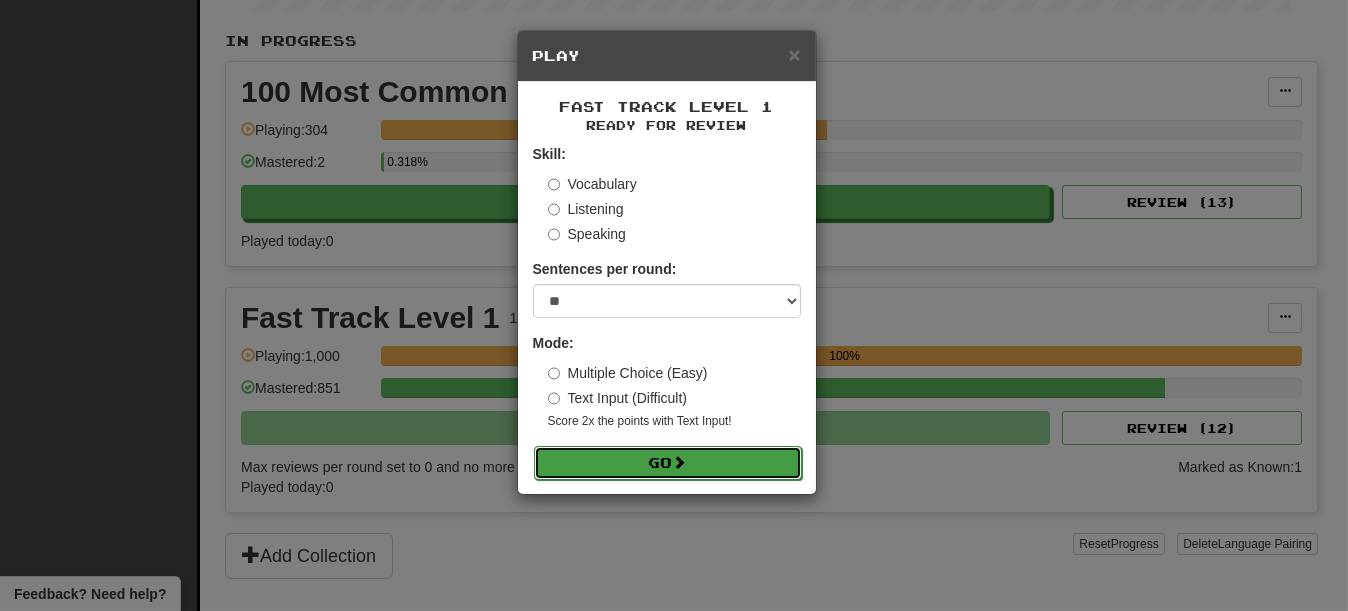 click on "Go" at bounding box center [668, 463] 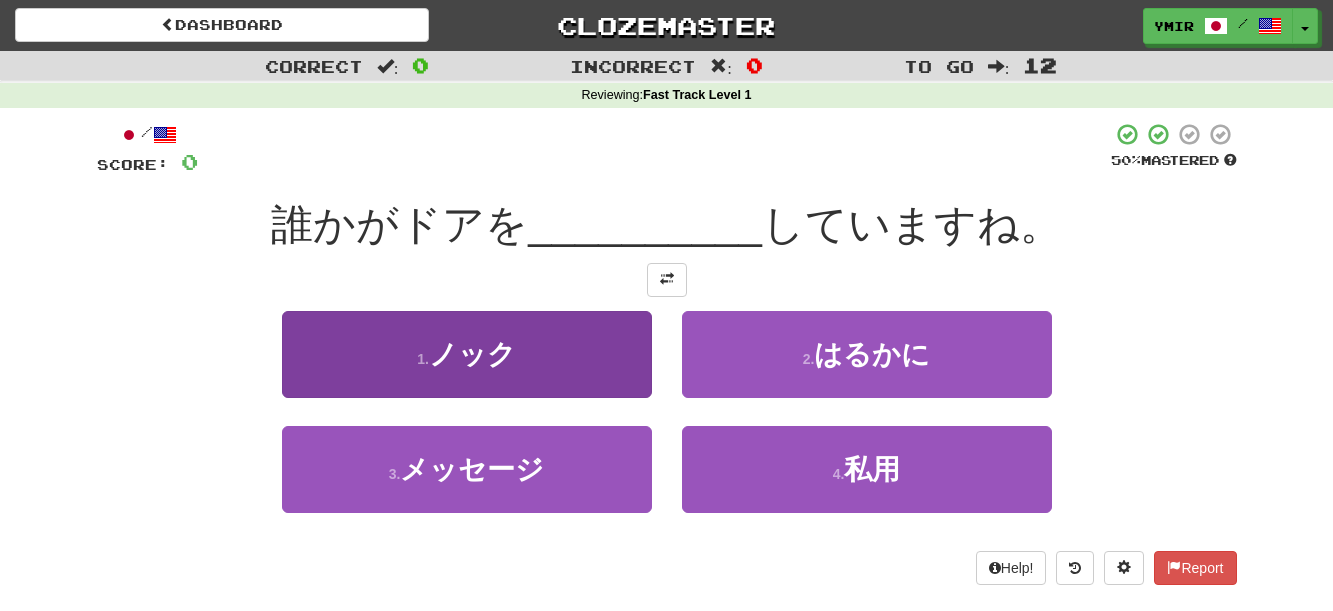 scroll, scrollTop: 0, scrollLeft: 0, axis: both 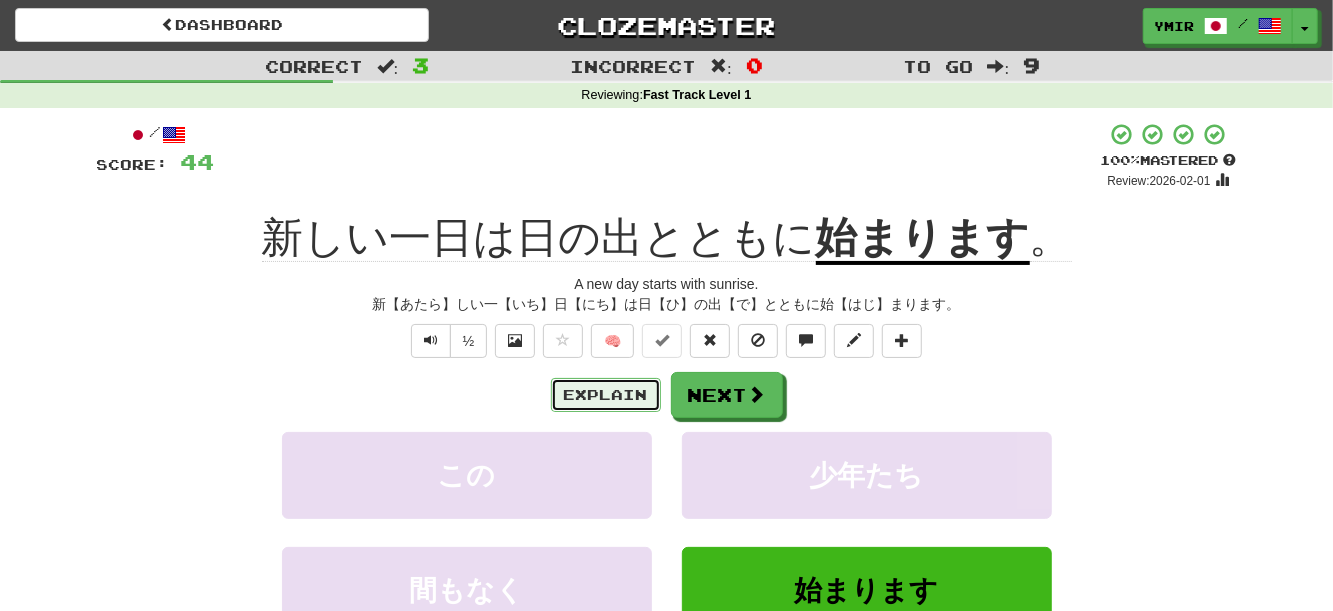 click on "Explain" at bounding box center [606, 395] 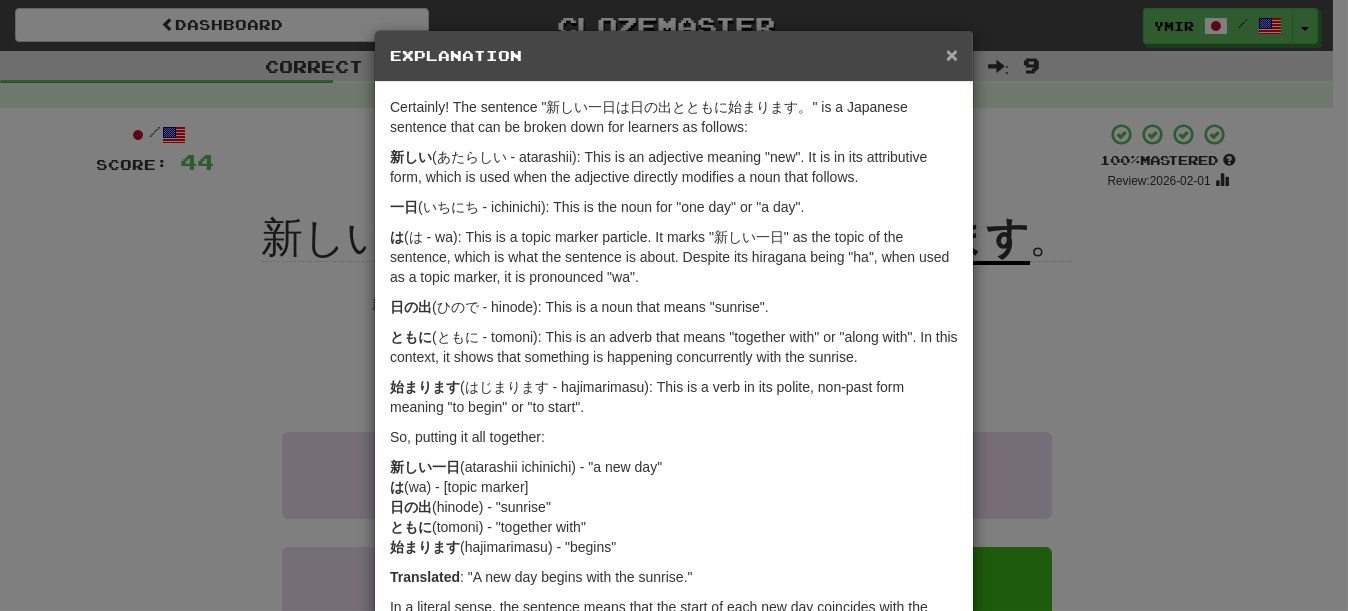 click on "×" at bounding box center [952, 54] 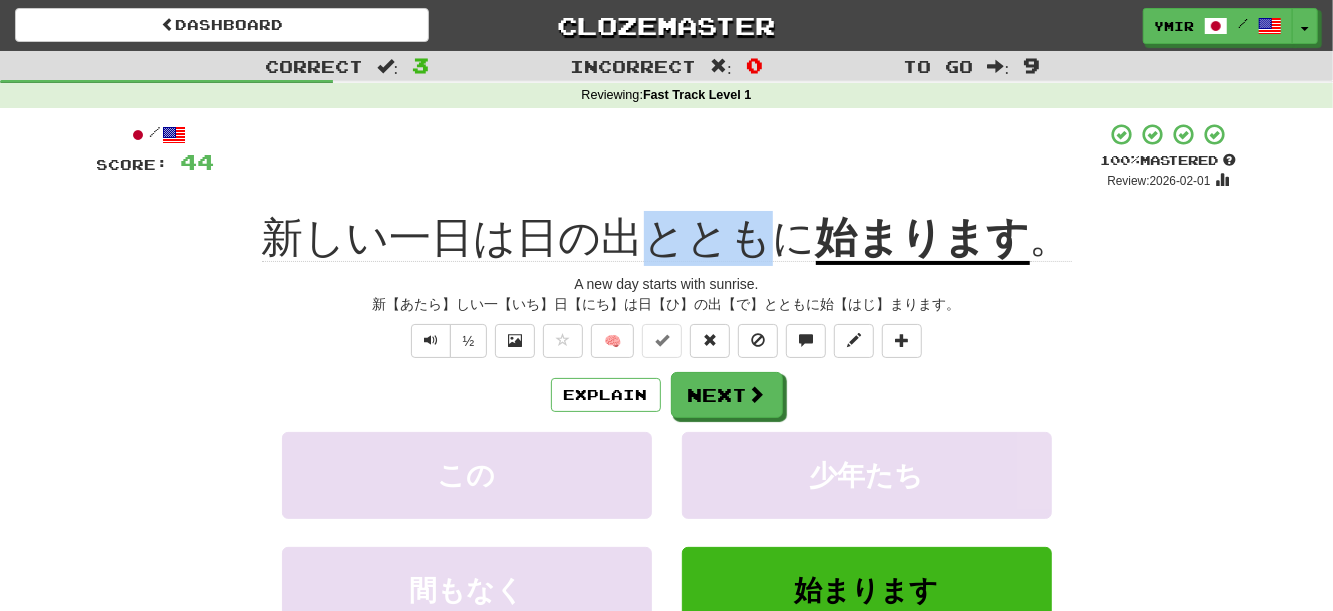 drag, startPoint x: 661, startPoint y: 234, endPoint x: 757, endPoint y: 234, distance: 96 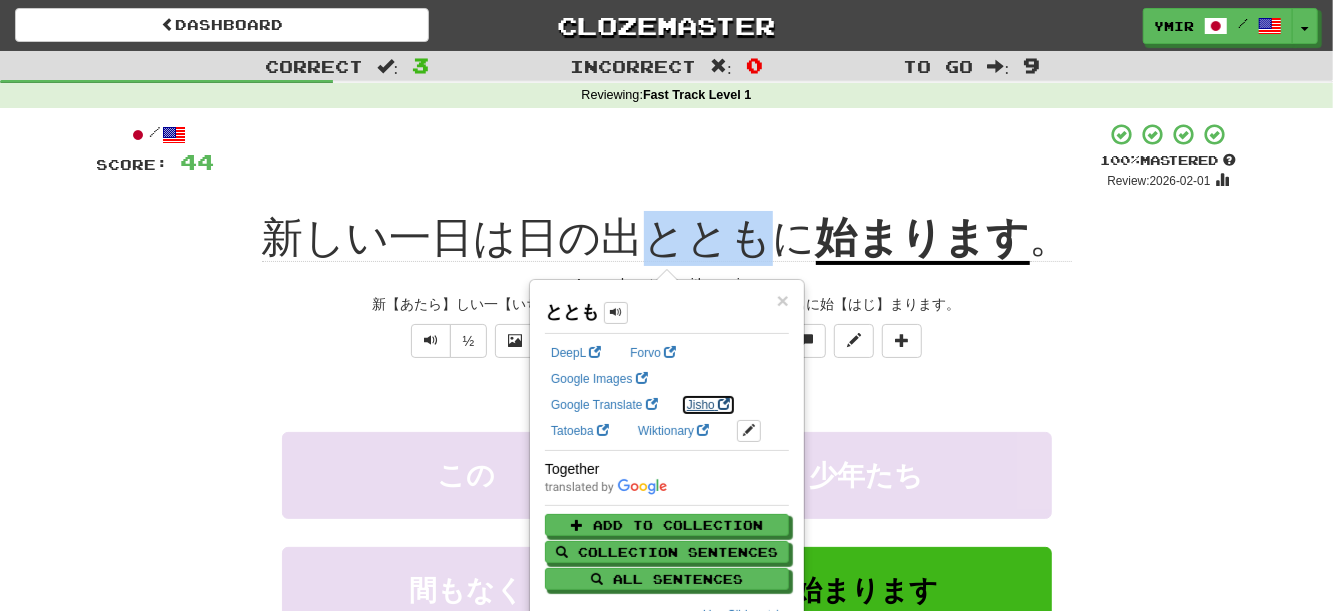 click on "Jisho" at bounding box center [708, 405] 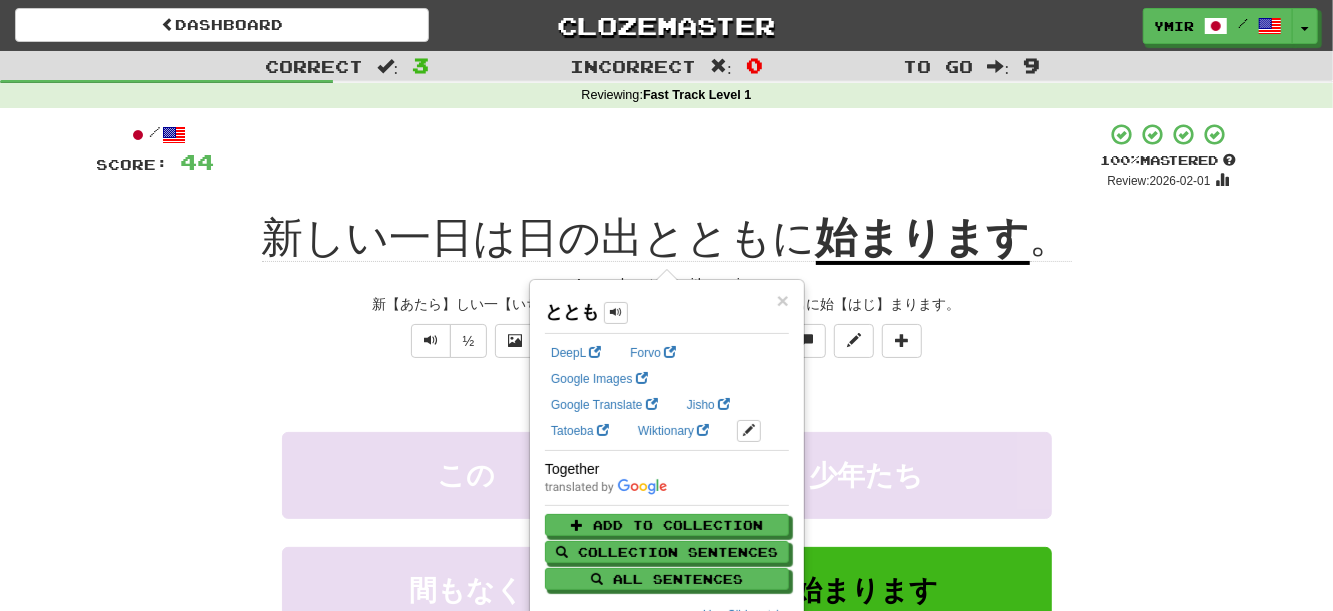 click on "この 少年たち" at bounding box center [667, 489] 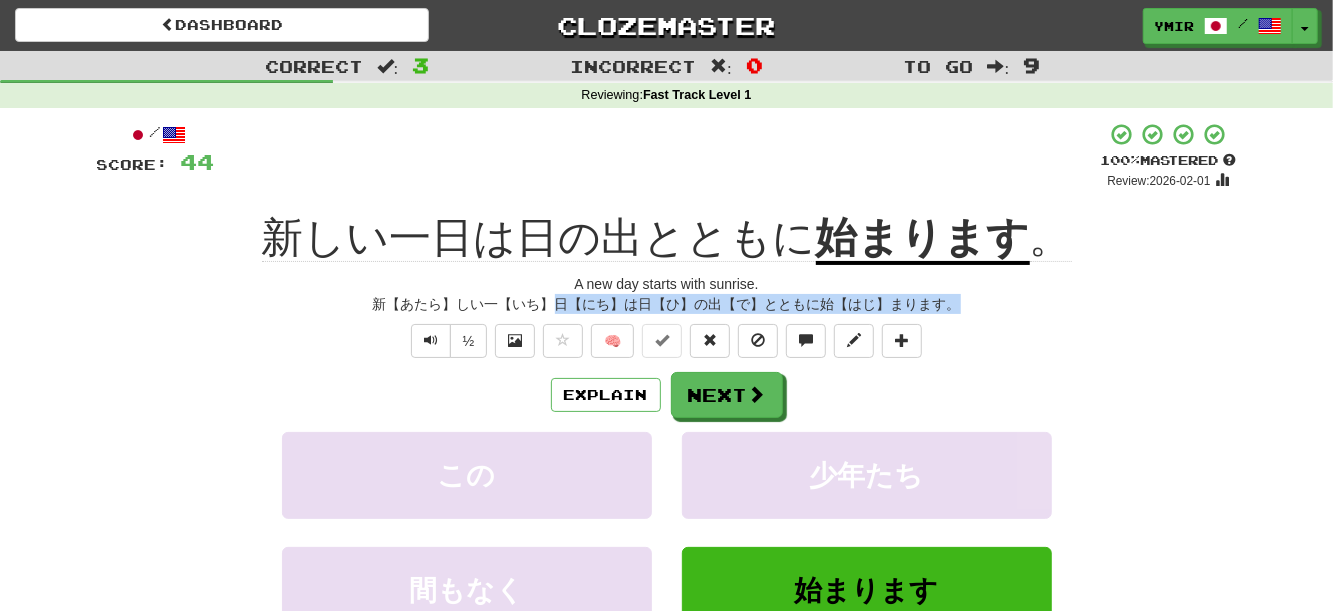 drag, startPoint x: 557, startPoint y: 303, endPoint x: 973, endPoint y: 298, distance: 416.03006 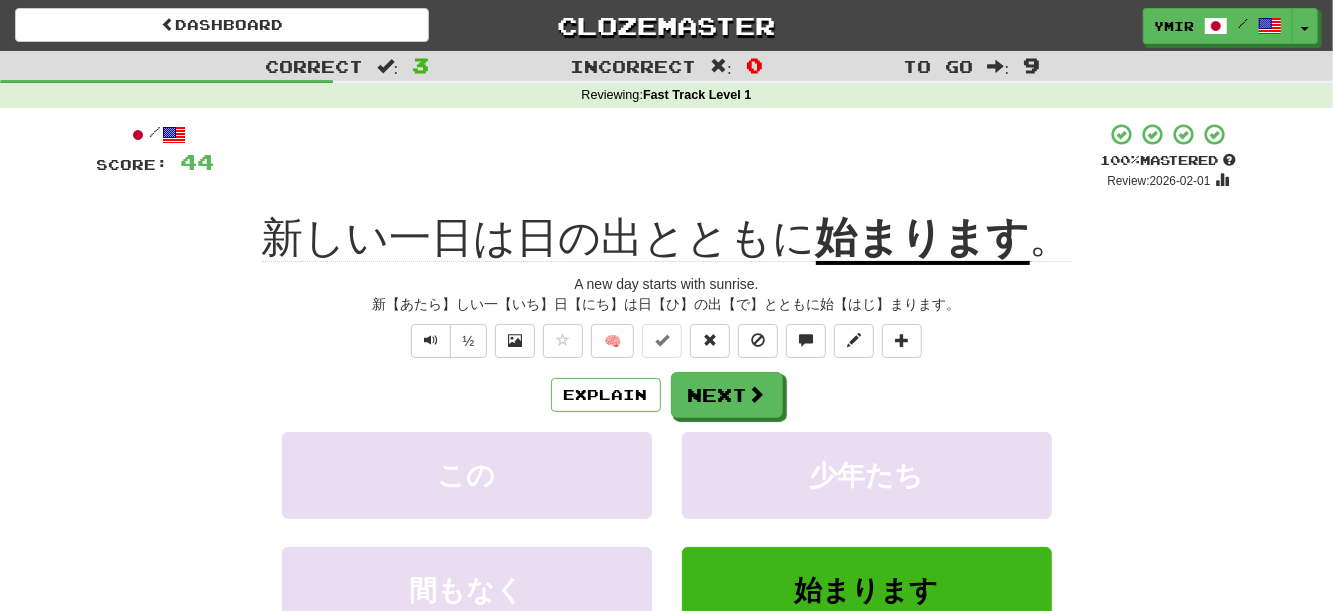 click on "/  Score:   44 + 16 100 %  Mastered Review:  2026-02-01 新しい一日は日の出とともに 始まります 。 A new day starts with sunrise. 新【あたら】しい一【いち】日【にち】は日【ひ】の出【で】とともに始【はじ】まります。 ½ 🧠 Explain Next この 少年たち 間もなく 始まります Learn more: この 少年たち 間もなく 始まります  Help!  Report" at bounding box center (667, 436) 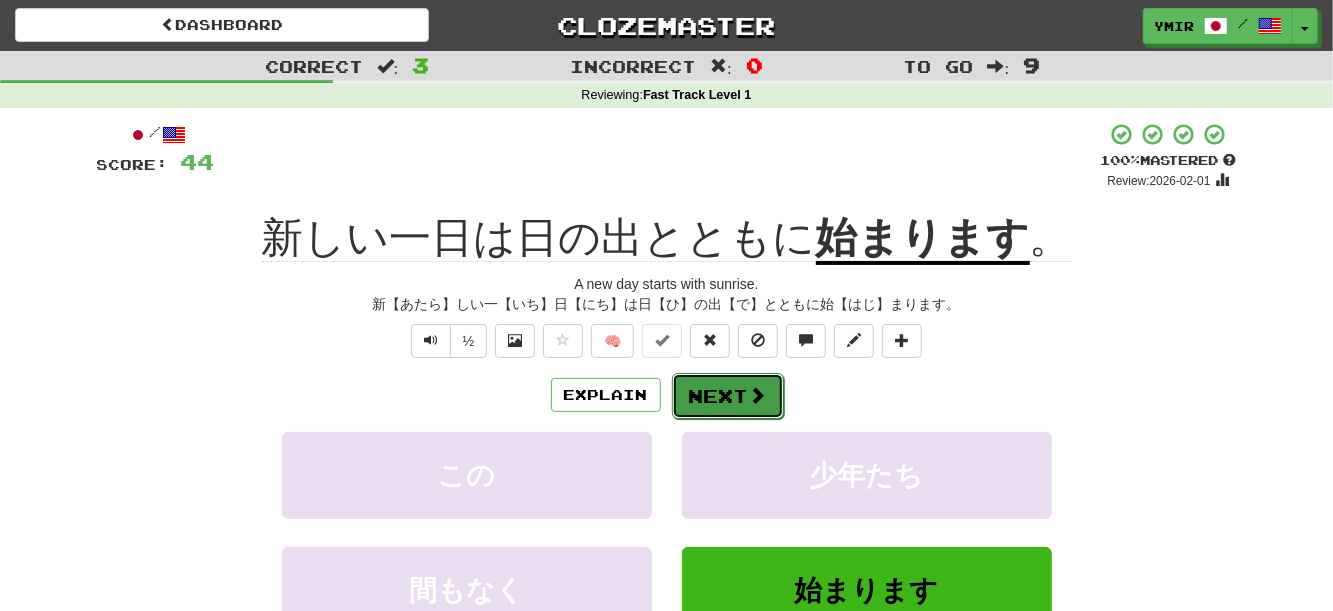 click on "Next" at bounding box center [728, 396] 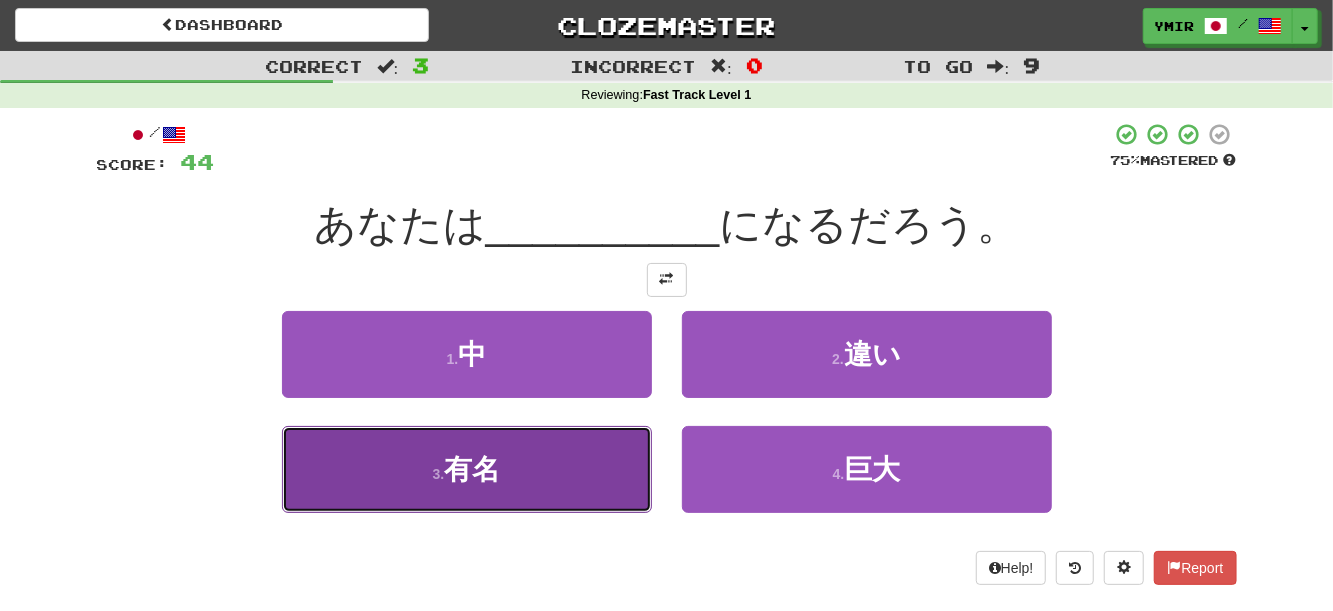 click on "3 .  有名" at bounding box center [467, 469] 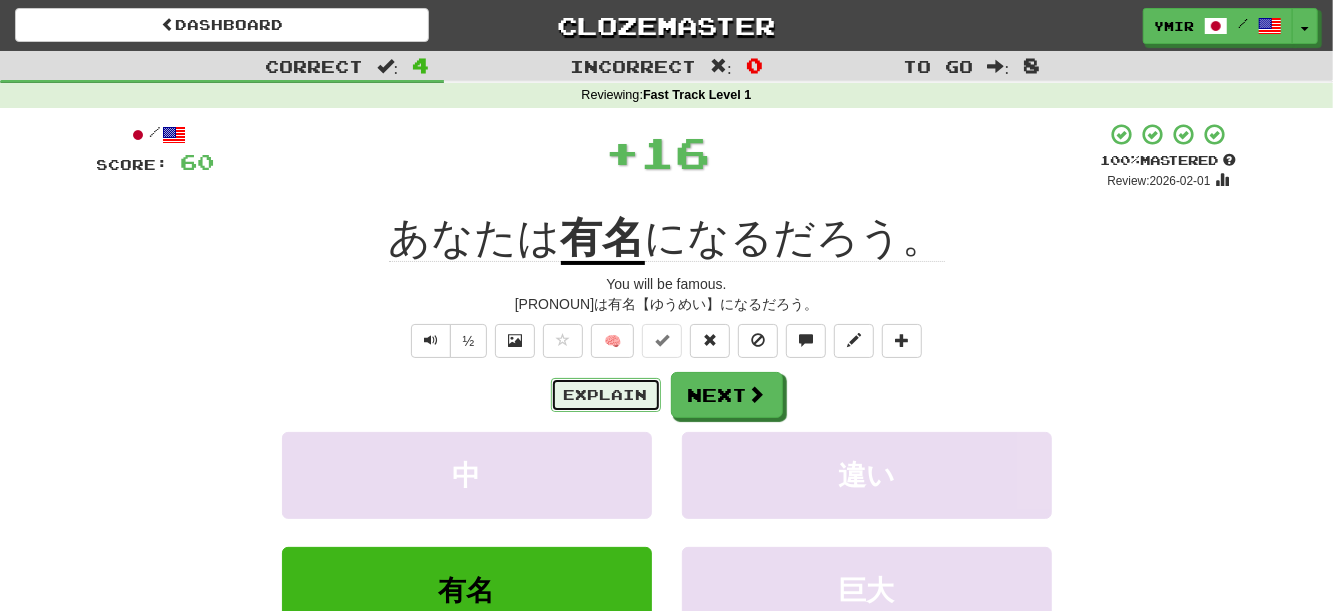 click on "Explain" at bounding box center (606, 395) 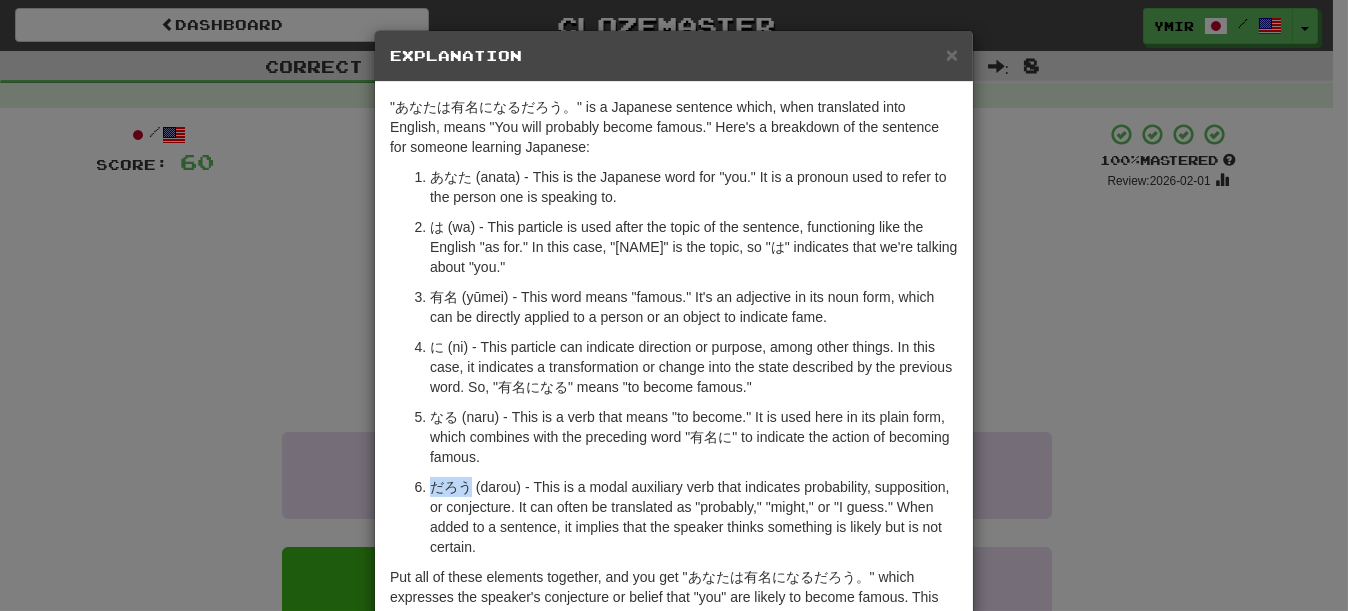 drag, startPoint x: 422, startPoint y: 481, endPoint x: 461, endPoint y: 481, distance: 39 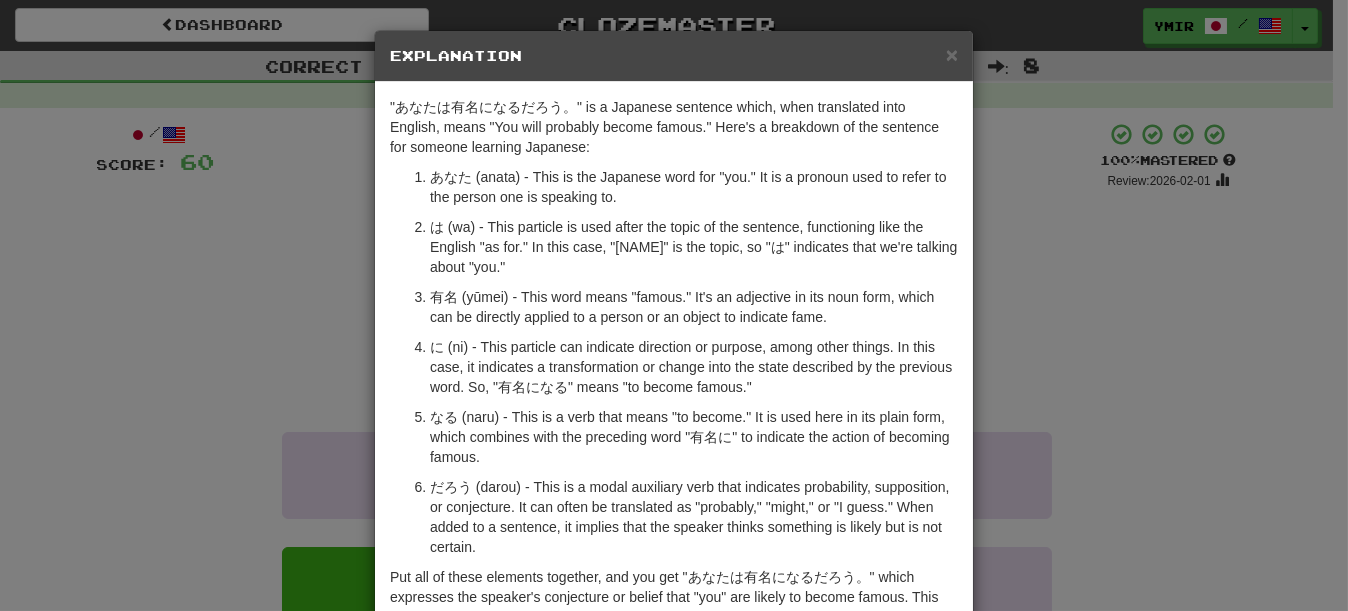 click on "× Explanation" at bounding box center (674, 56) 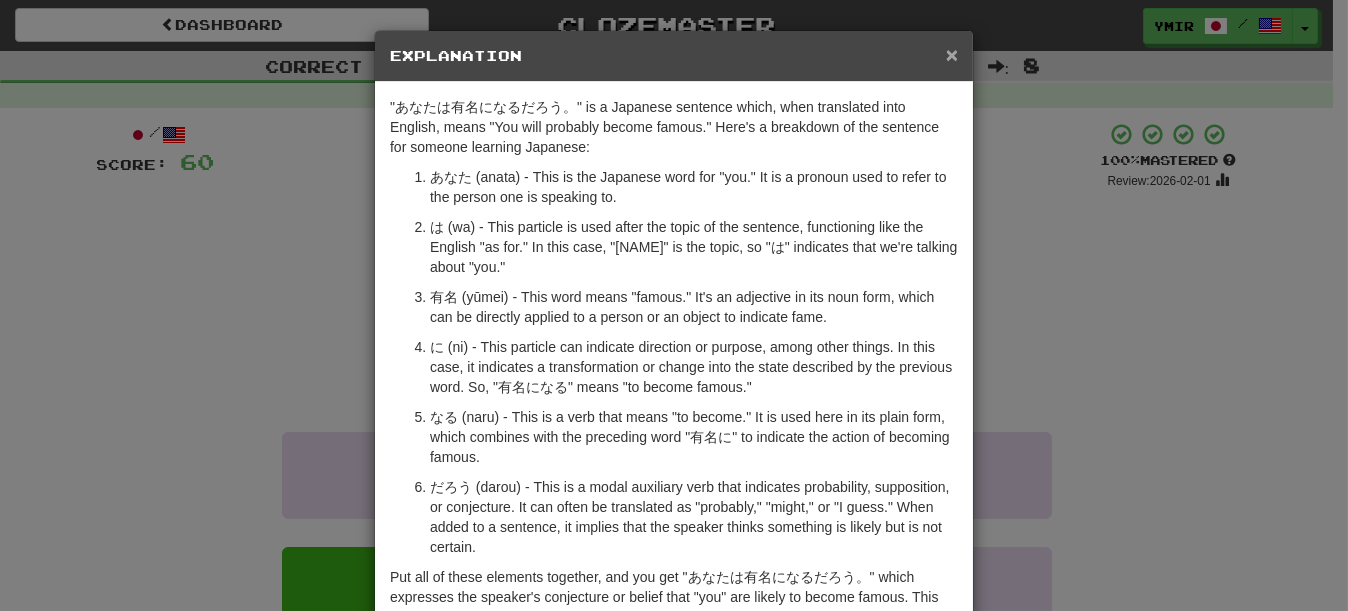 drag, startPoint x: 947, startPoint y: 54, endPoint x: 943, endPoint y: 64, distance: 10.770329 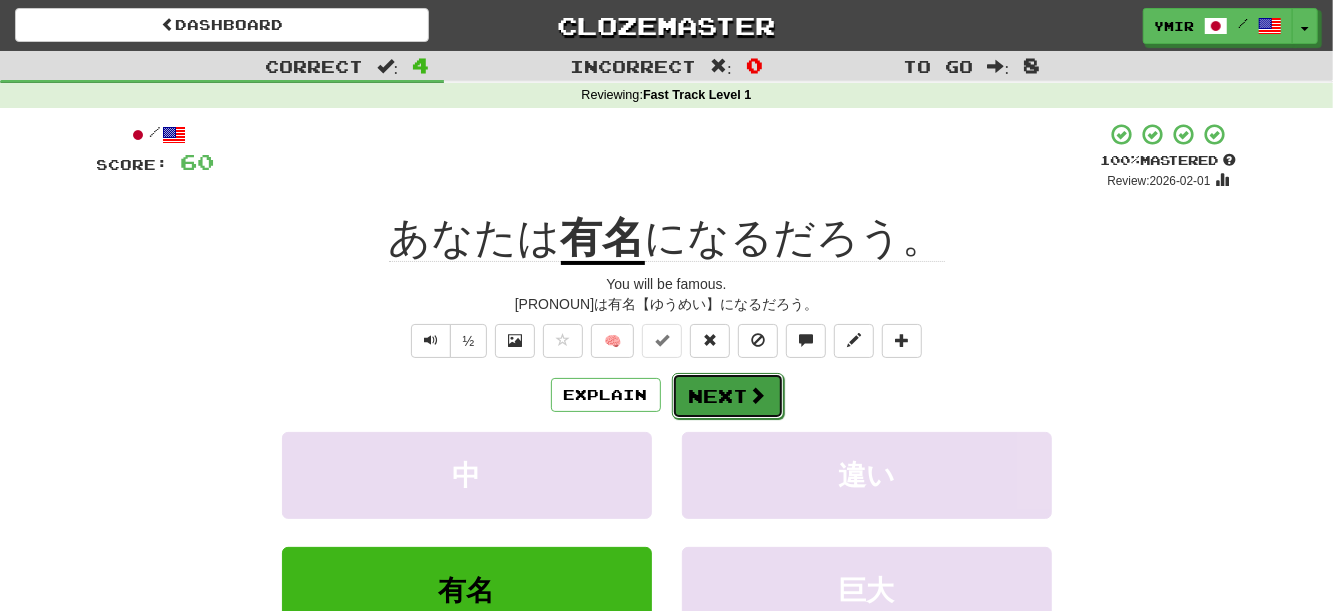 click at bounding box center (758, 395) 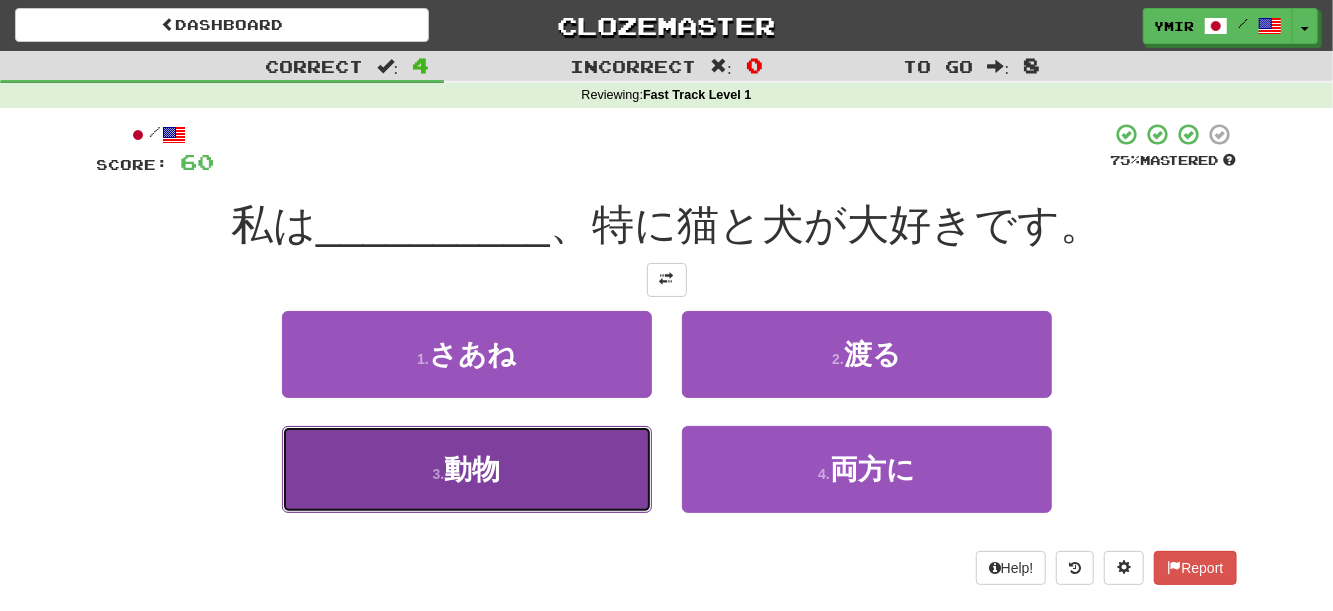click on "3 .  動物" at bounding box center (467, 469) 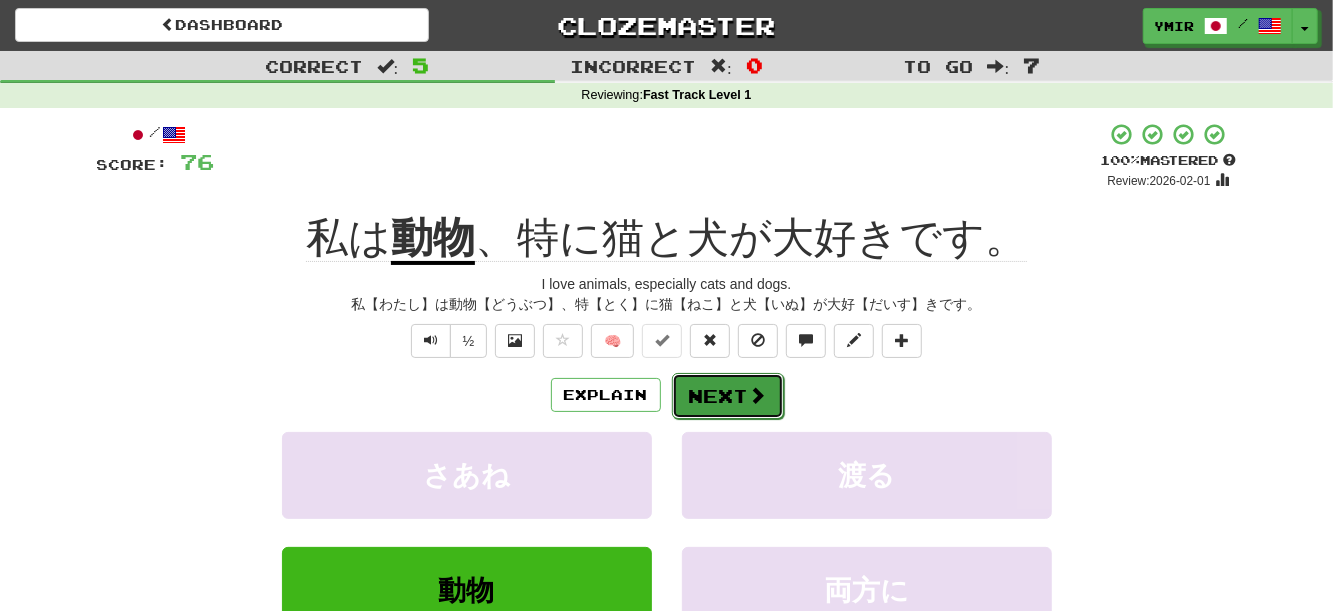 click on "Next" at bounding box center [728, 396] 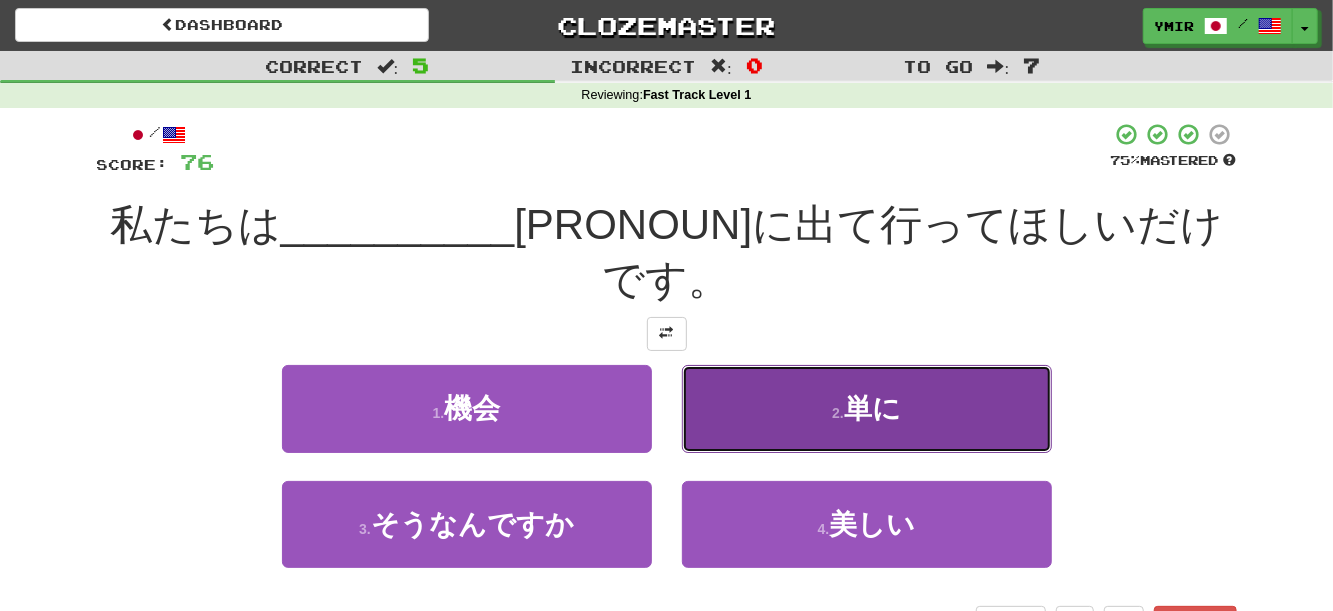 click on "2 .  単に" at bounding box center [867, 408] 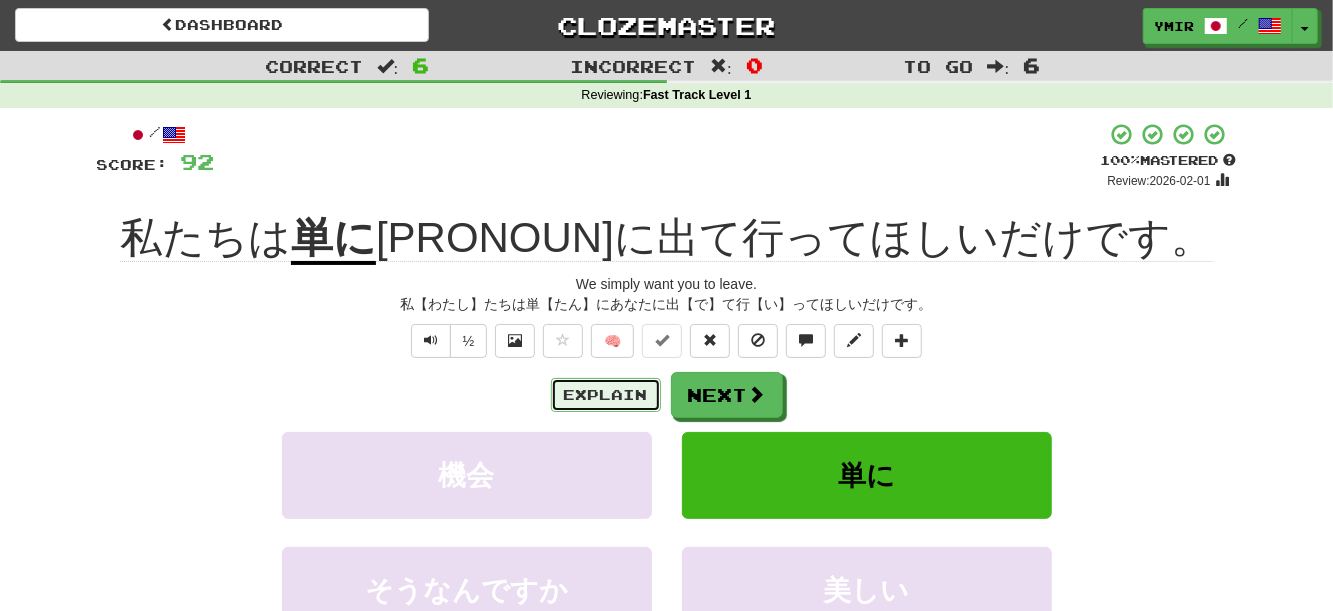 click on "Explain" at bounding box center (606, 395) 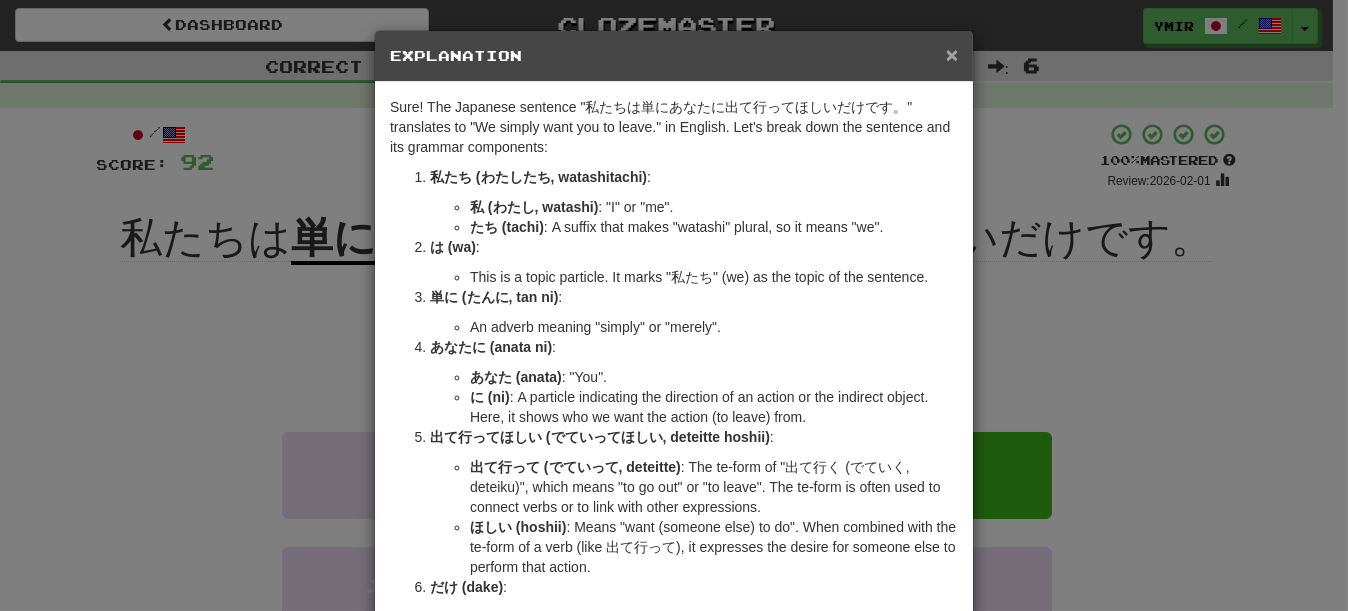 click on "×" at bounding box center [952, 54] 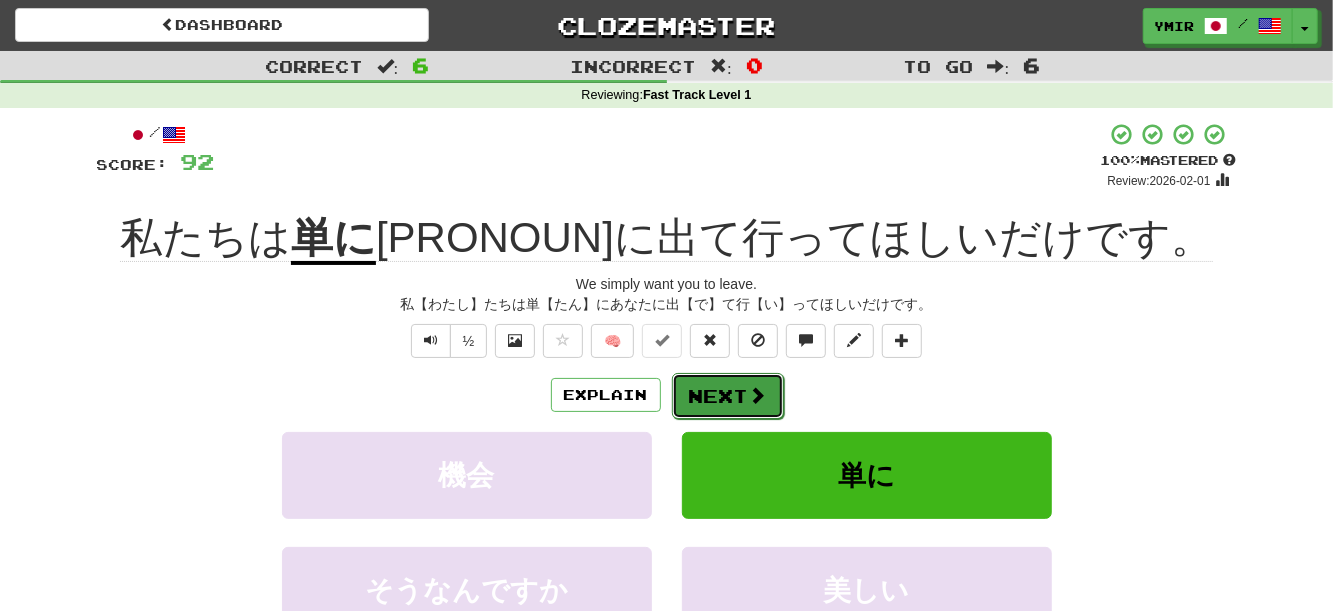 click on "Next" at bounding box center (728, 396) 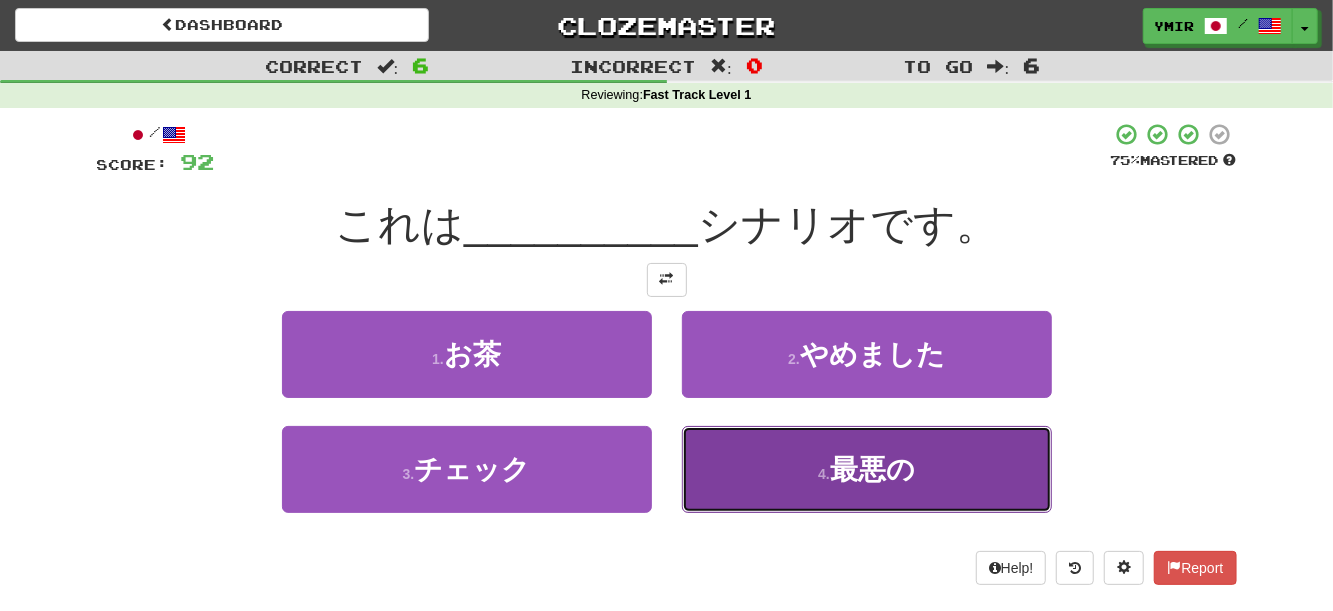 click on "4 .  最悪の" at bounding box center [867, 469] 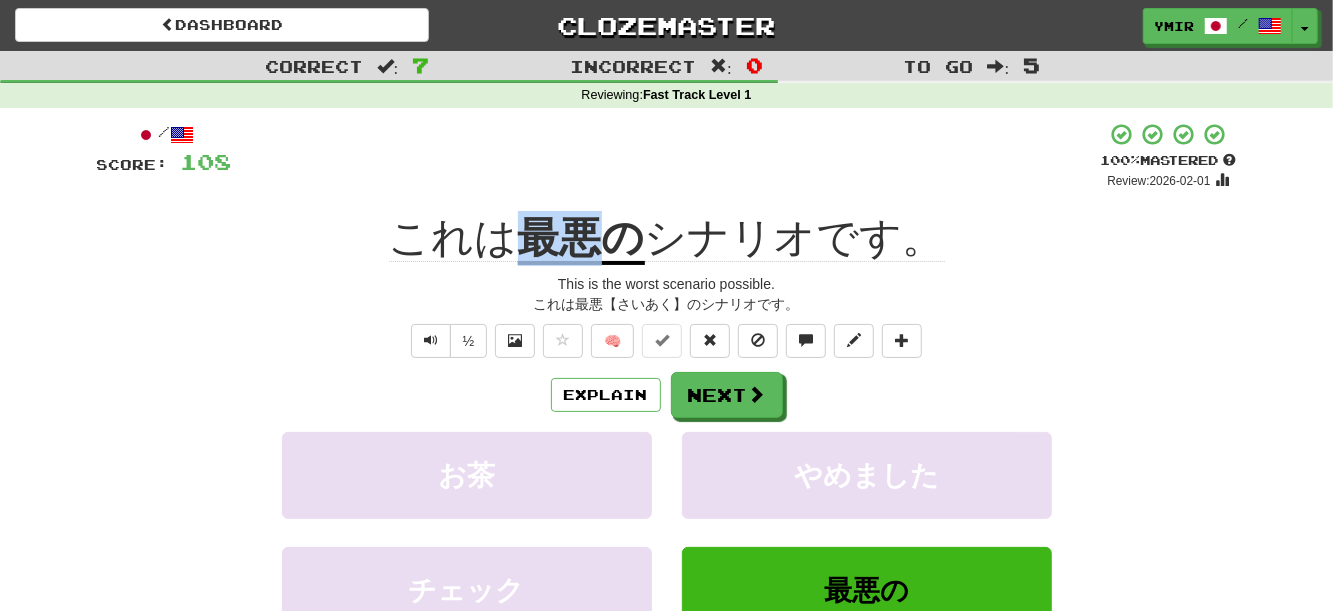 drag, startPoint x: 535, startPoint y: 207, endPoint x: 592, endPoint y: 214, distance: 57.428215 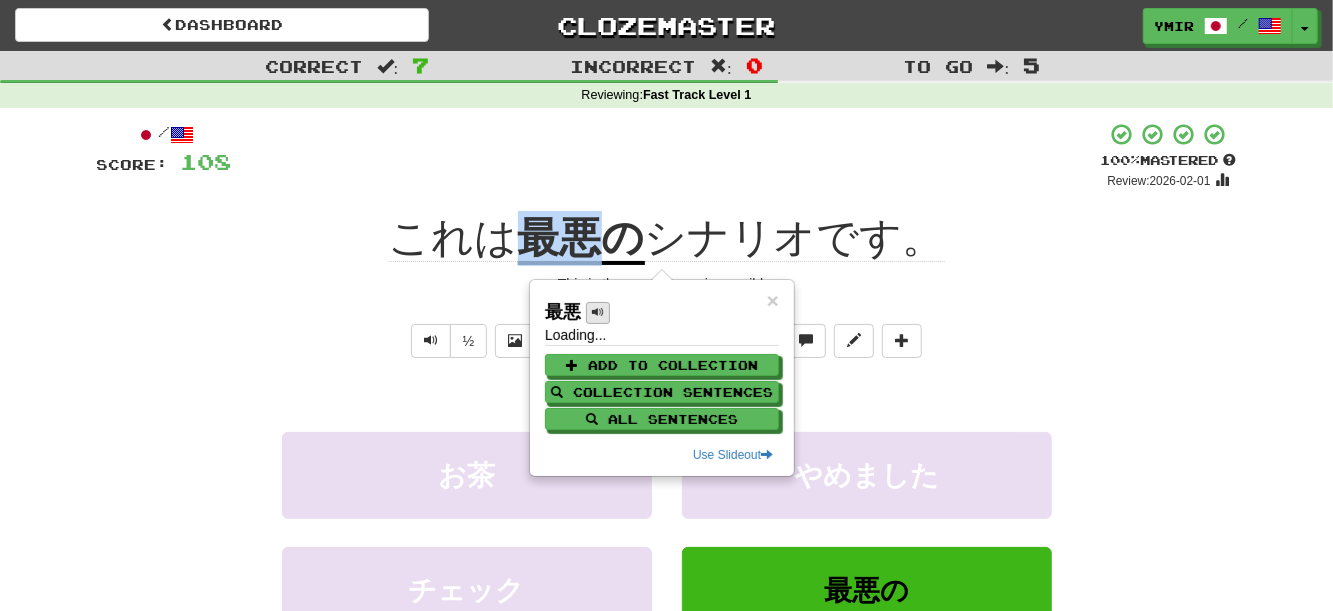 copy on "最悪" 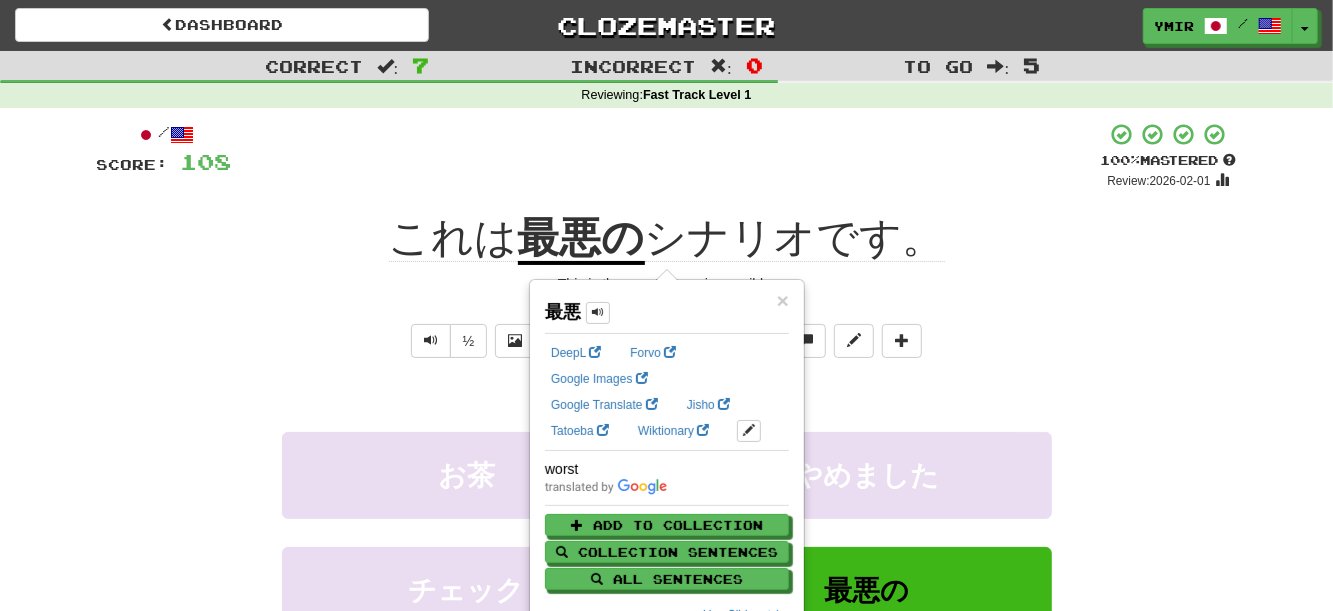 drag, startPoint x: 1011, startPoint y: 342, endPoint x: 875, endPoint y: 408, distance: 151.16878 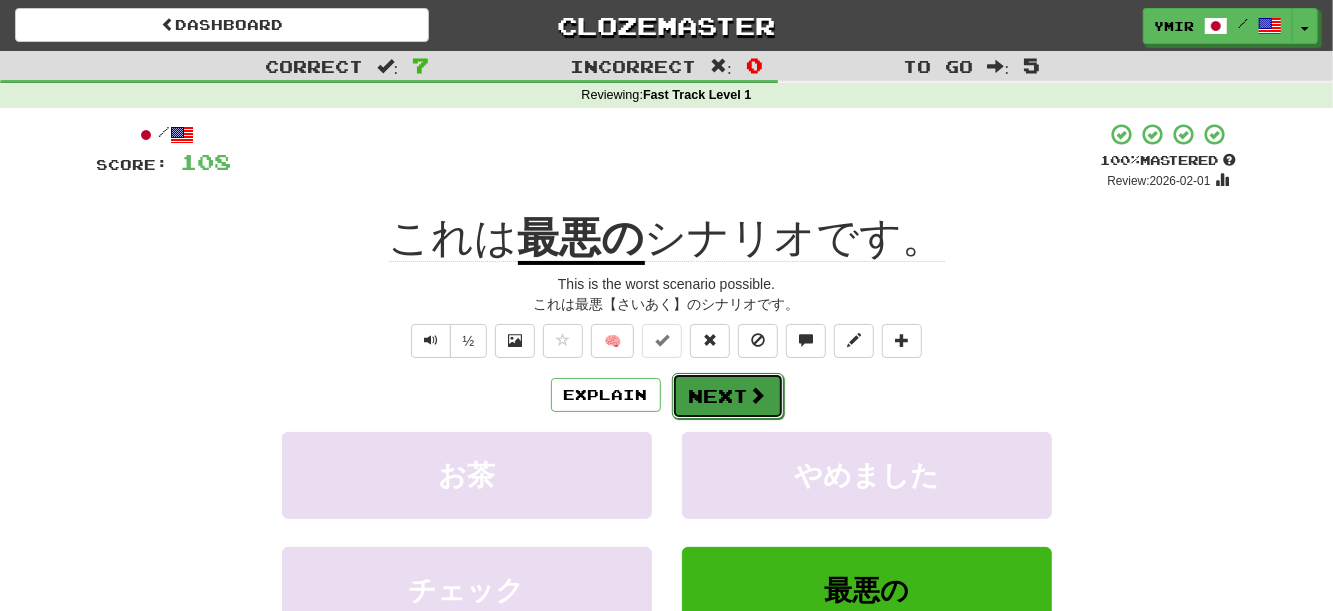 click on "Next" at bounding box center (728, 396) 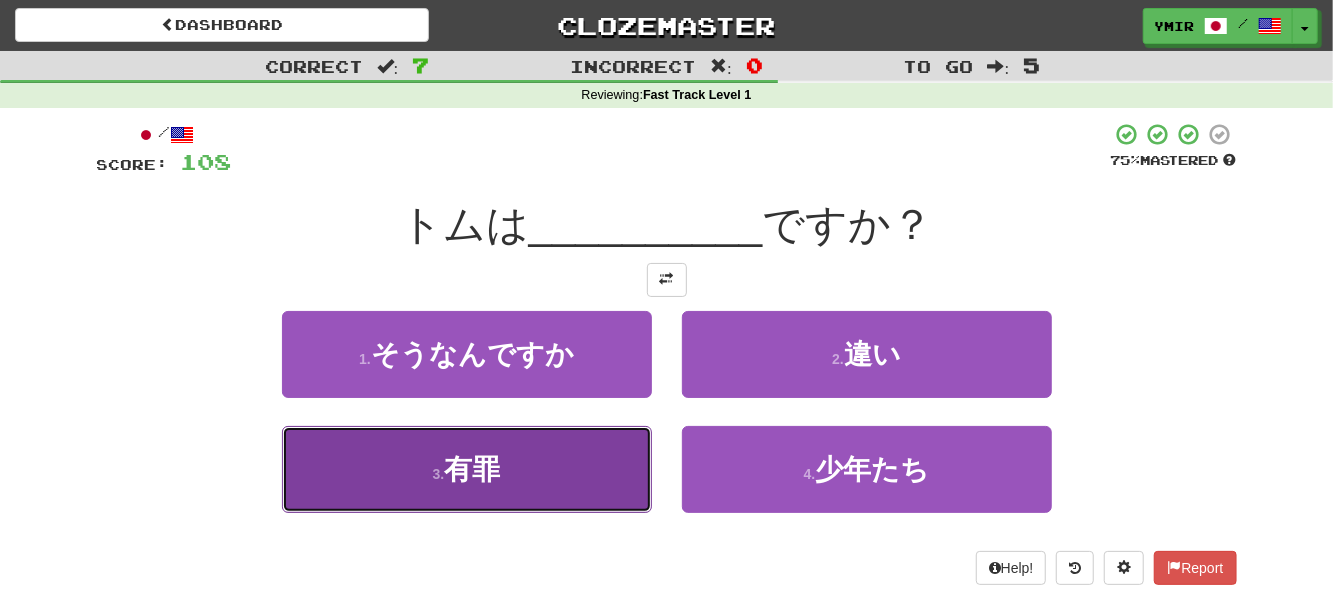 click on "3 .  有罪" at bounding box center (467, 469) 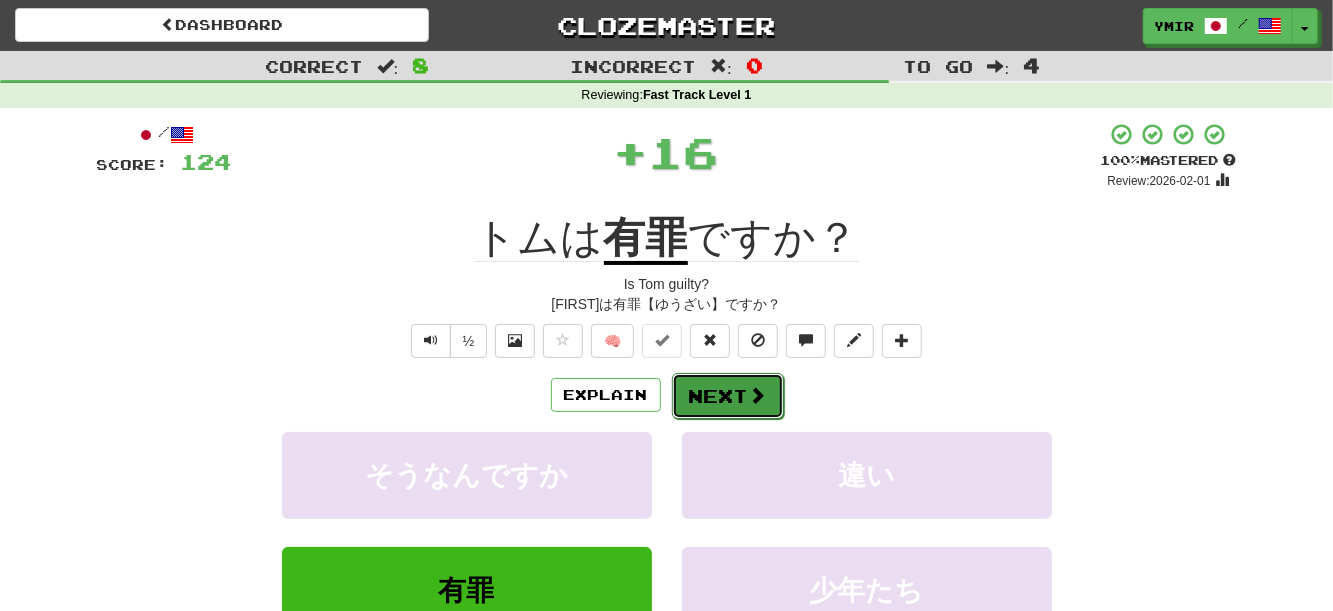 click on "Next" at bounding box center (728, 396) 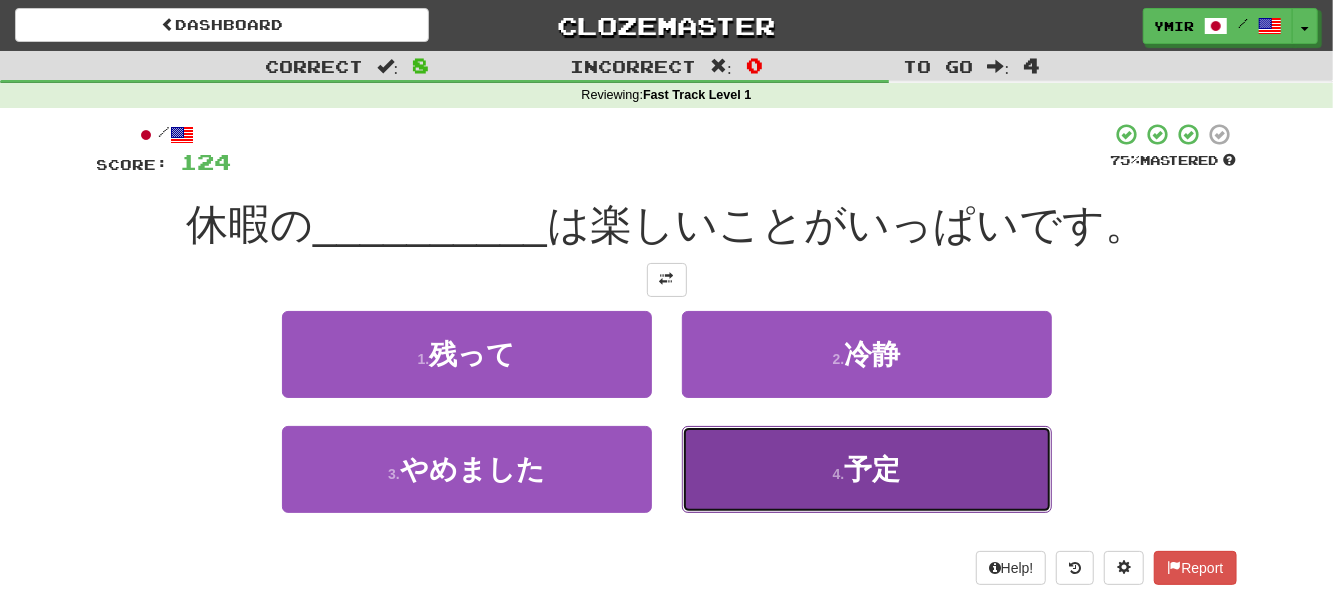 click on "4 .  予定" at bounding box center [867, 469] 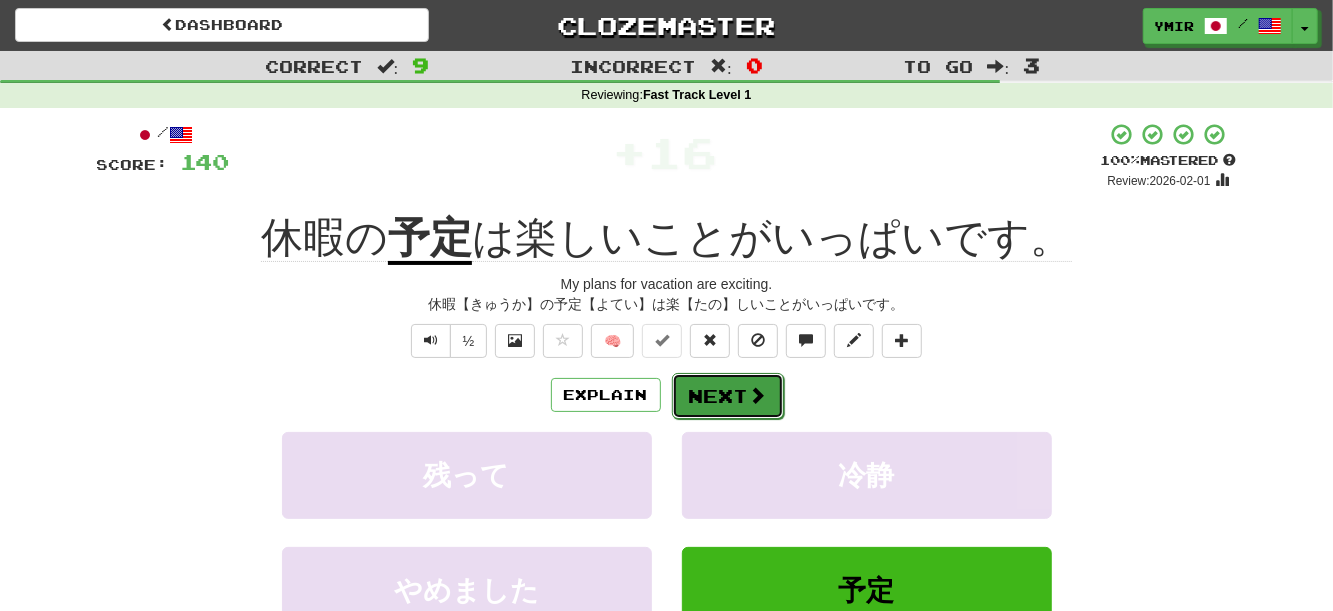 click on "Next" at bounding box center (728, 396) 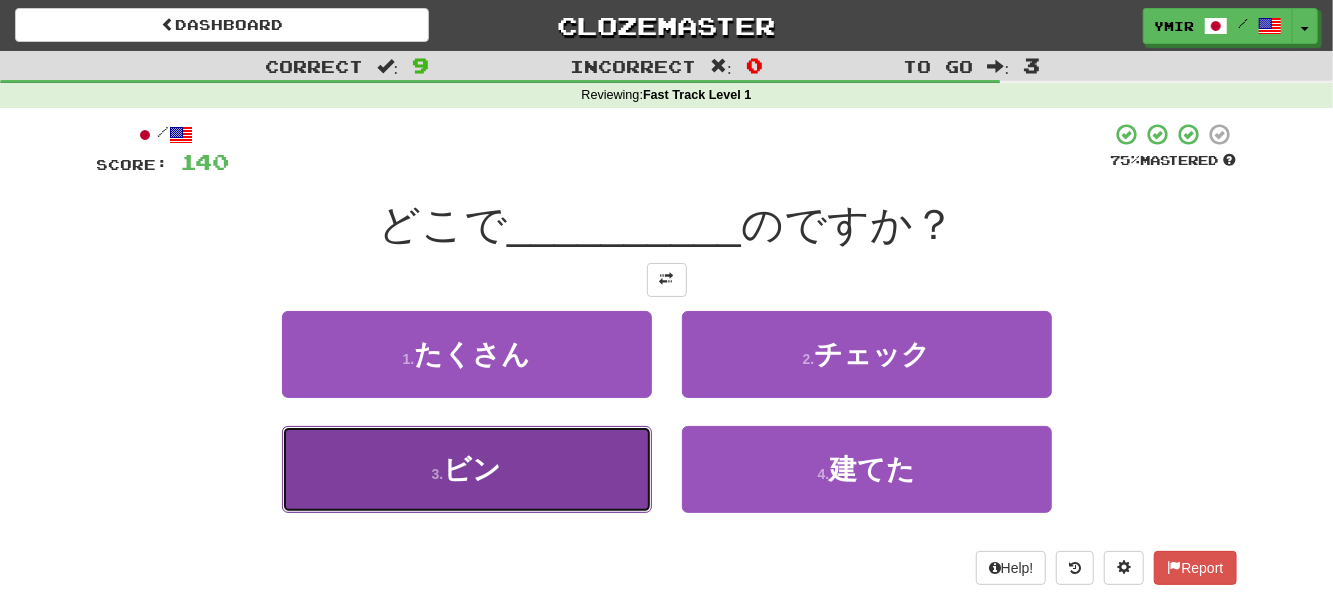click on "3 .  ビン" at bounding box center [467, 469] 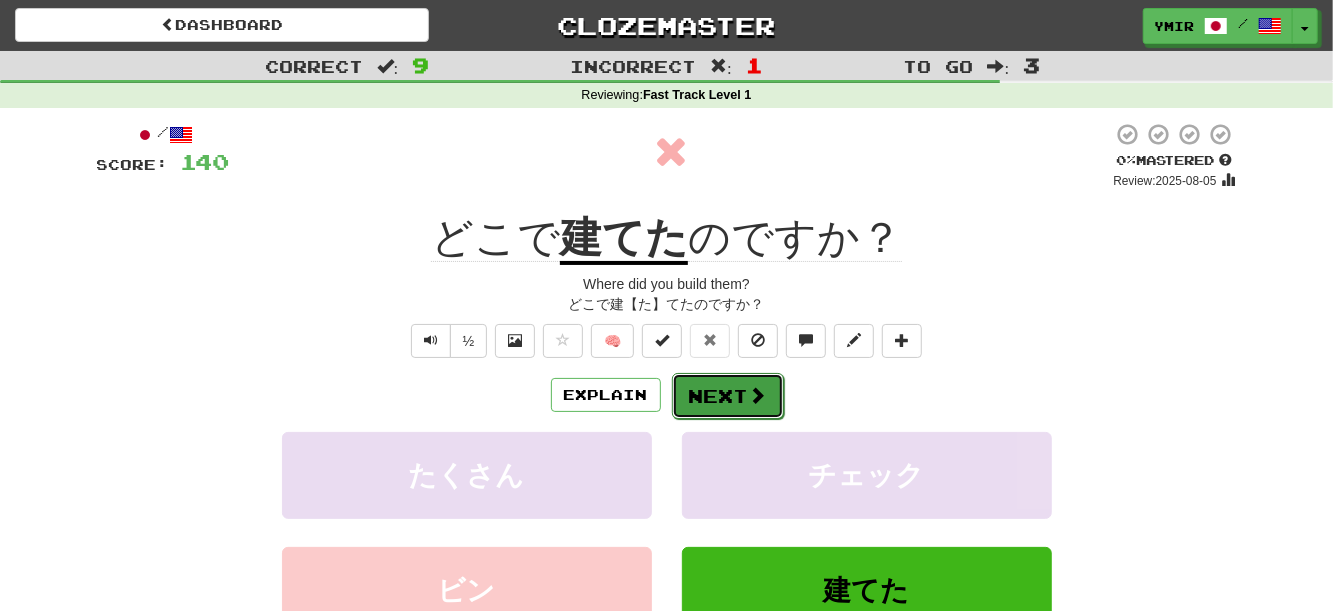 click on "Next" at bounding box center (728, 396) 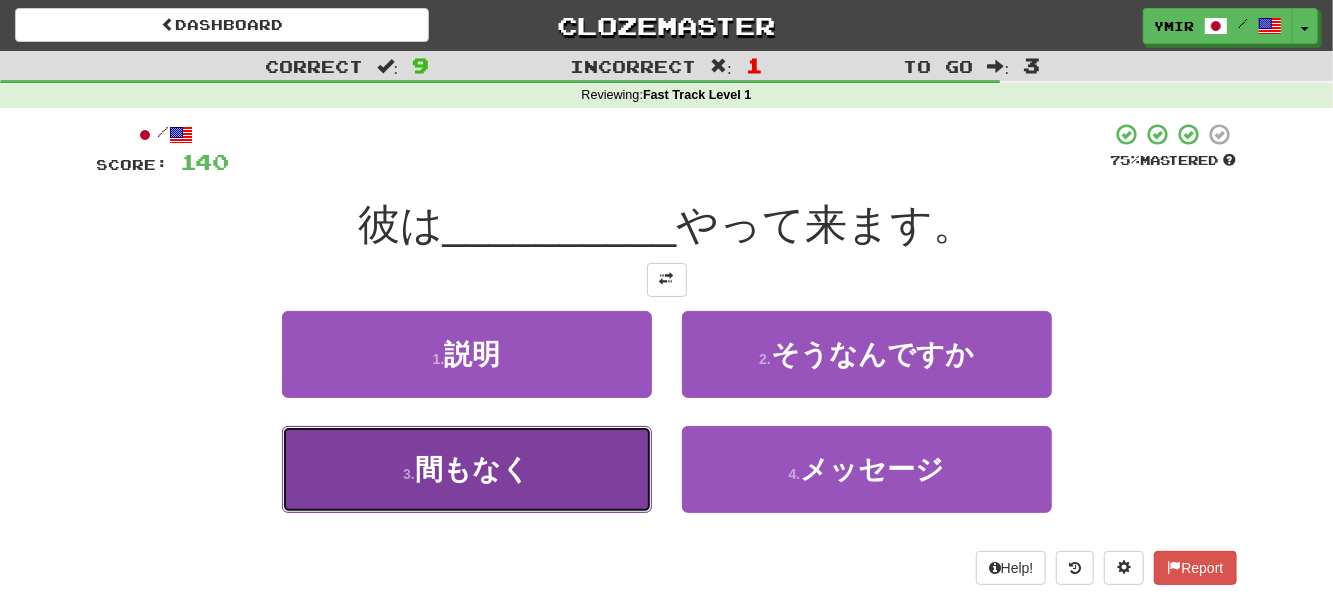 click on "3 .  間もなく" at bounding box center [467, 469] 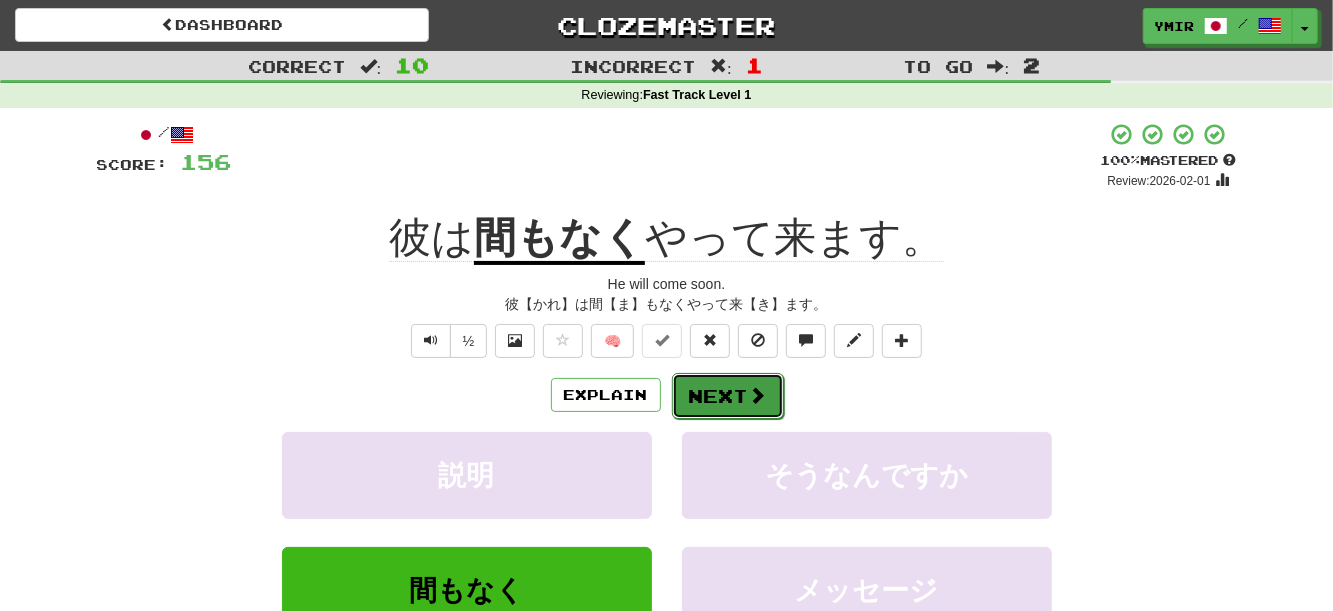 click on "Next" at bounding box center [728, 396] 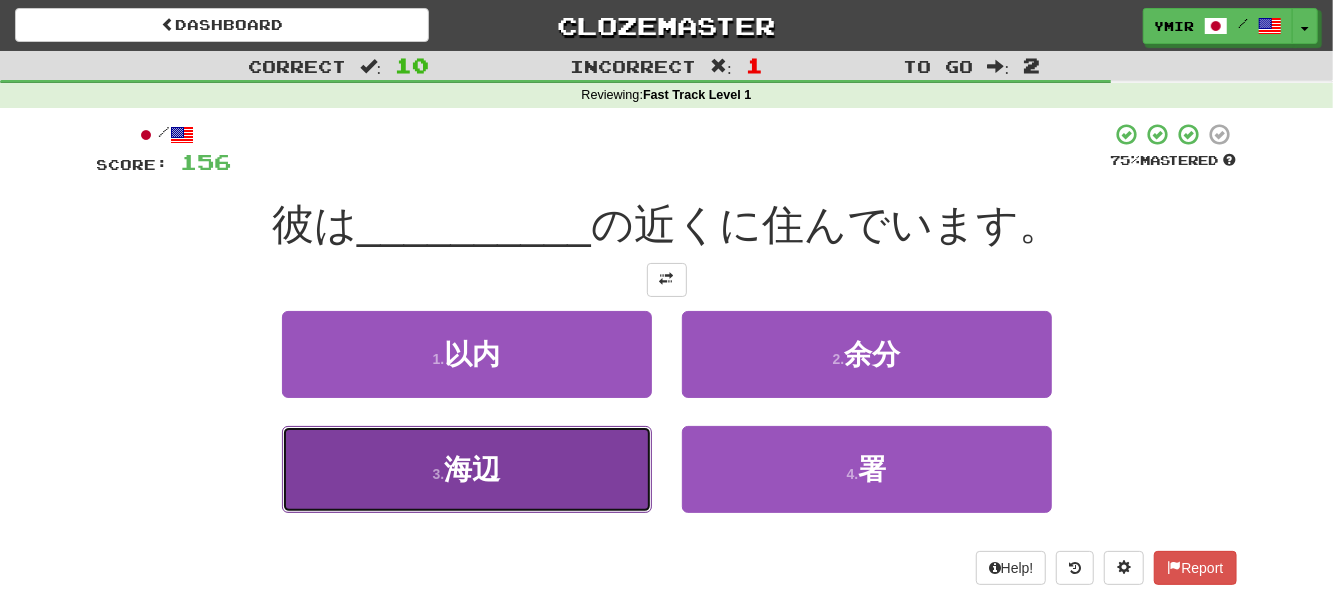 click on "3 .  海辺" at bounding box center (467, 469) 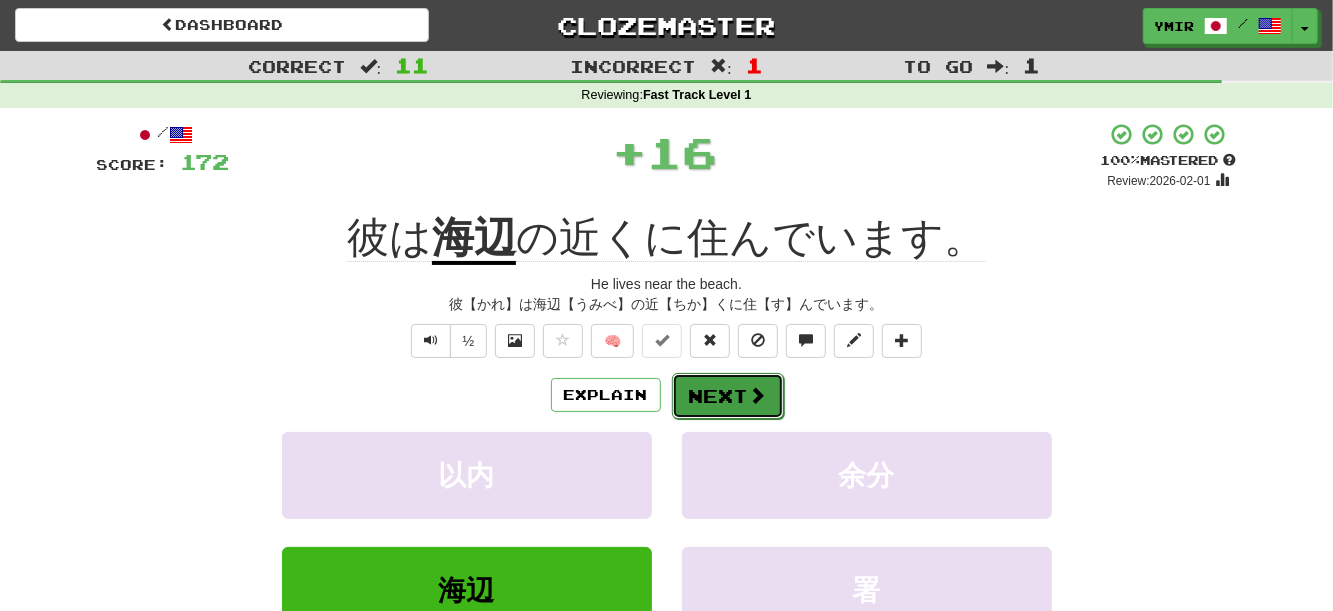 click on "Next" at bounding box center (728, 396) 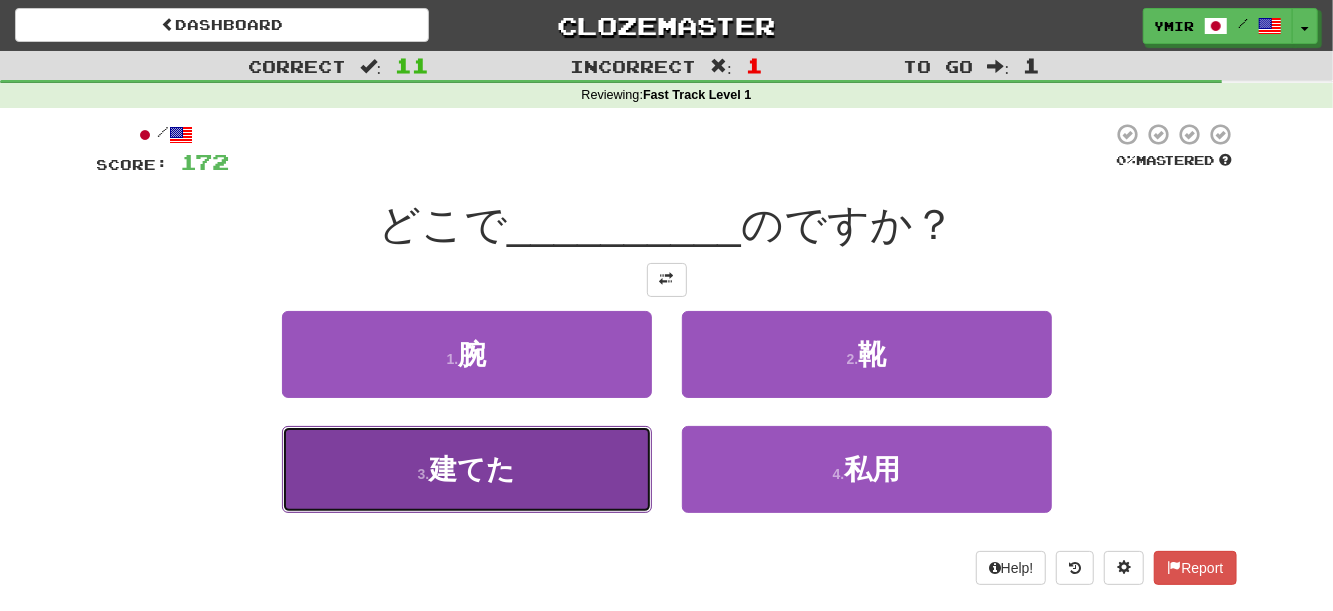 click on "3 .  建てた" at bounding box center [467, 469] 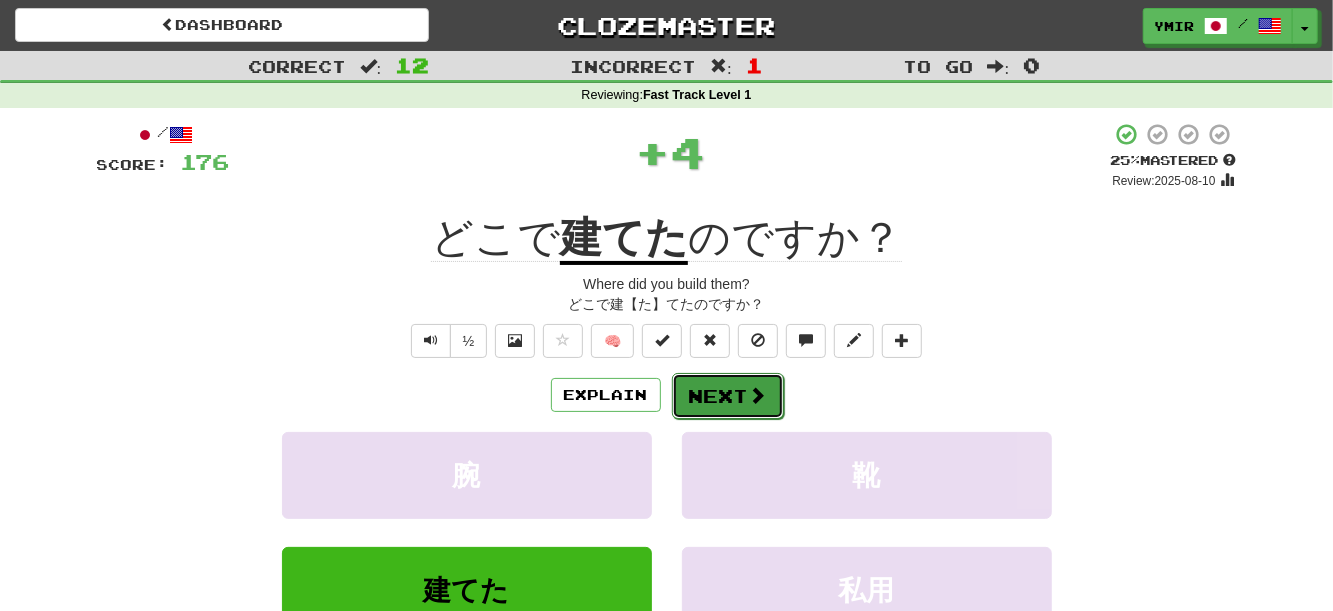click on "Next" at bounding box center (728, 396) 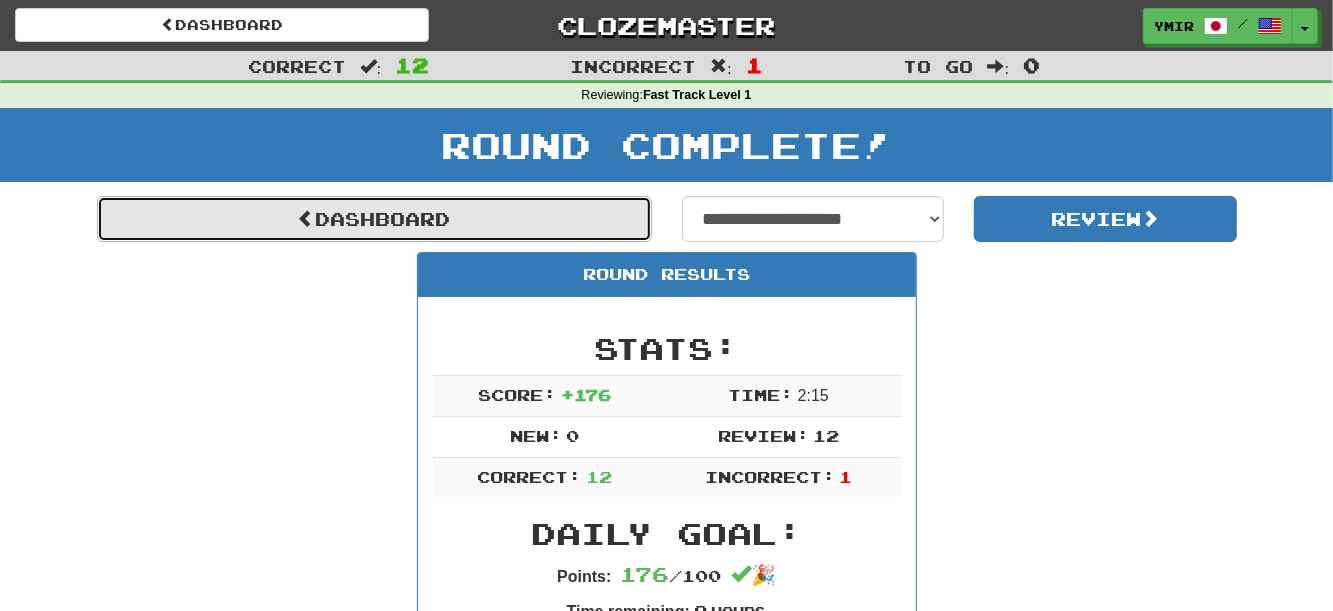 click on "Dashboard" at bounding box center (374, 219) 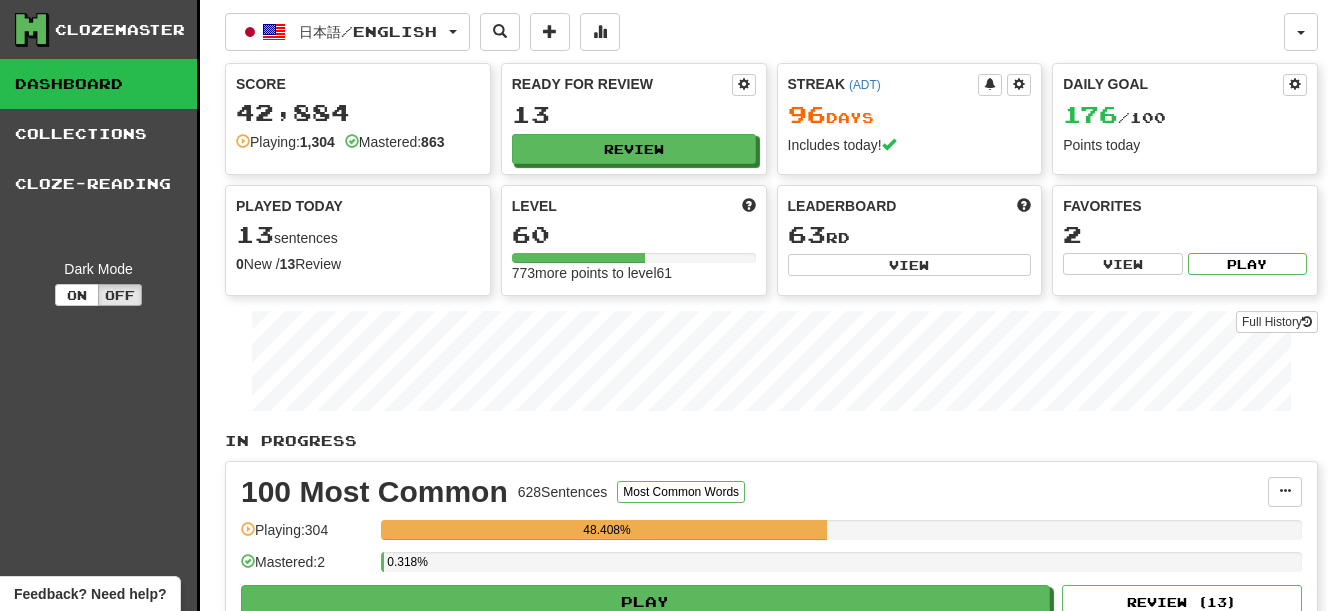 click on "Favorites 2 View Play" at bounding box center [1185, 236] 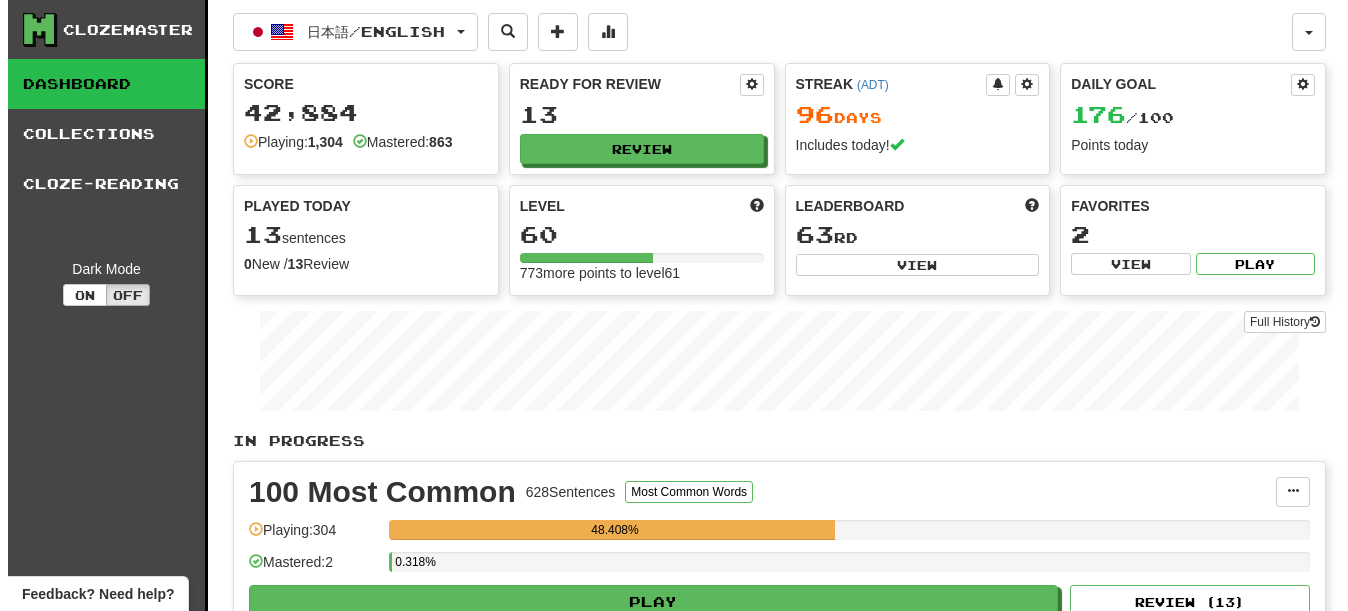 scroll, scrollTop: 0, scrollLeft: 0, axis: both 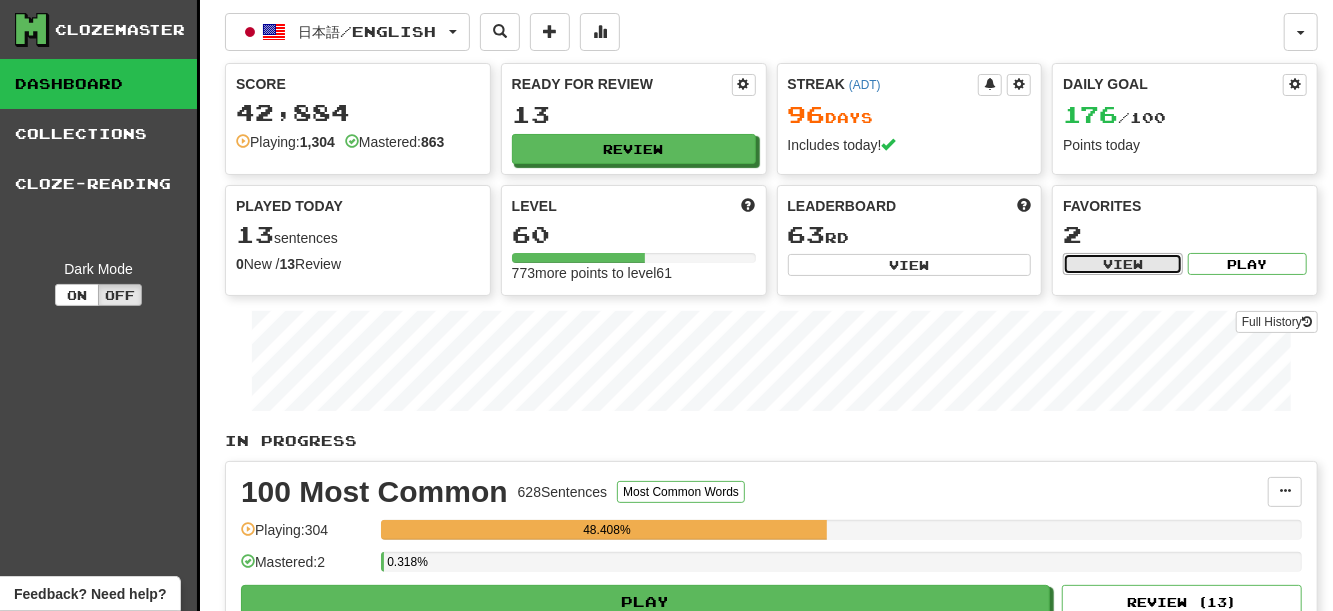 click on "View" at bounding box center (1122, 264) 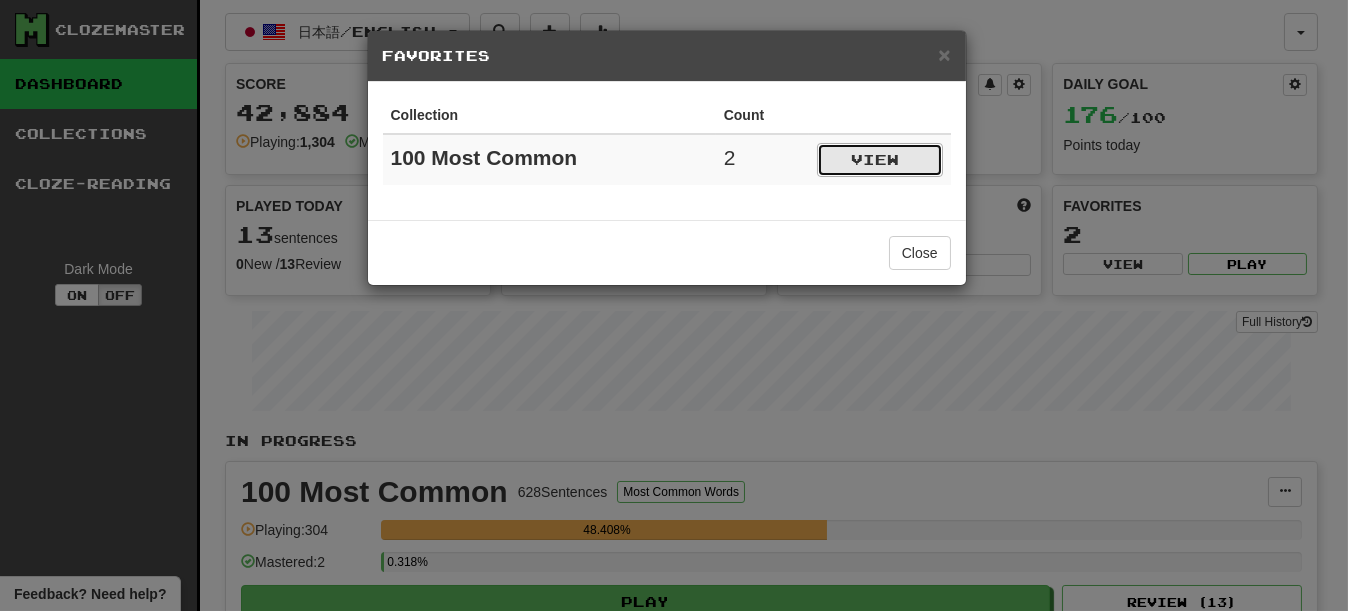 click on "View" at bounding box center (880, 160) 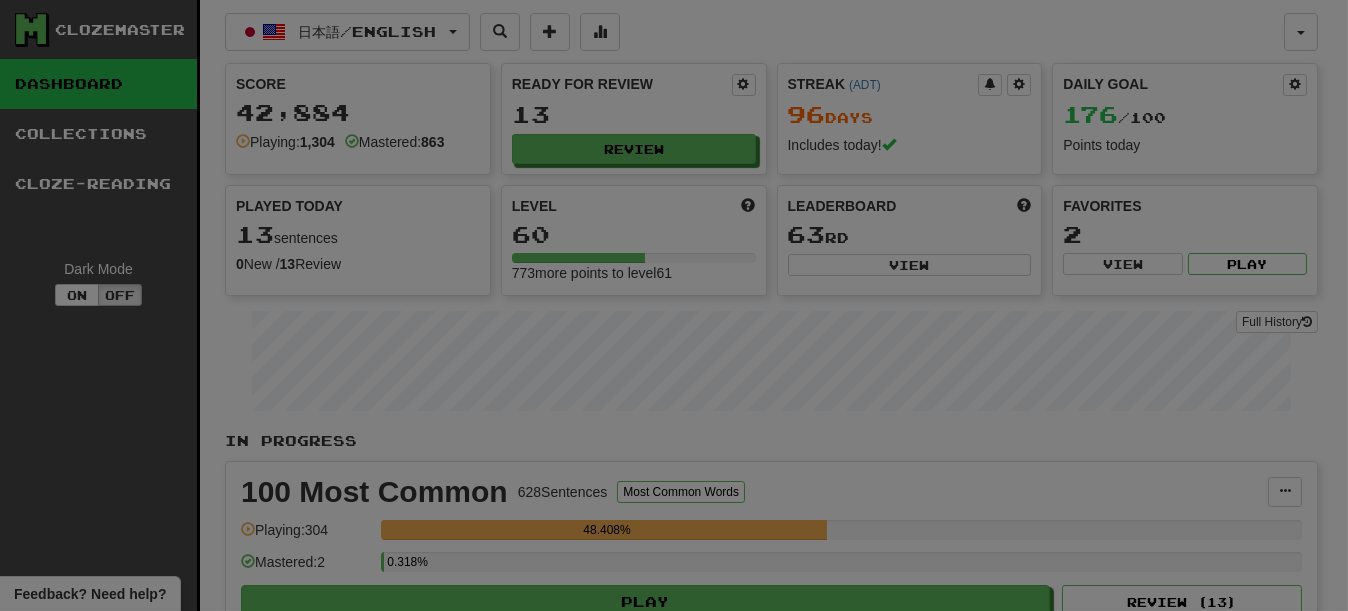 select on "*********" 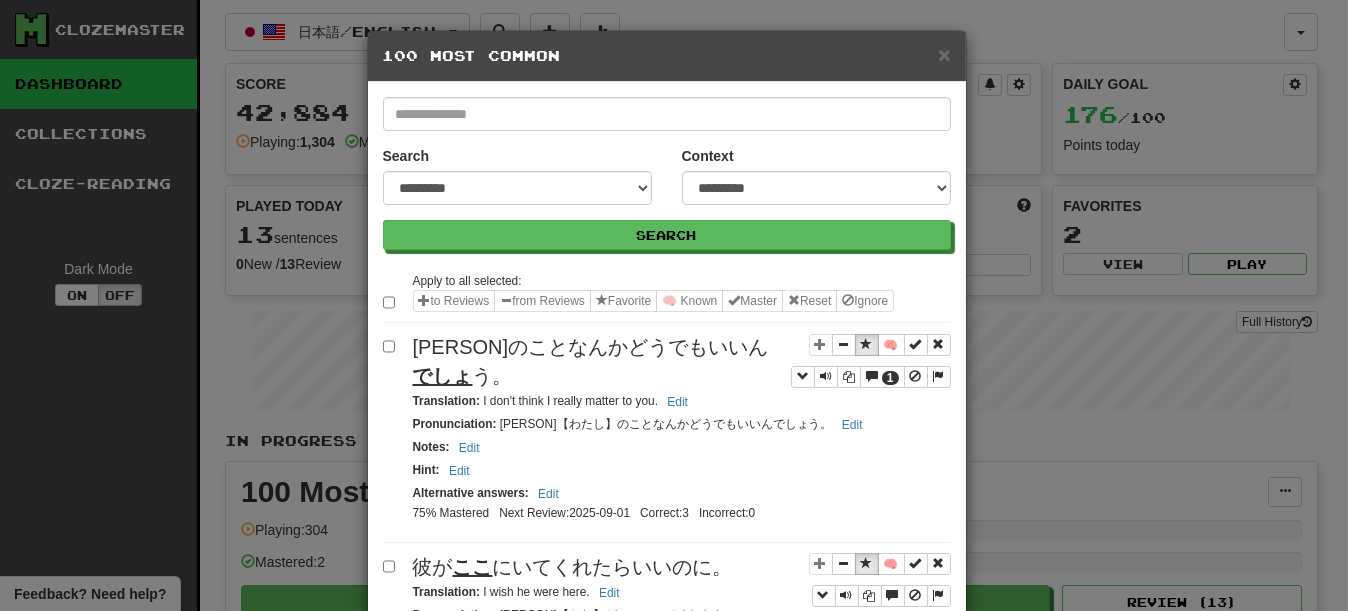 scroll, scrollTop: 100, scrollLeft: 0, axis: vertical 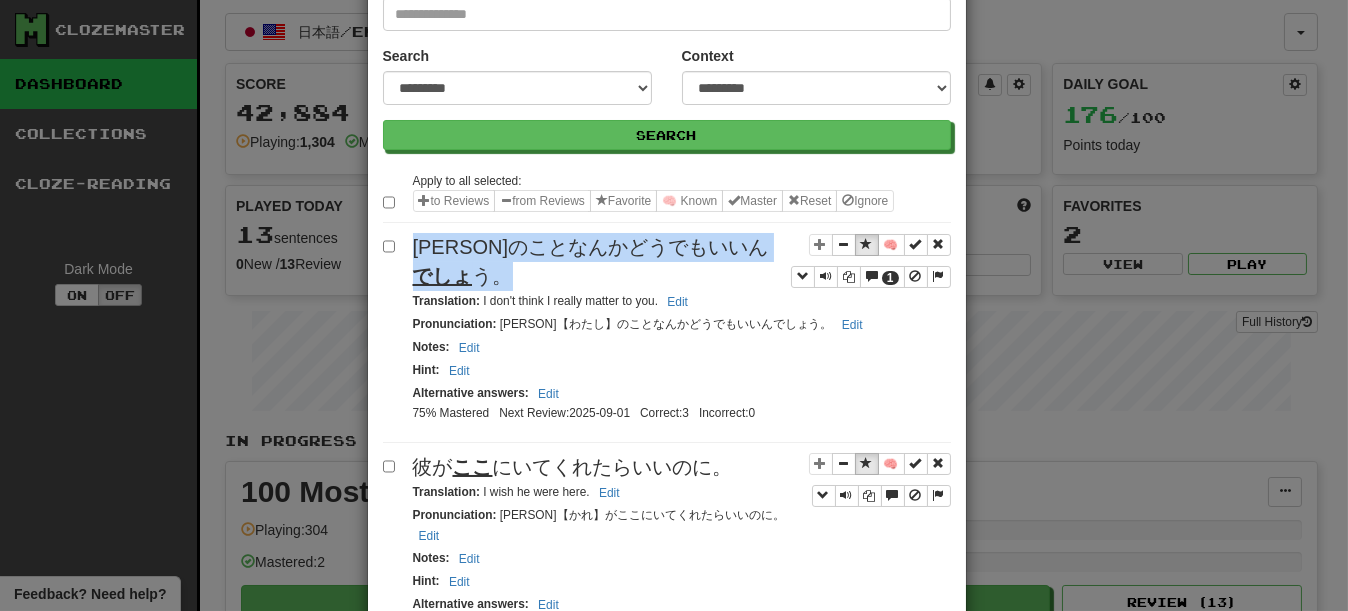 drag, startPoint x: 407, startPoint y: 271, endPoint x: 438, endPoint y: 294, distance: 38.600517 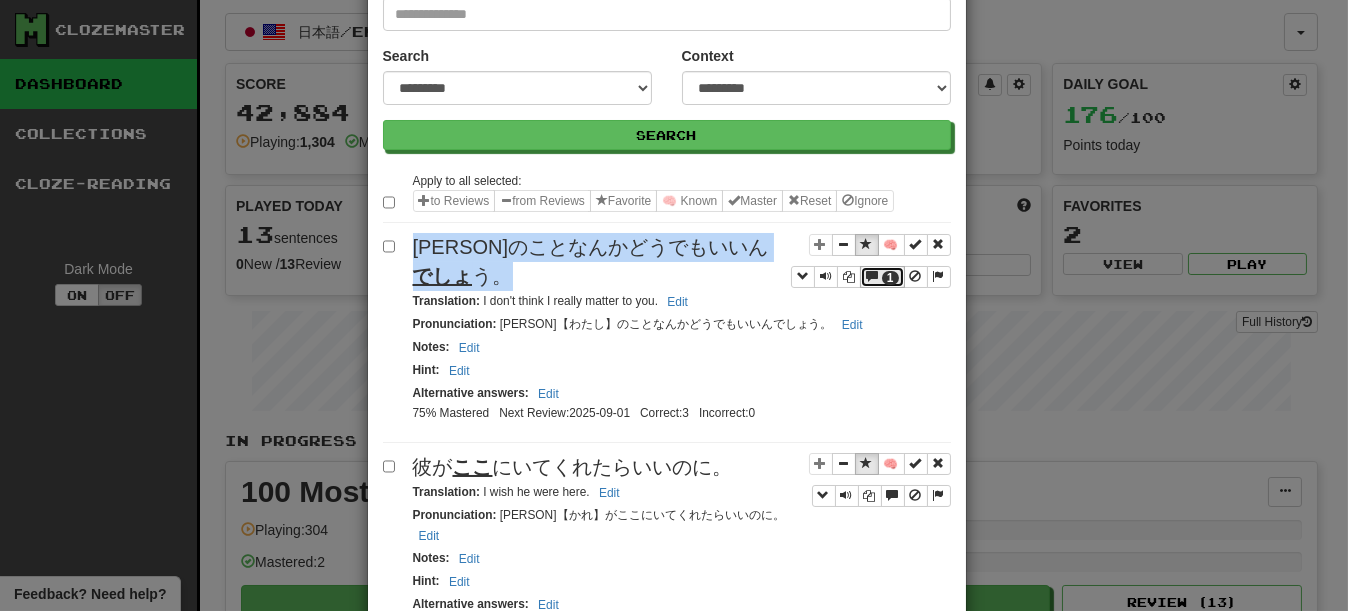 click on "1" at bounding box center [882, 277] 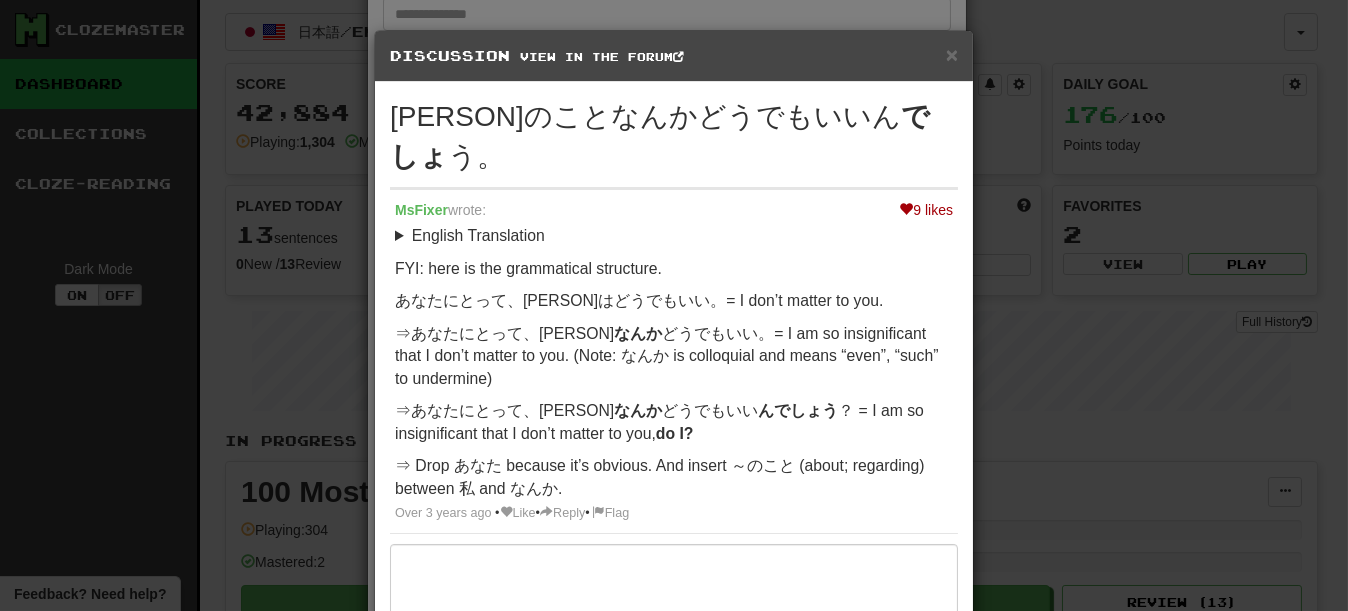 click on "⇒あなたにとって、私 なんか どうでもいい。= I am so insignificant that I don’t matter to you. (Note: なんか is colloquial and means “even”, “such” to undermine)" at bounding box center (674, 357) 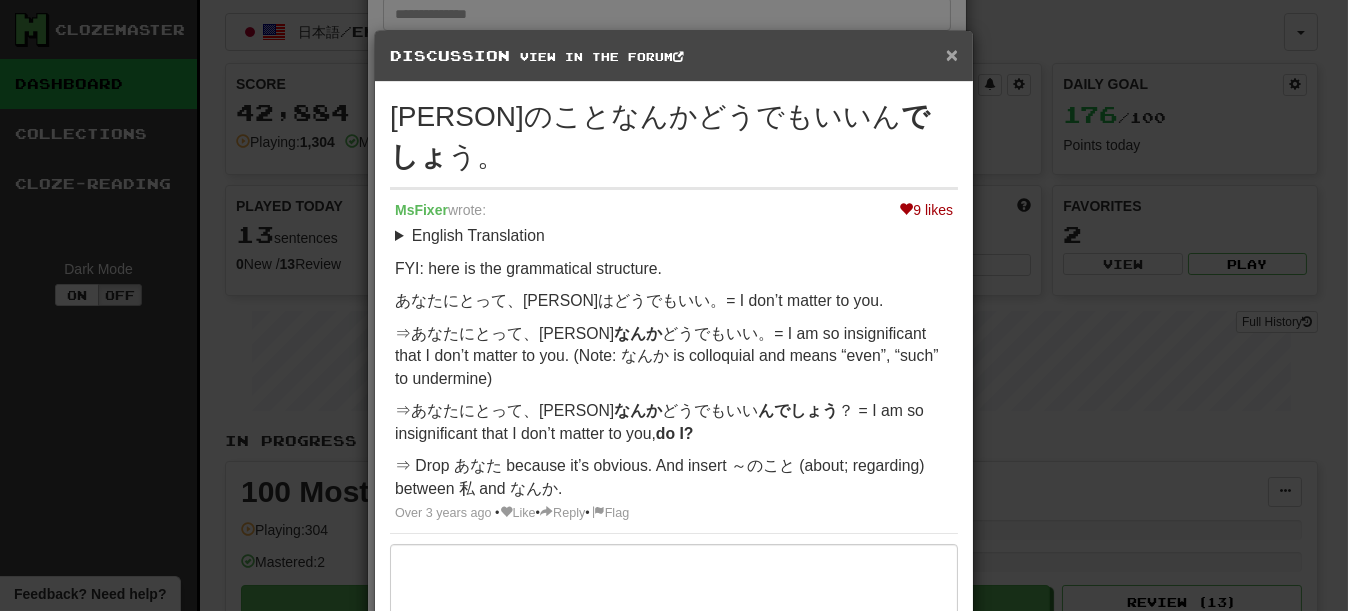 click on "×" at bounding box center (952, 54) 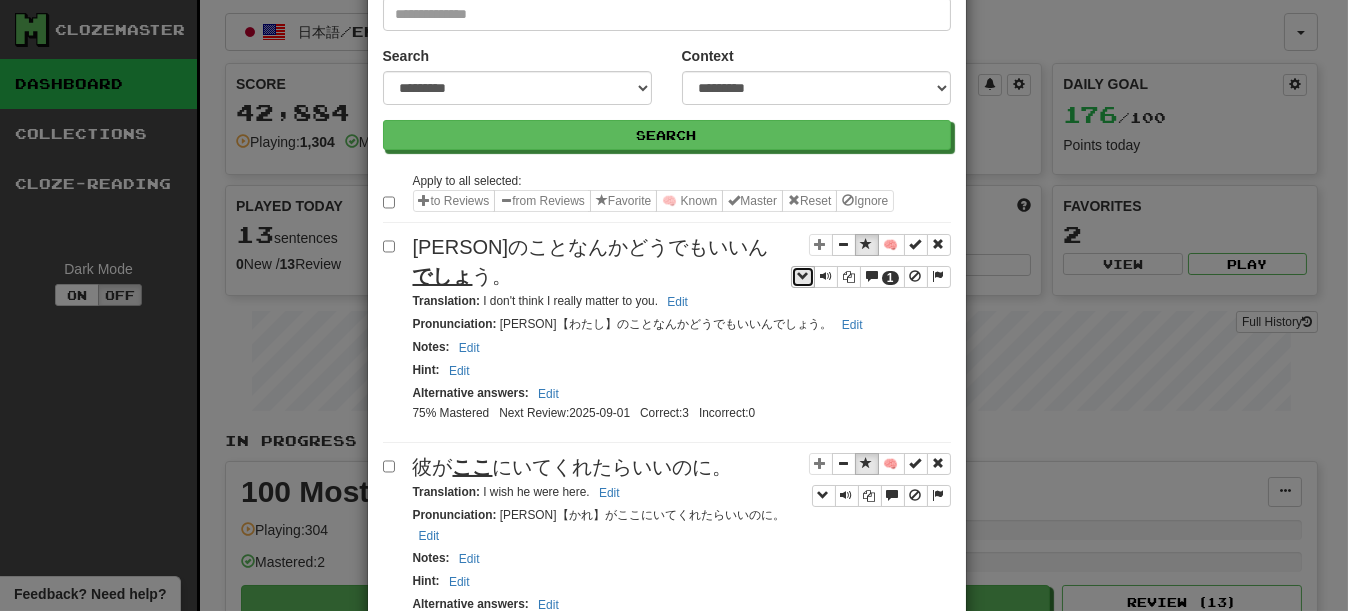 click at bounding box center [803, 276] 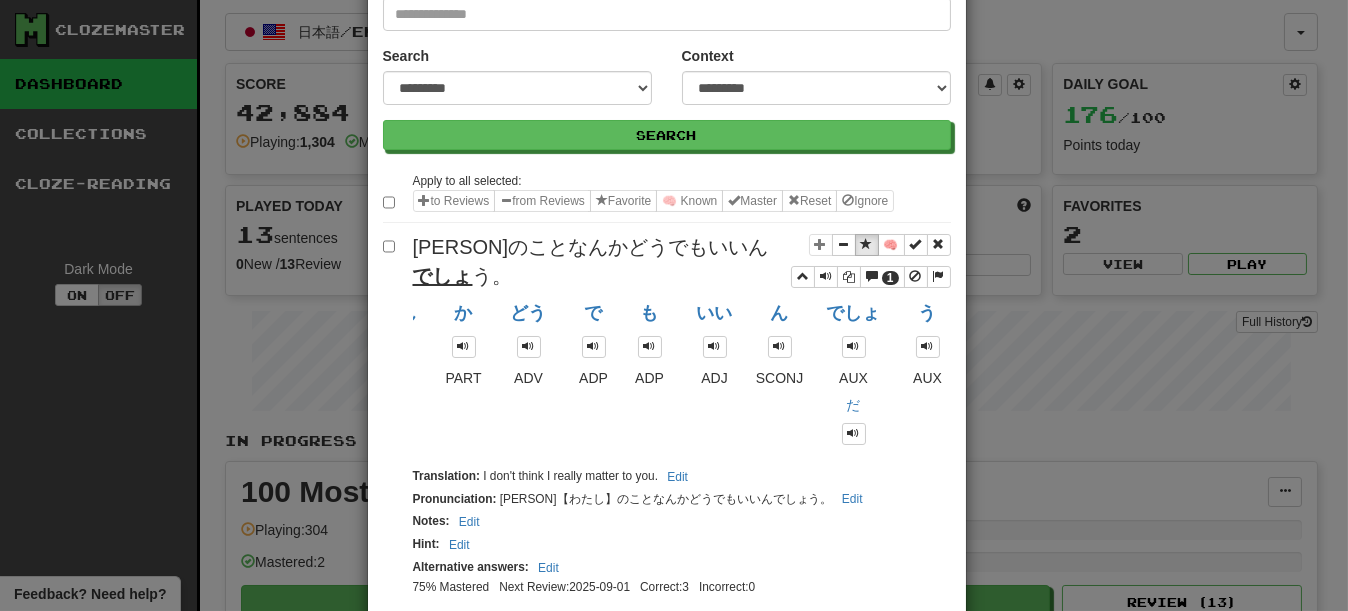 scroll, scrollTop: 0, scrollLeft: 0, axis: both 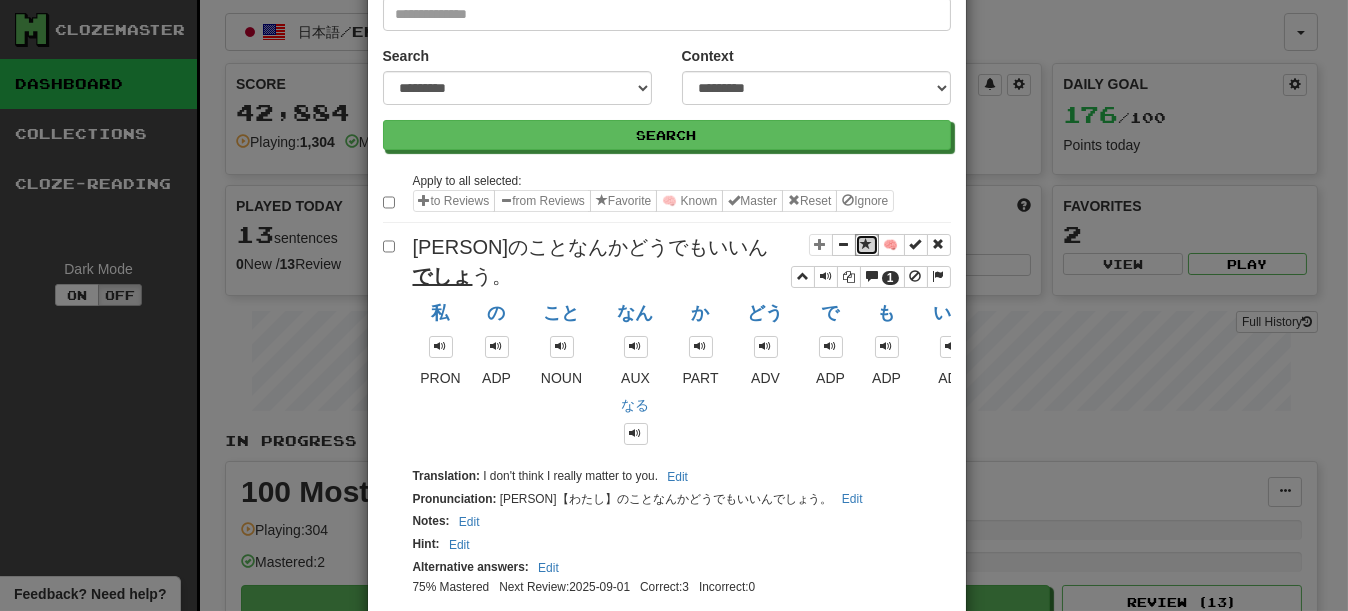 click at bounding box center [867, 245] 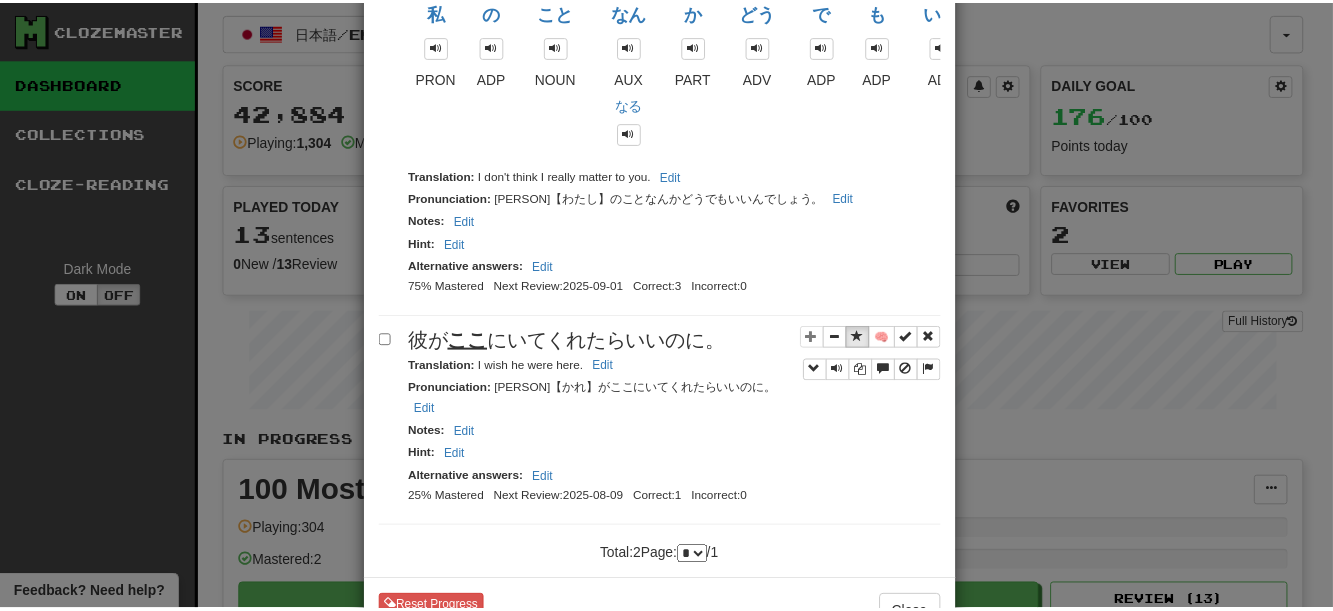scroll, scrollTop: 500, scrollLeft: 0, axis: vertical 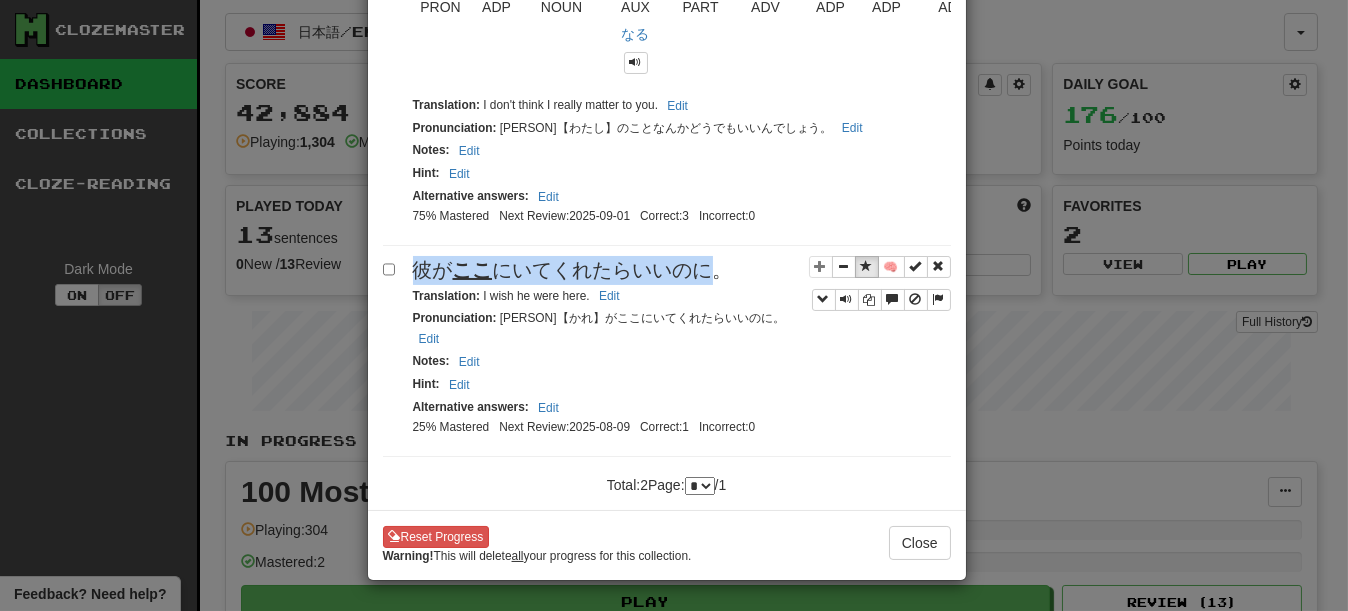 drag, startPoint x: 411, startPoint y: 296, endPoint x: 711, endPoint y: 297, distance: 300.00168 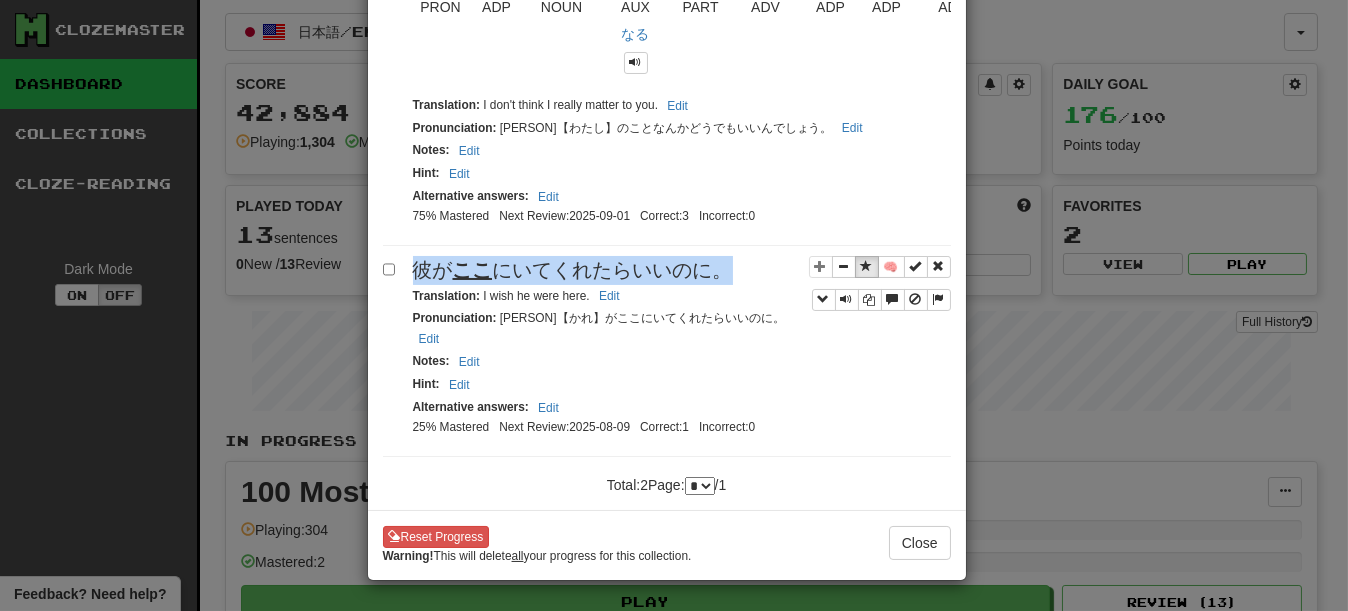 drag, startPoint x: 716, startPoint y: 297, endPoint x: 414, endPoint y: 299, distance: 302.00662 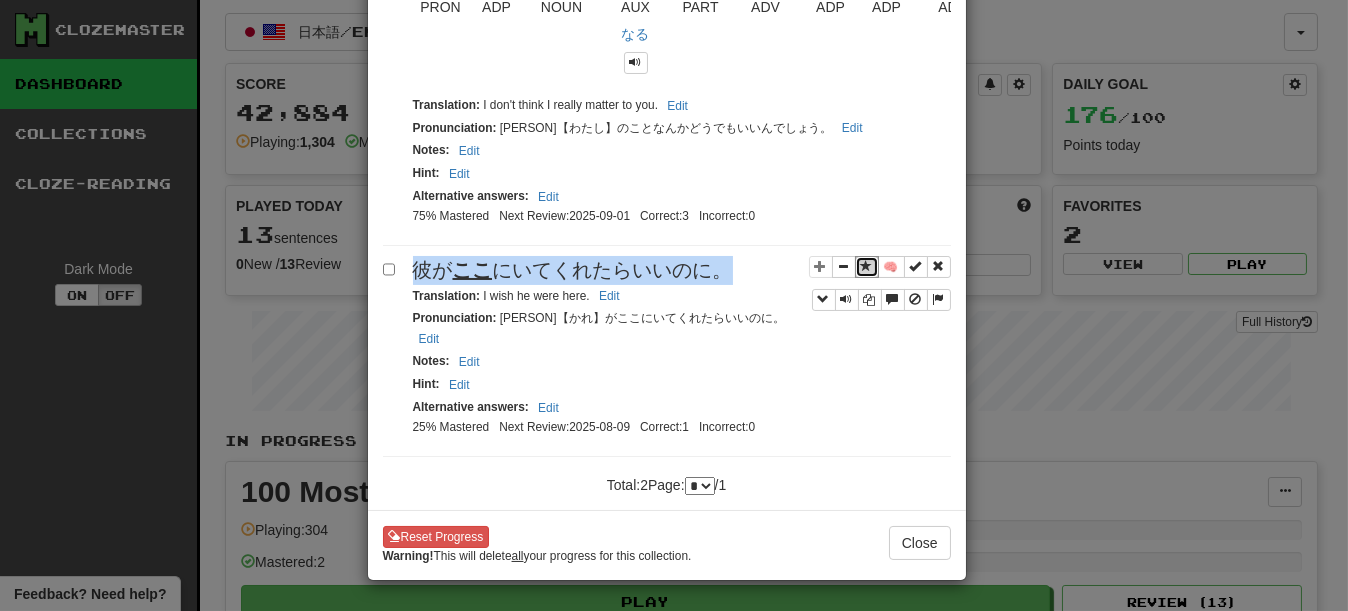 click at bounding box center (867, 266) 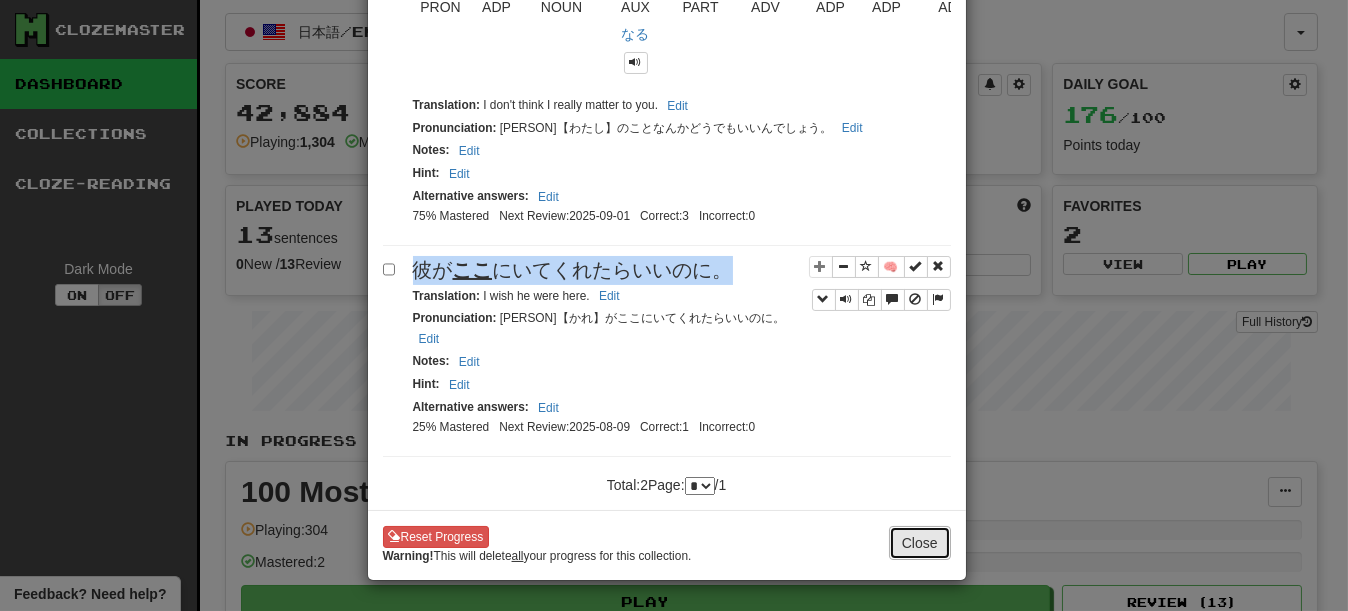 click on "Close" at bounding box center [920, 543] 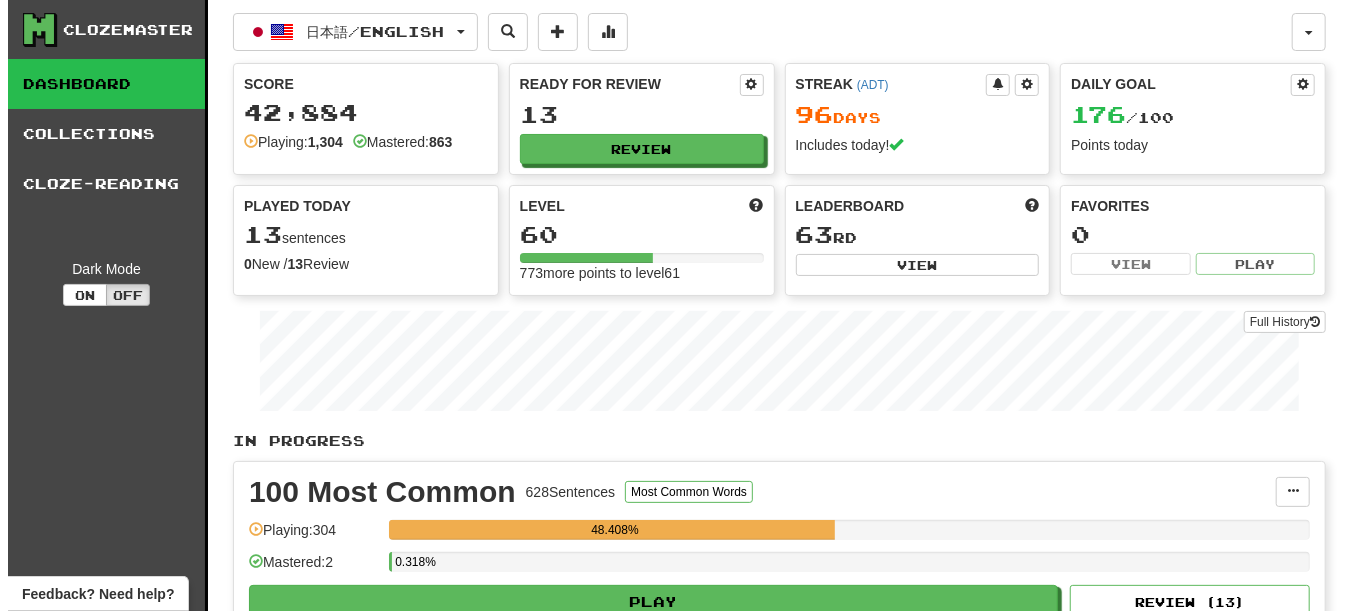 scroll, scrollTop: 200, scrollLeft: 0, axis: vertical 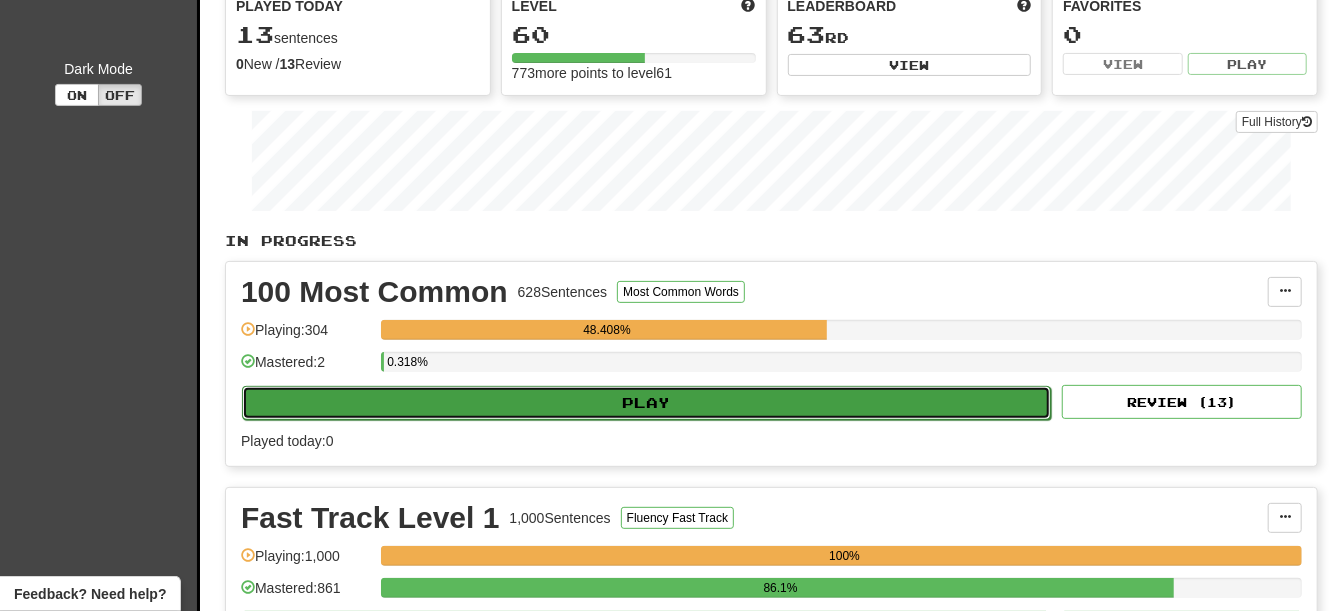 click on "Play" at bounding box center (646, 403) 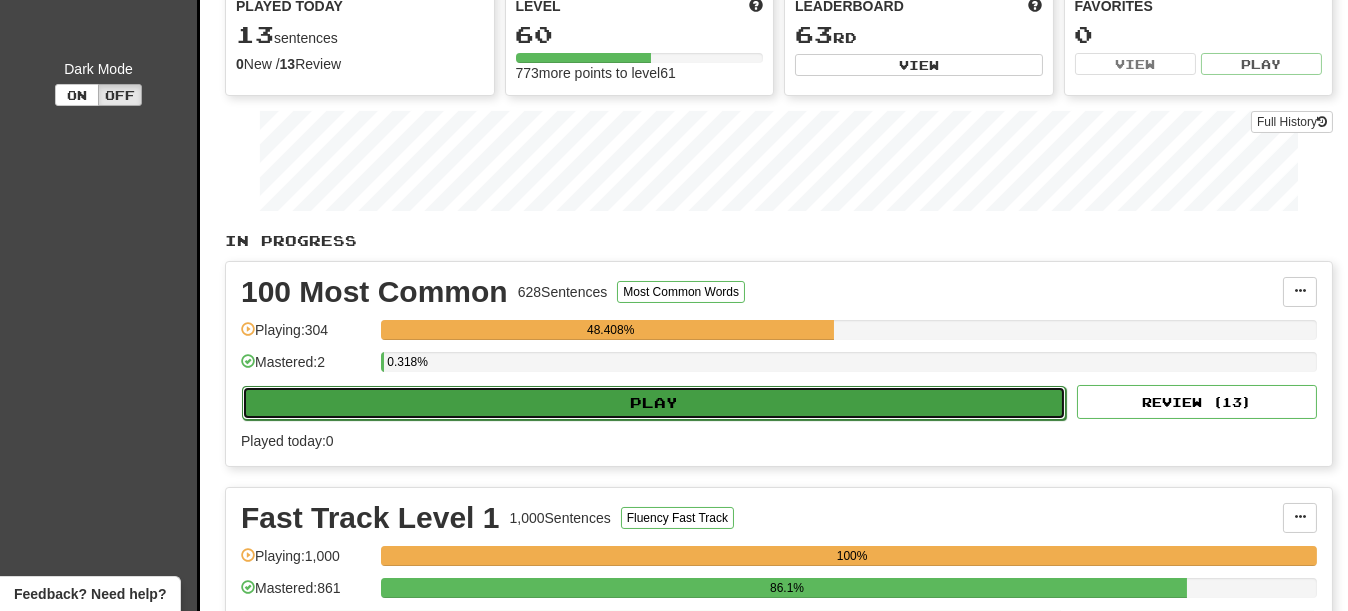 select on "**" 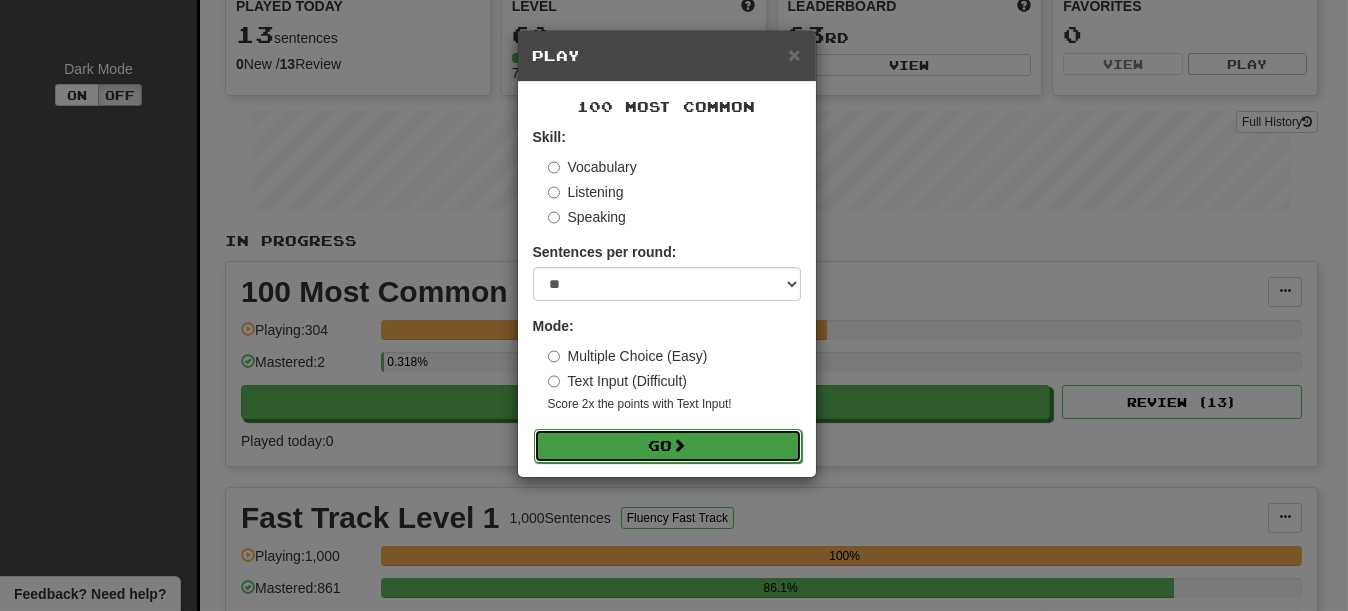 click on "Go" at bounding box center (668, 446) 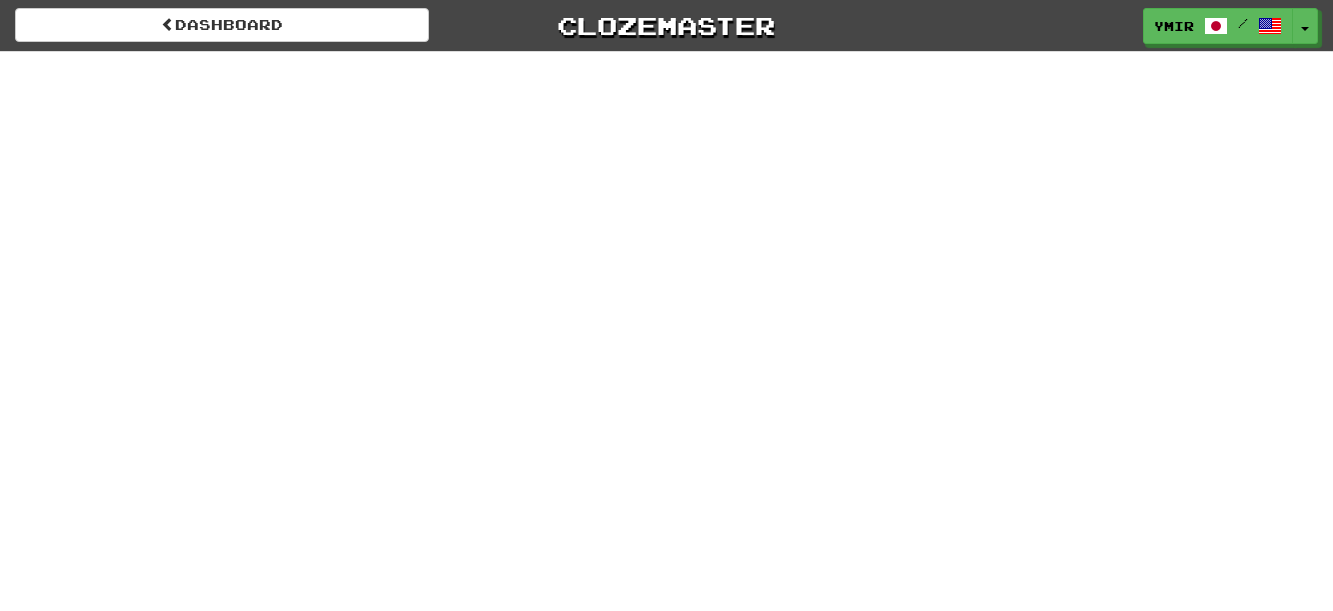 scroll, scrollTop: 0, scrollLeft: 0, axis: both 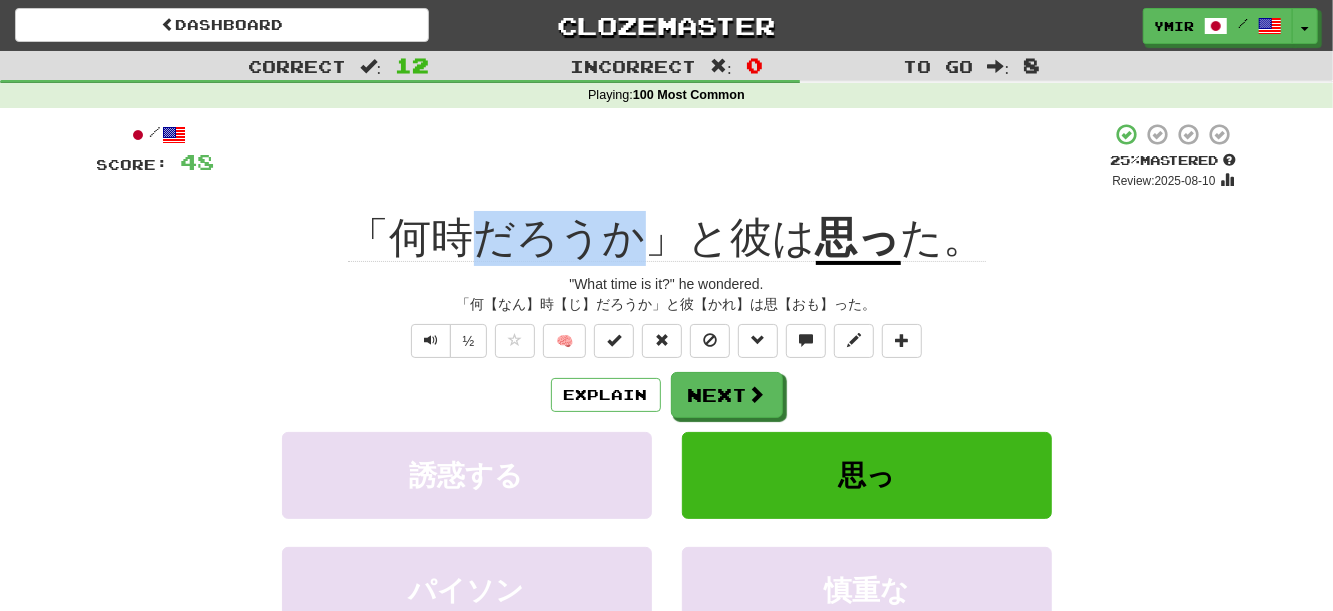 drag, startPoint x: 493, startPoint y: 255, endPoint x: 625, endPoint y: 252, distance: 132.03409 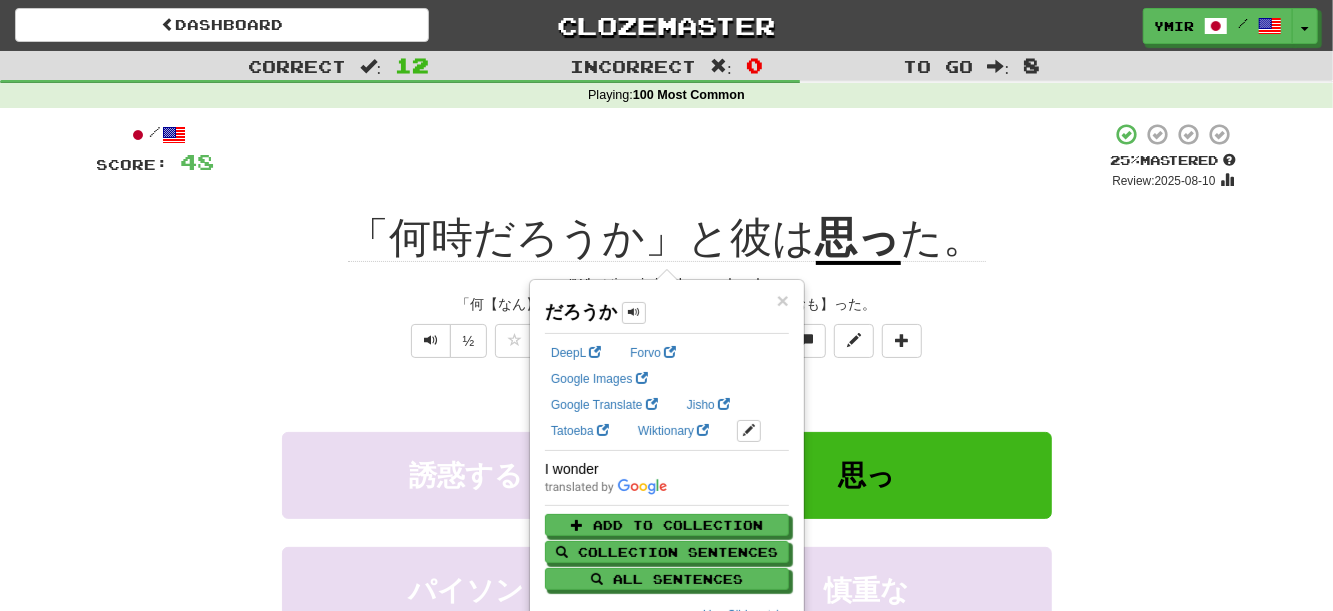 click on "Explain Next" at bounding box center (667, 395) 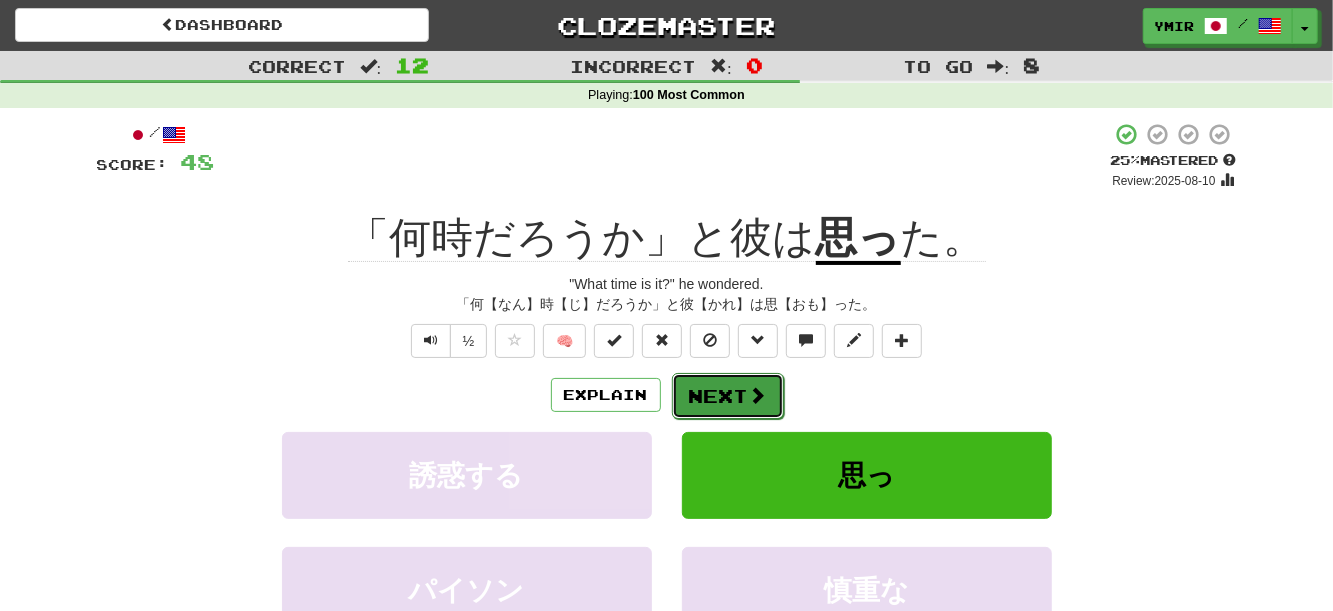 click at bounding box center (758, 395) 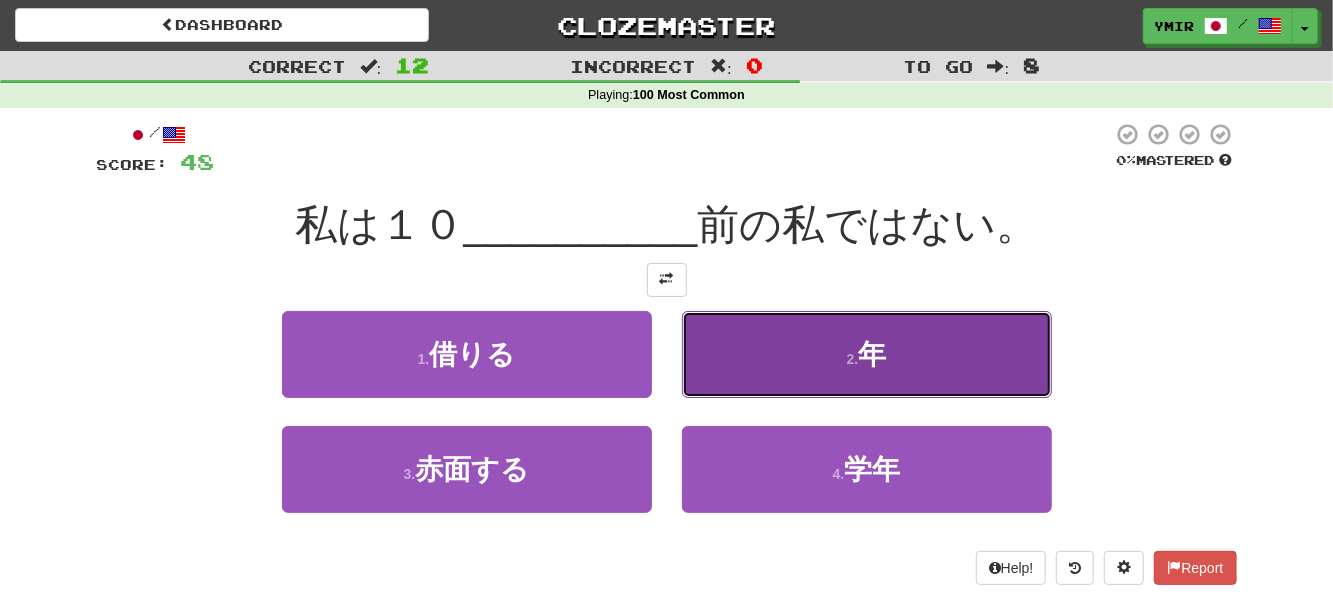 click on "2 .  年" at bounding box center (867, 354) 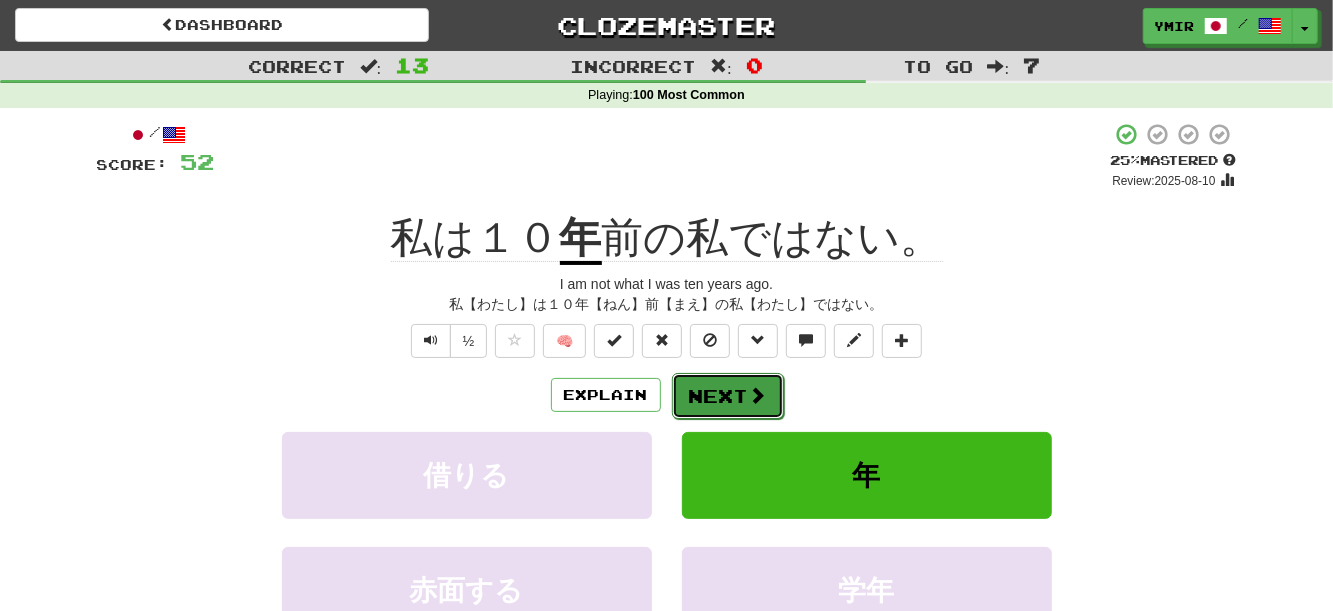 click on "Next" at bounding box center [728, 396] 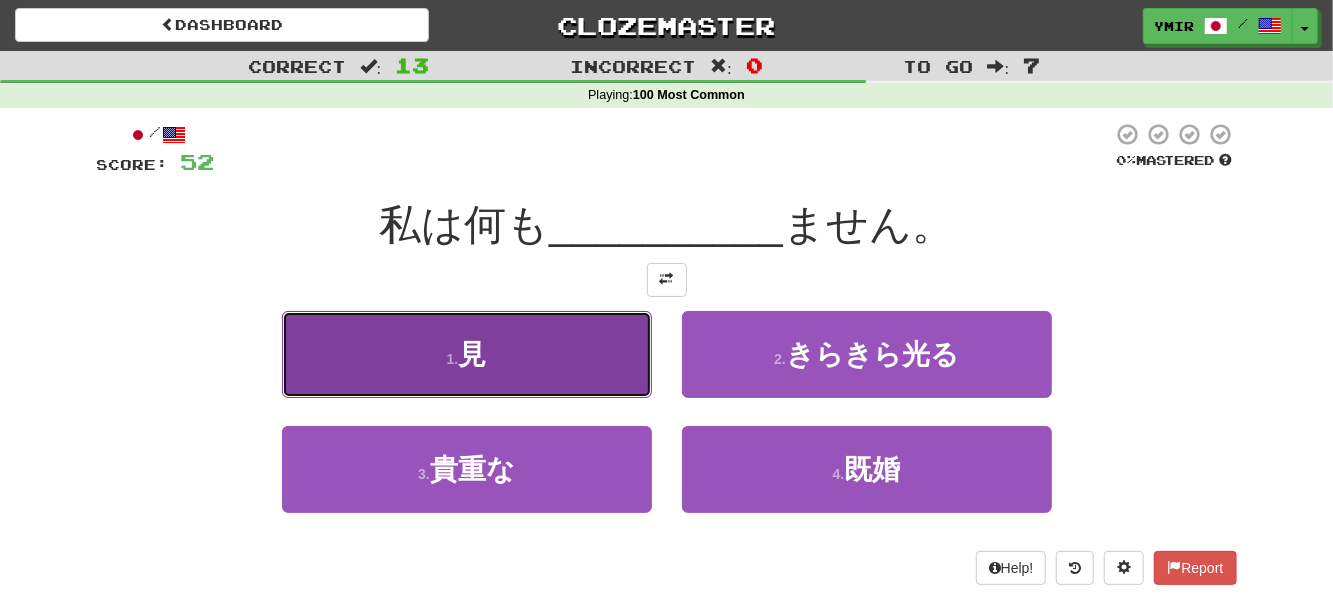 click on "1 .  見" at bounding box center [467, 354] 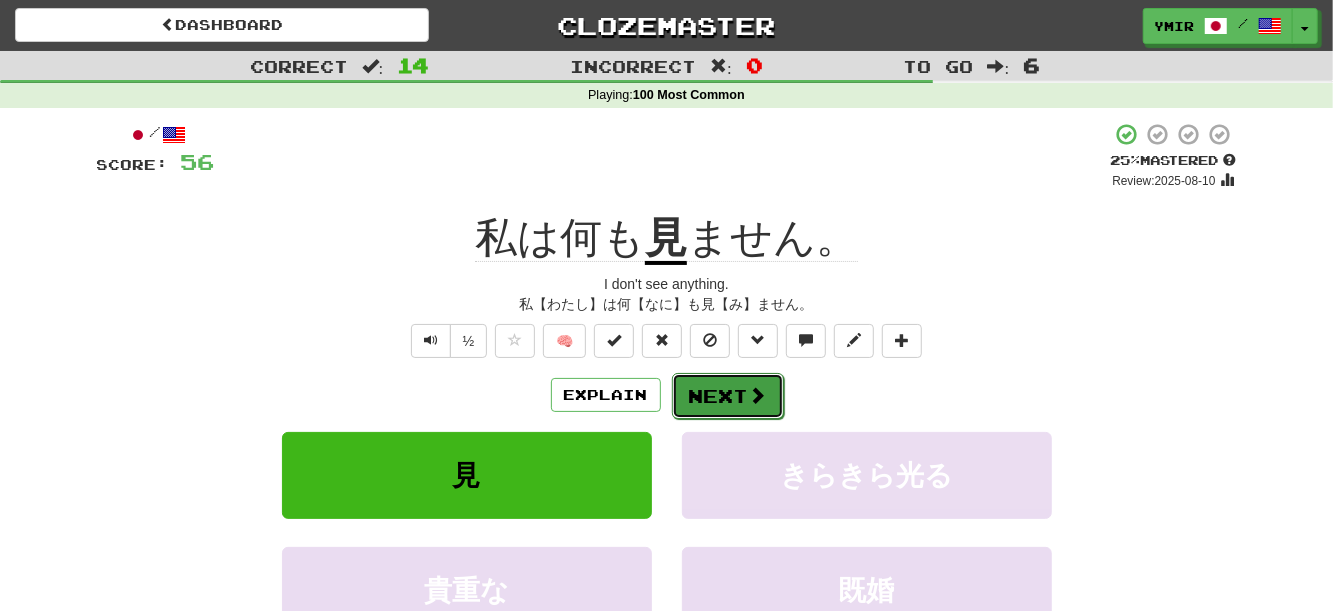 click on "Next" at bounding box center (728, 396) 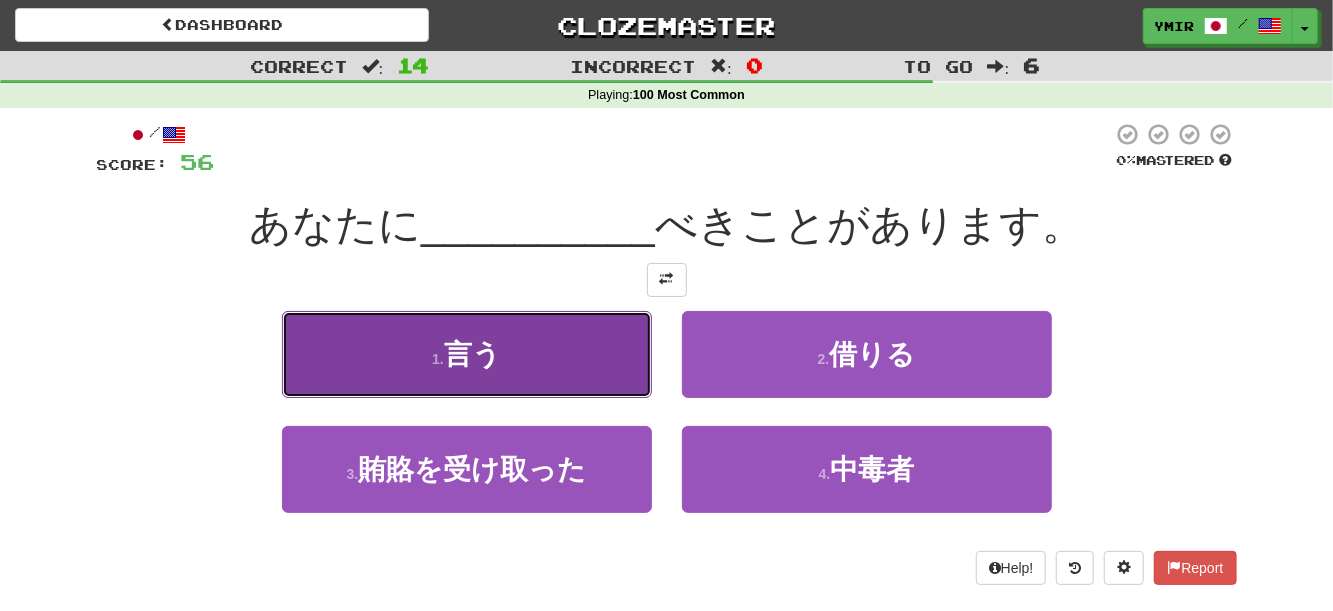 click on "1 .  言う" at bounding box center [467, 354] 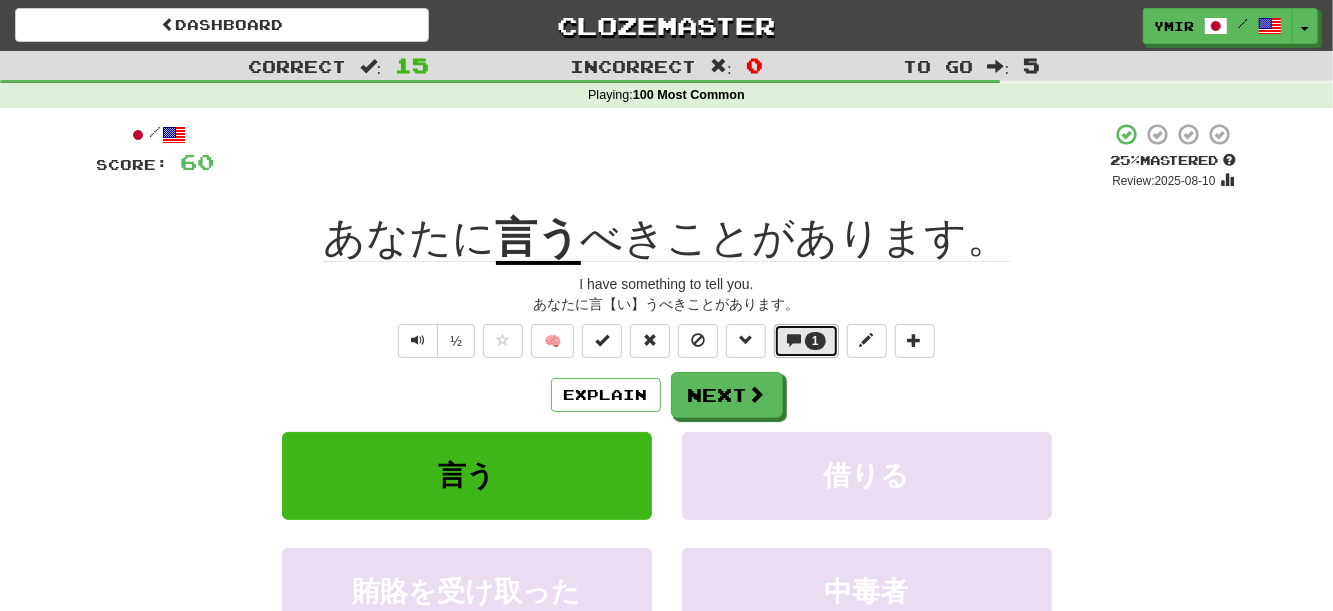 click at bounding box center (794, 340) 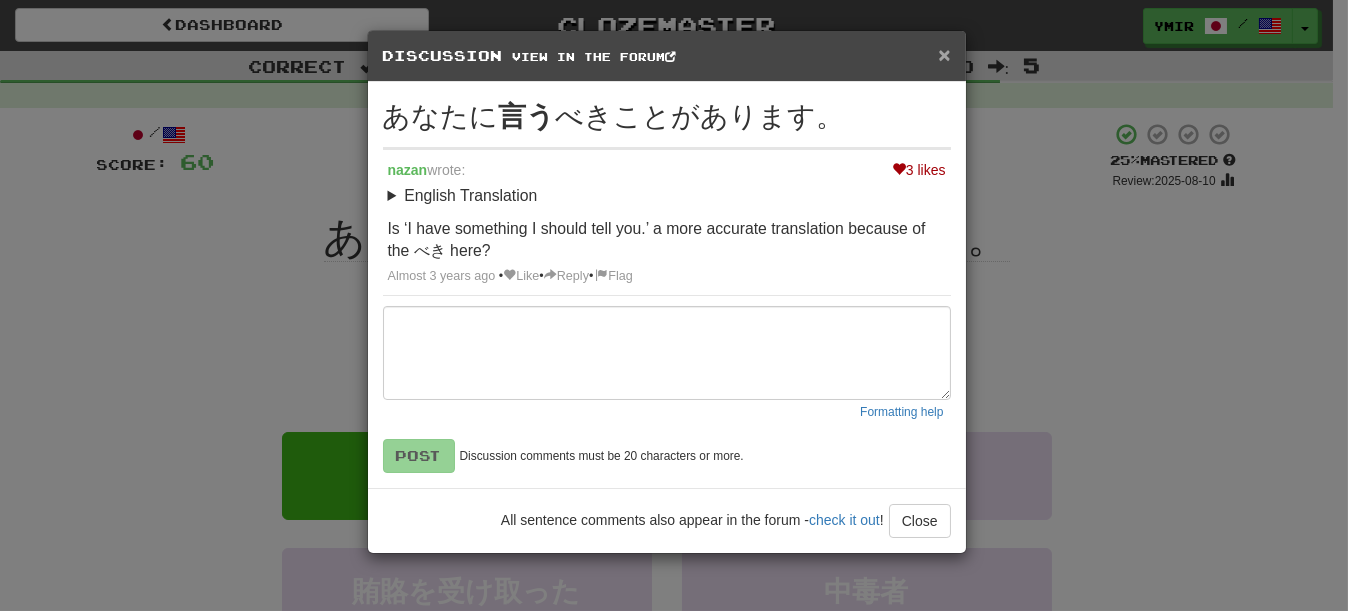 click on "×" at bounding box center [944, 54] 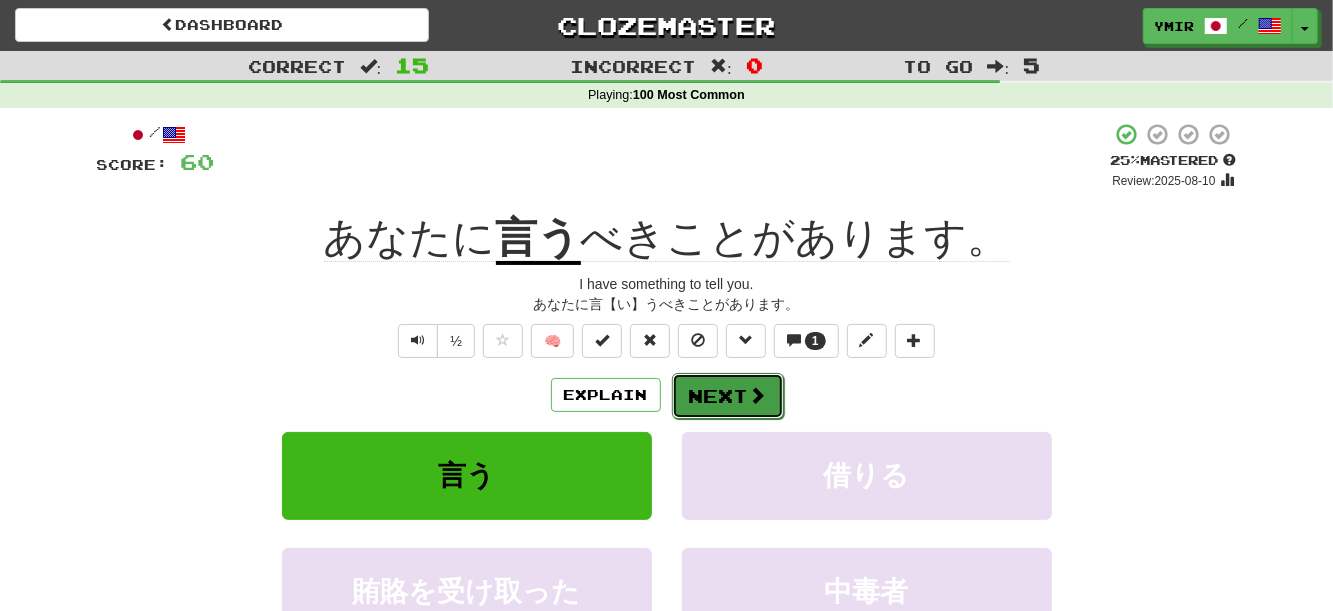click on "Next" at bounding box center [728, 396] 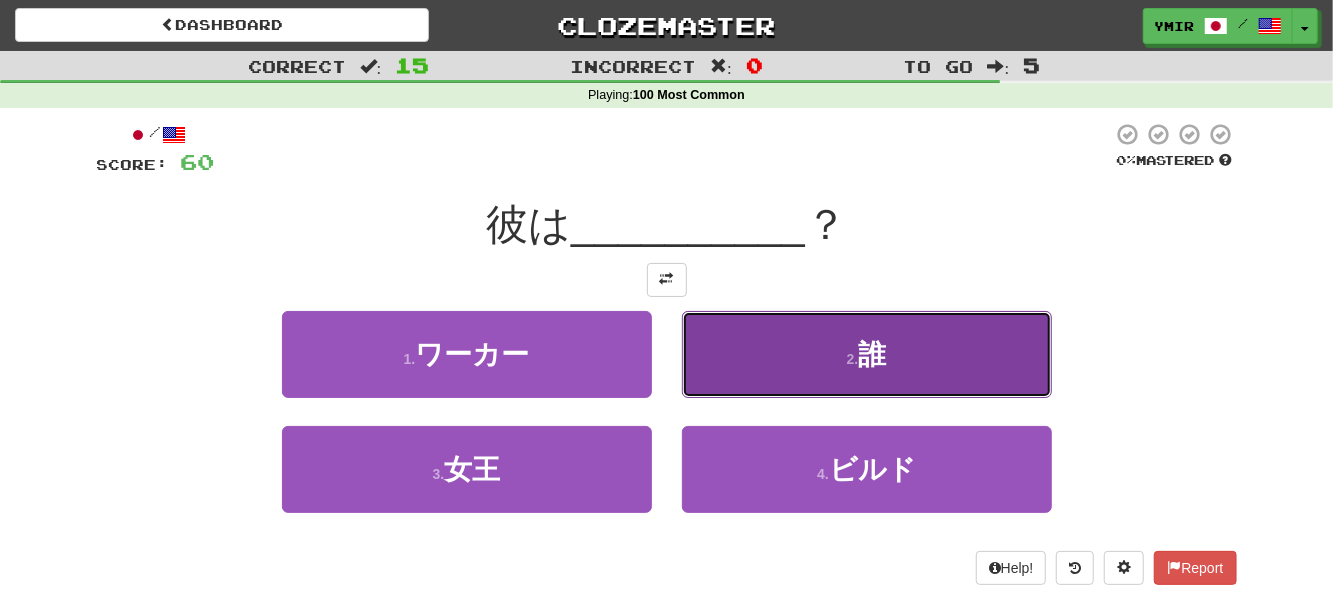 click on "2 .  誰" at bounding box center [867, 354] 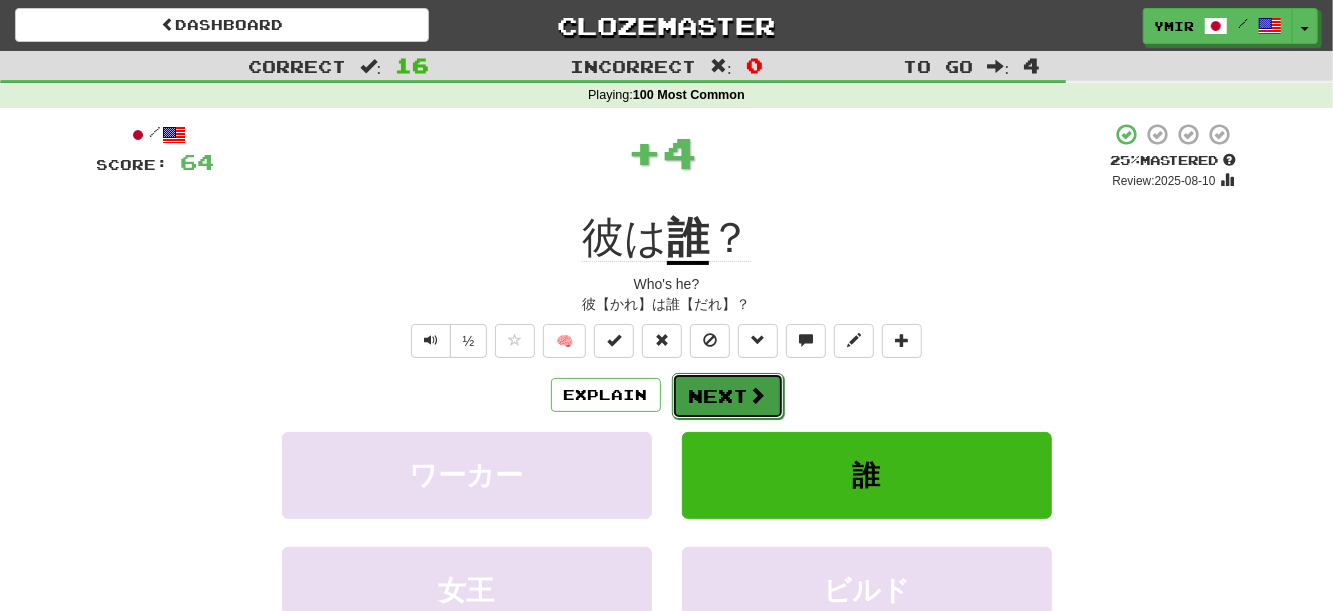click on "Next" at bounding box center [728, 396] 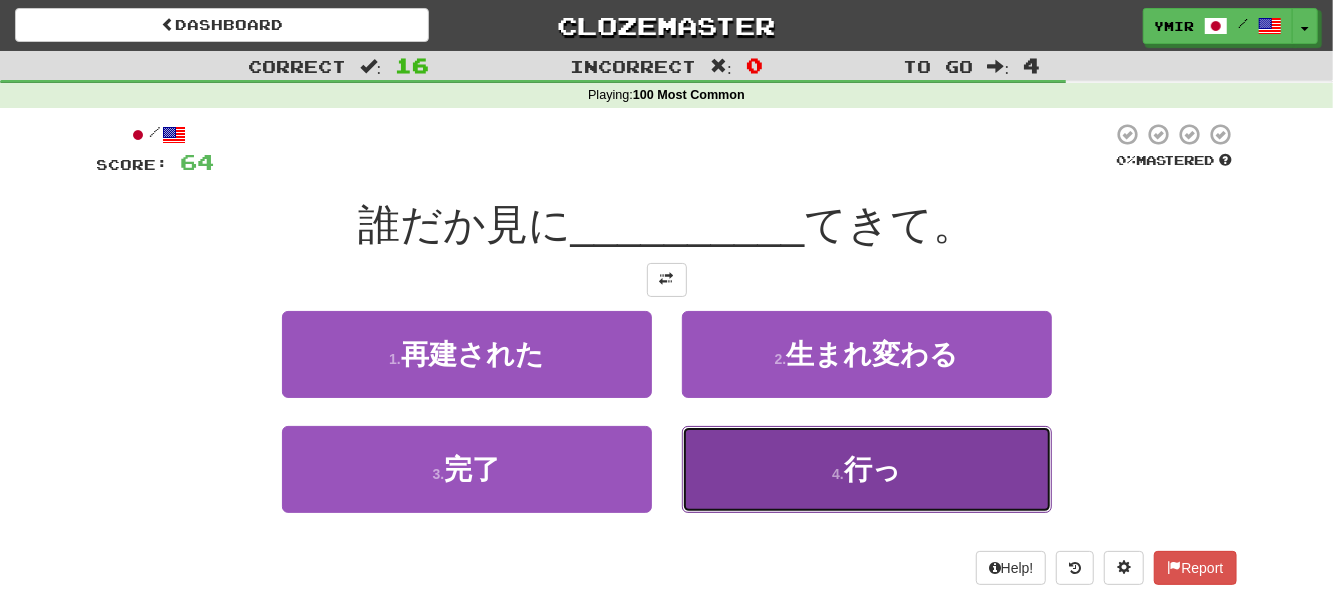 click on "4 .  行っ" at bounding box center (867, 469) 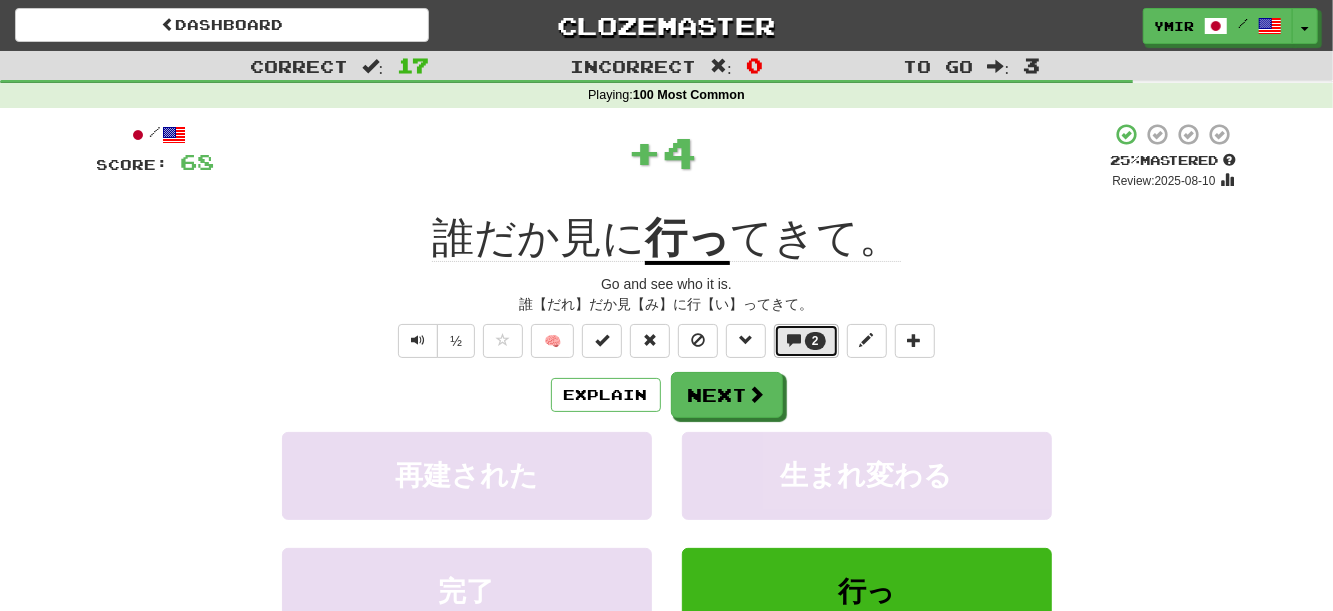 click on "2" at bounding box center (815, 341) 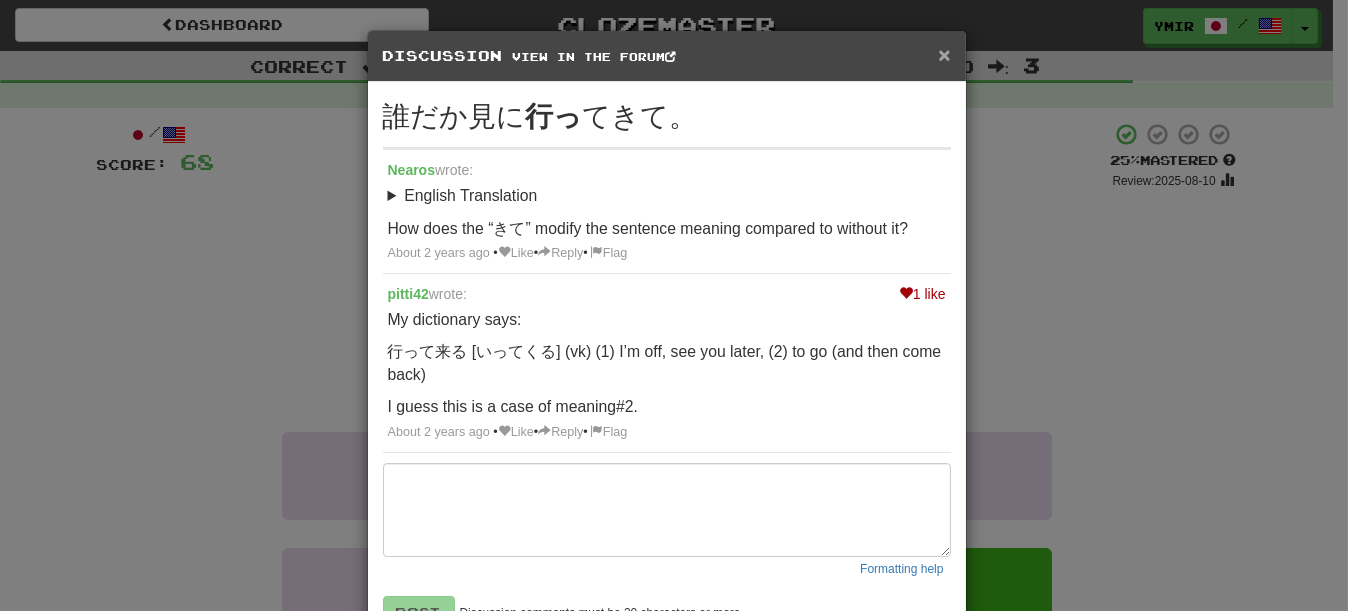 click on "×" at bounding box center [944, 54] 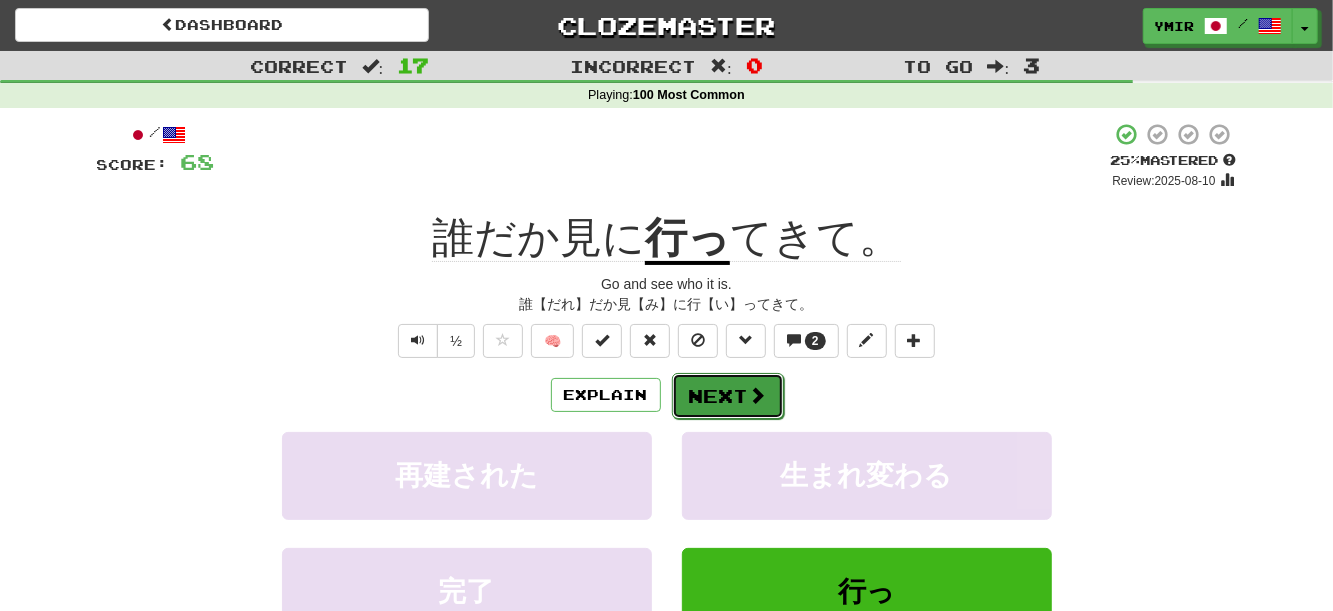 click on "Next" at bounding box center [728, 396] 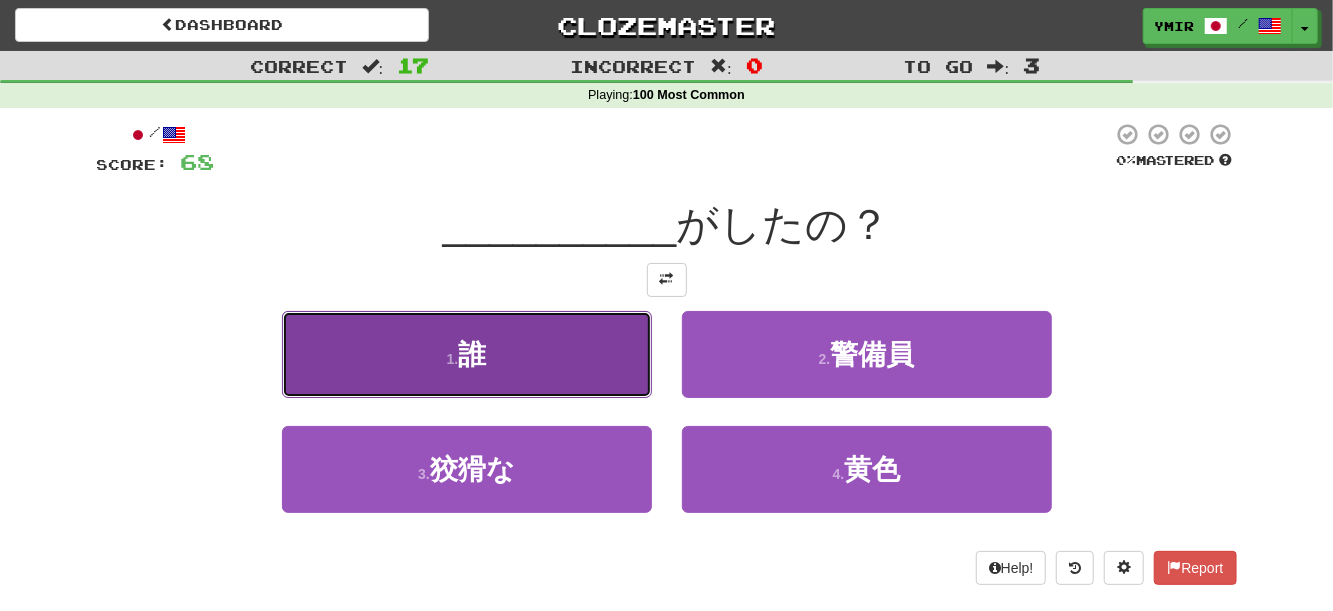 click on "1 .  誰" at bounding box center (467, 354) 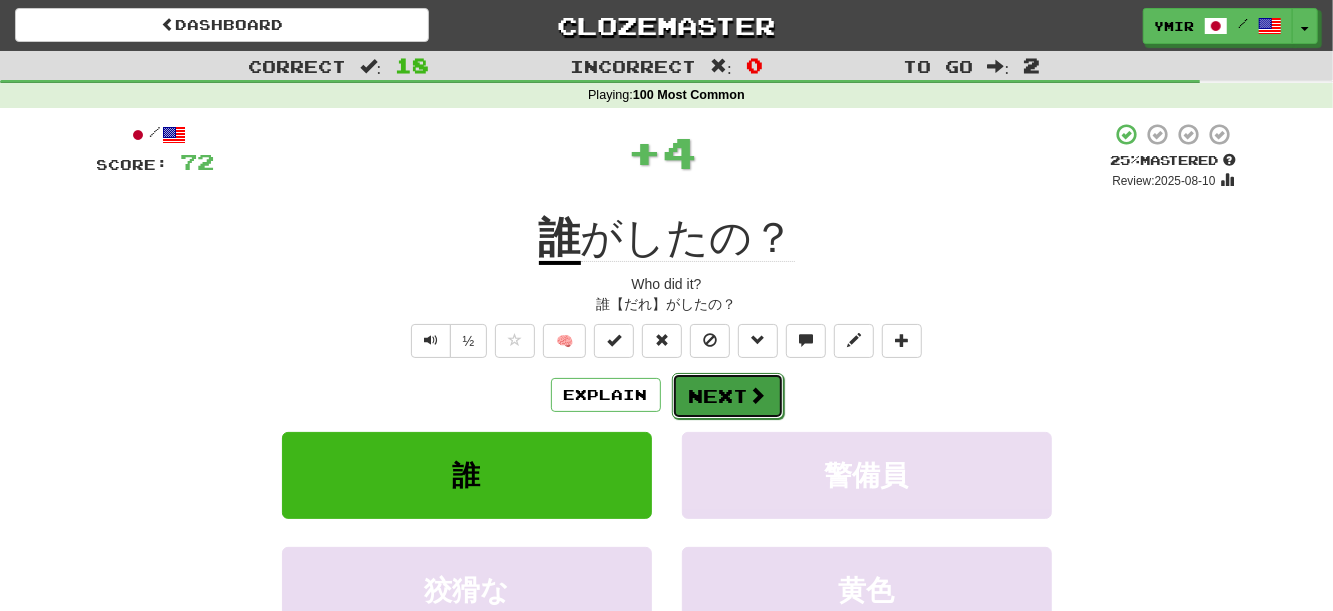 click on "Next" at bounding box center (728, 396) 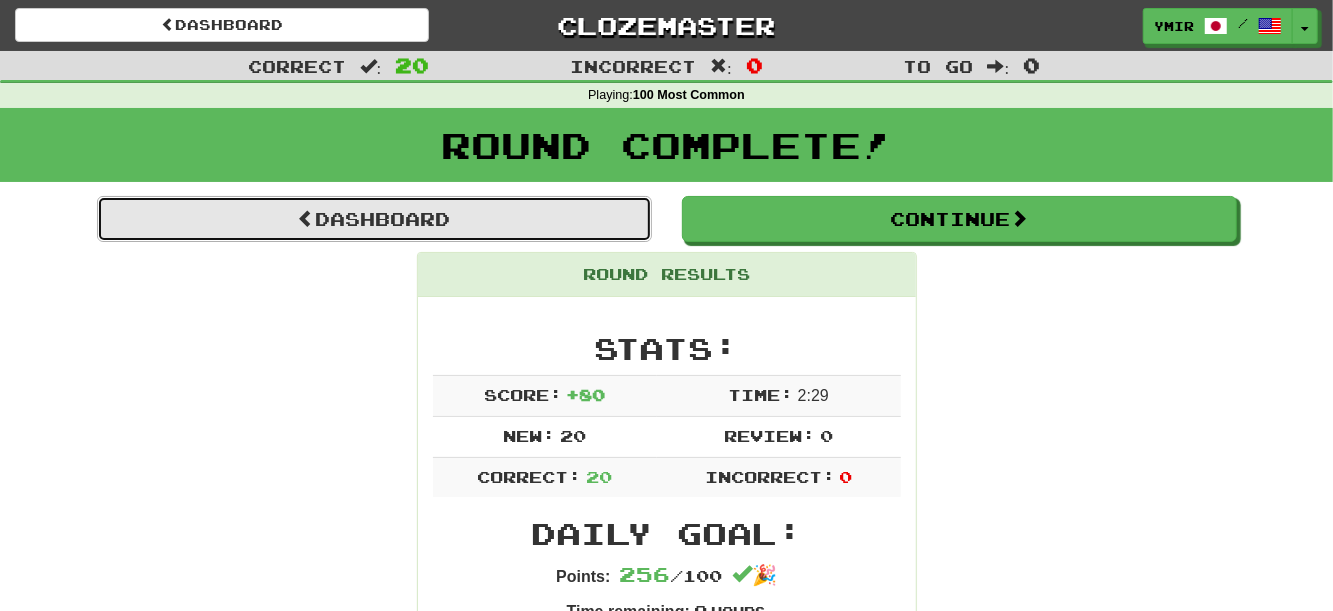 click on "Dashboard" at bounding box center [374, 219] 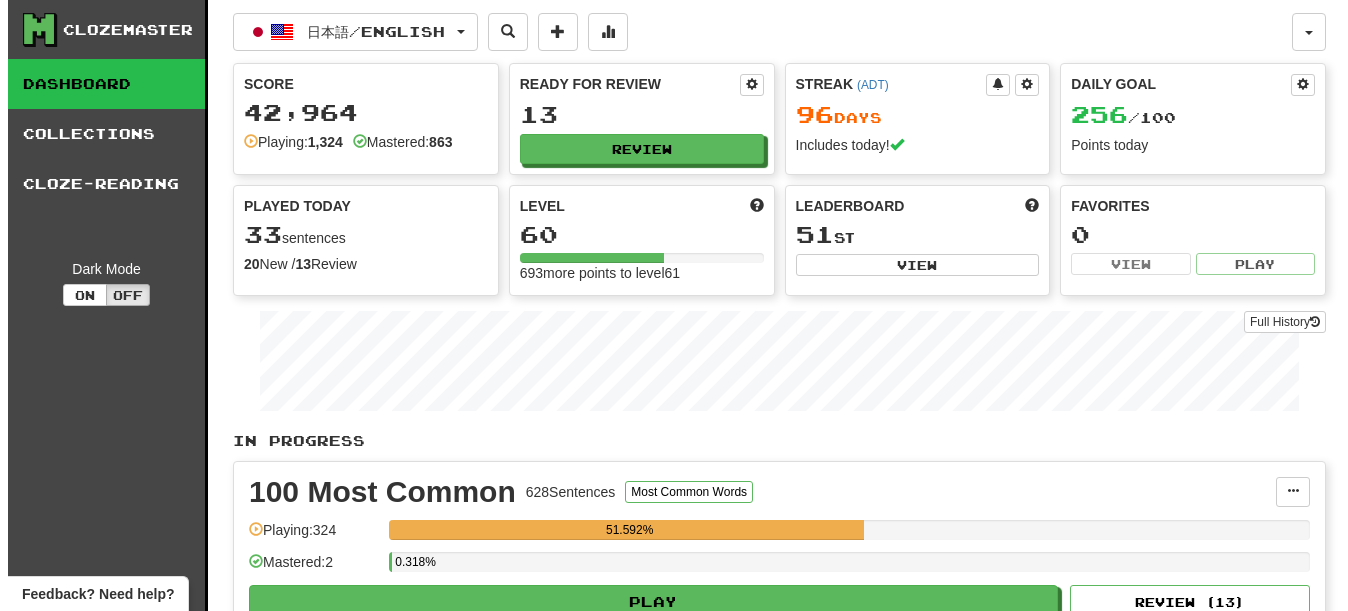 scroll, scrollTop: 0, scrollLeft: 0, axis: both 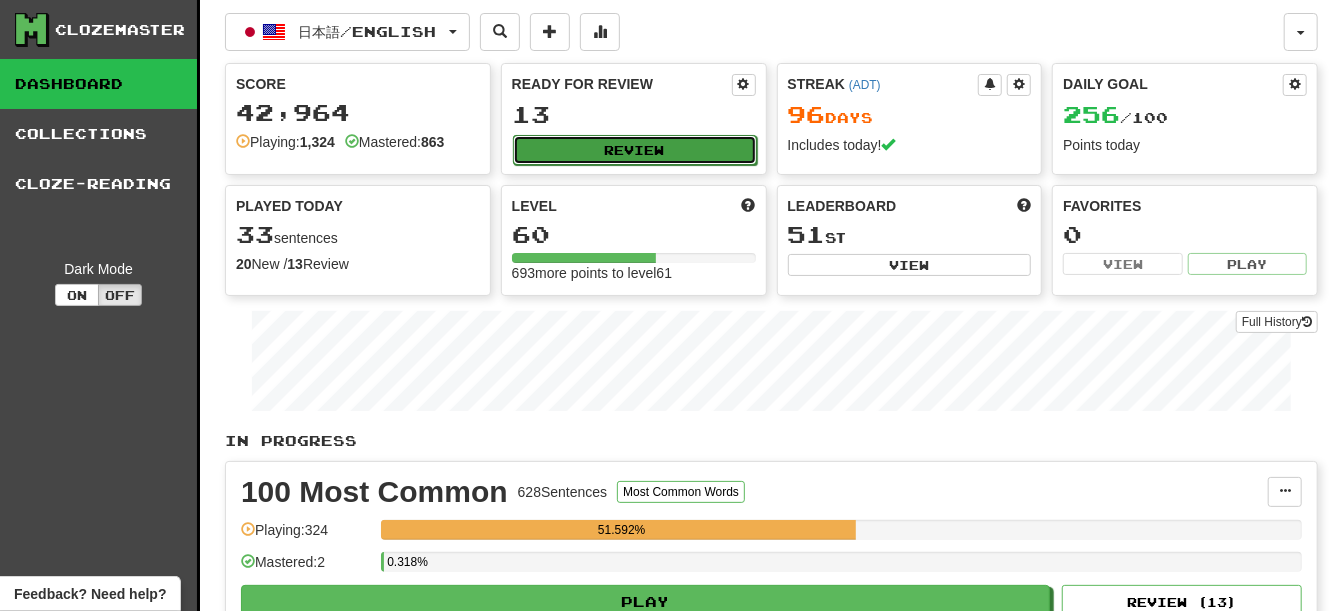 click on "Review" at bounding box center [635, 150] 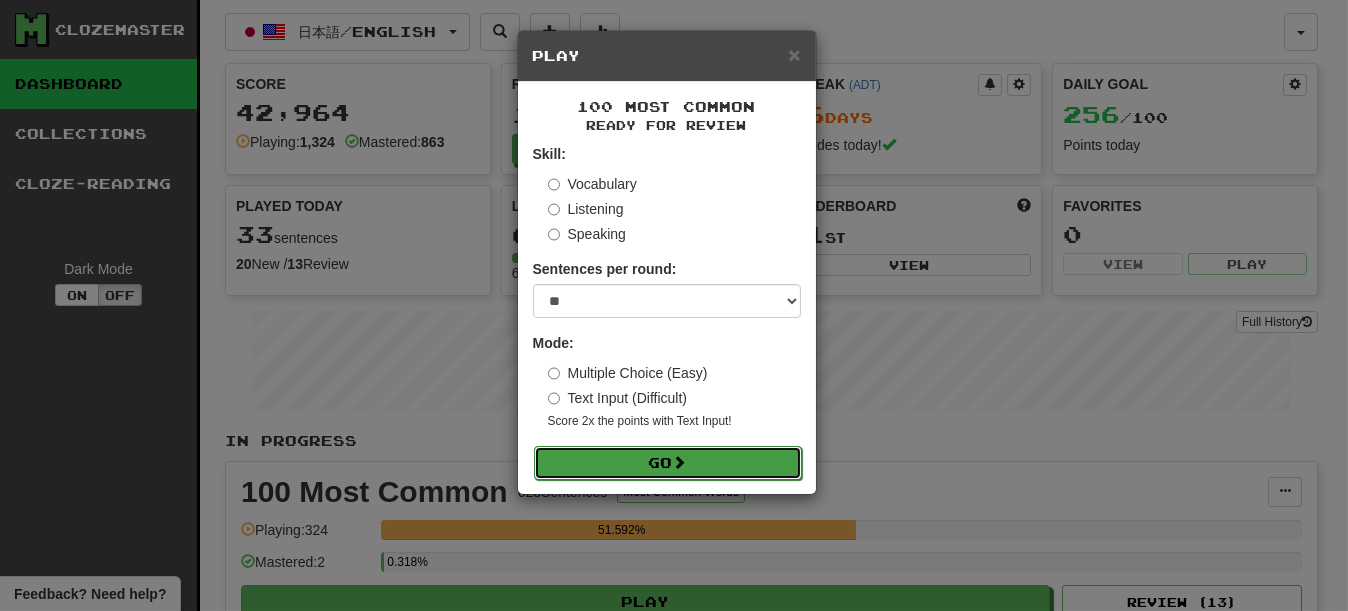 click on "Go" at bounding box center (668, 463) 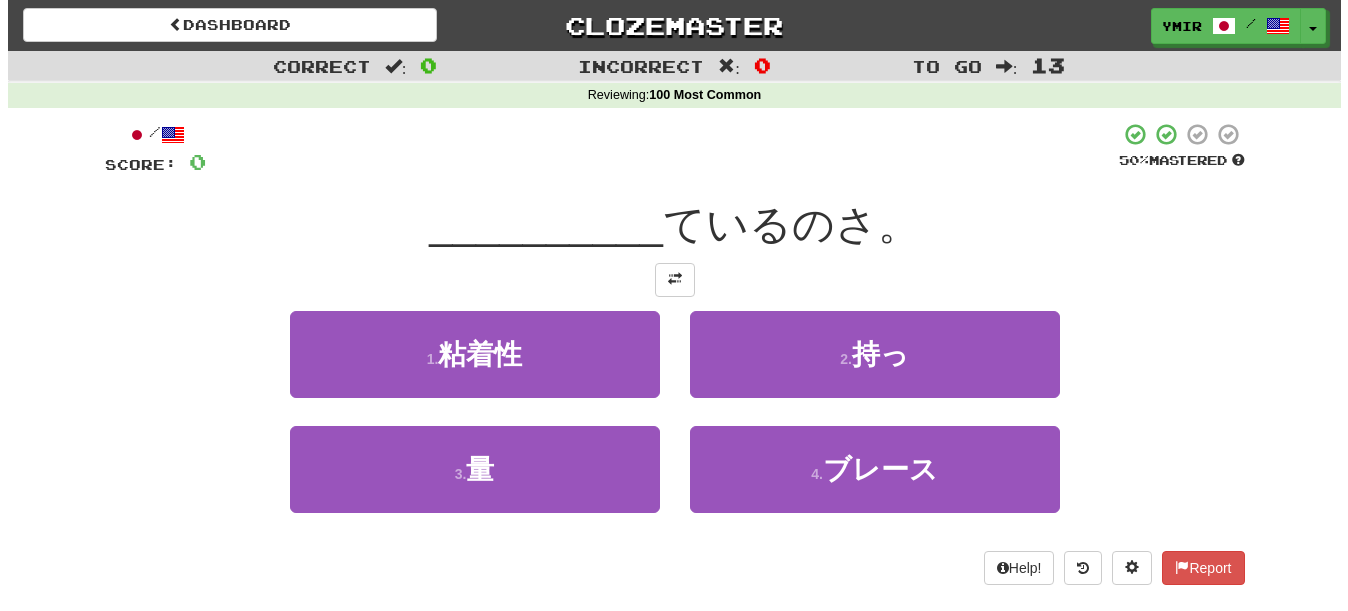 scroll, scrollTop: 0, scrollLeft: 0, axis: both 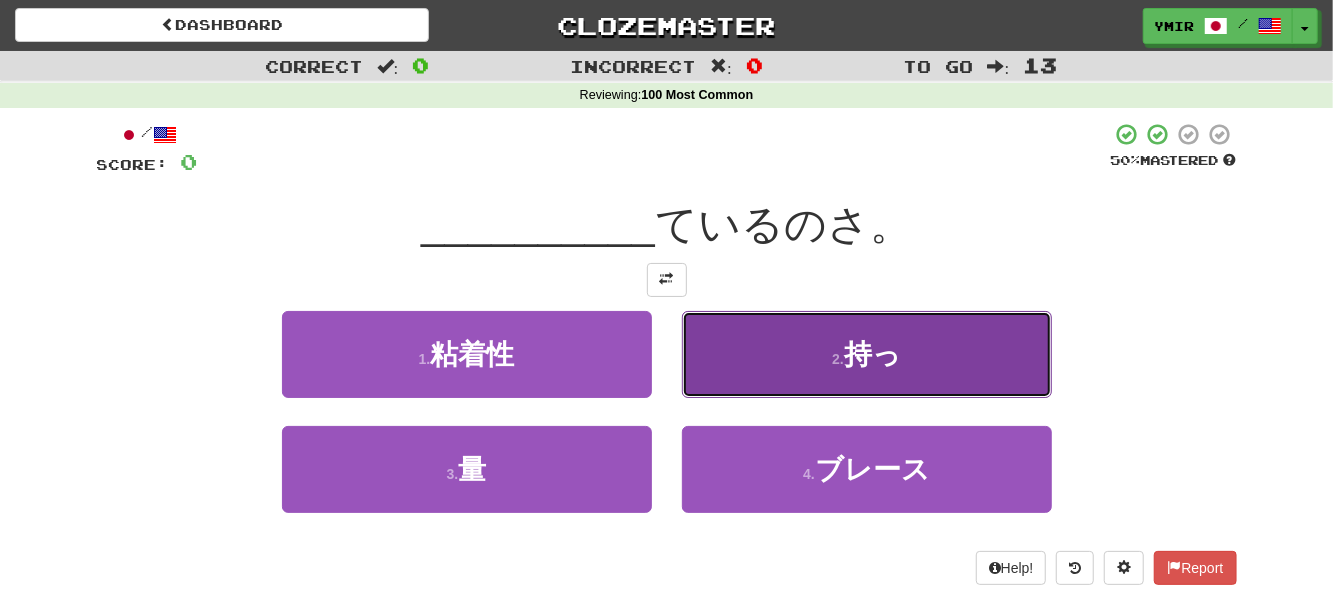 click on "2 .  持っ" at bounding box center (867, 354) 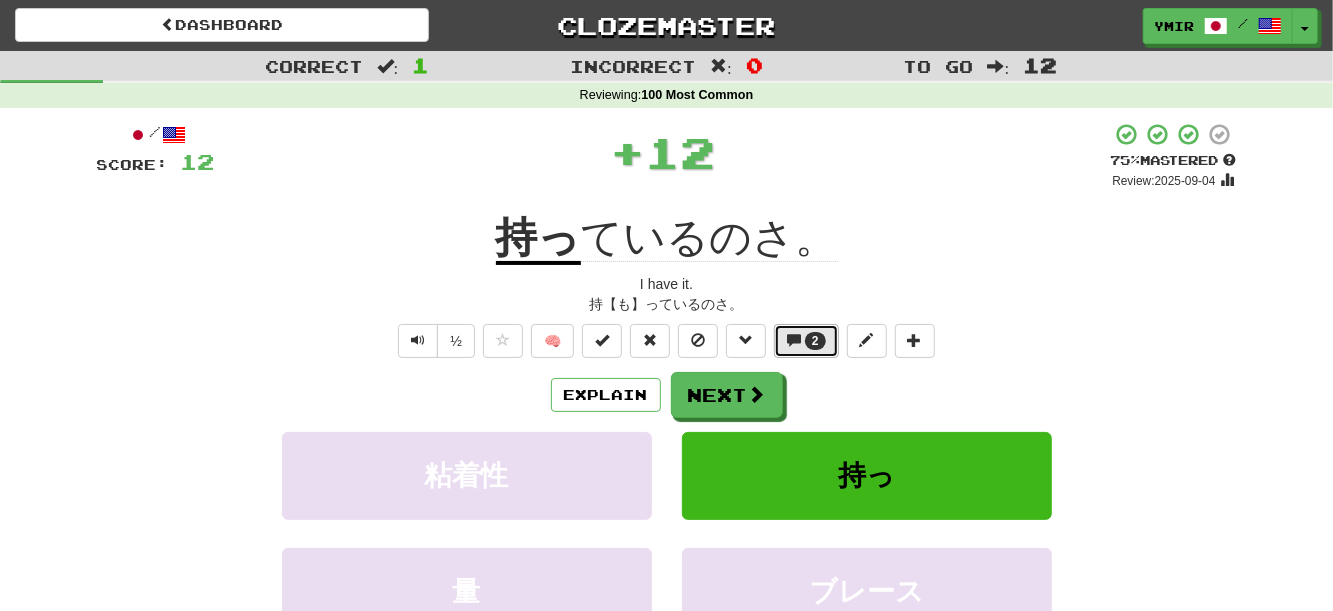 click on "2" at bounding box center [806, 341] 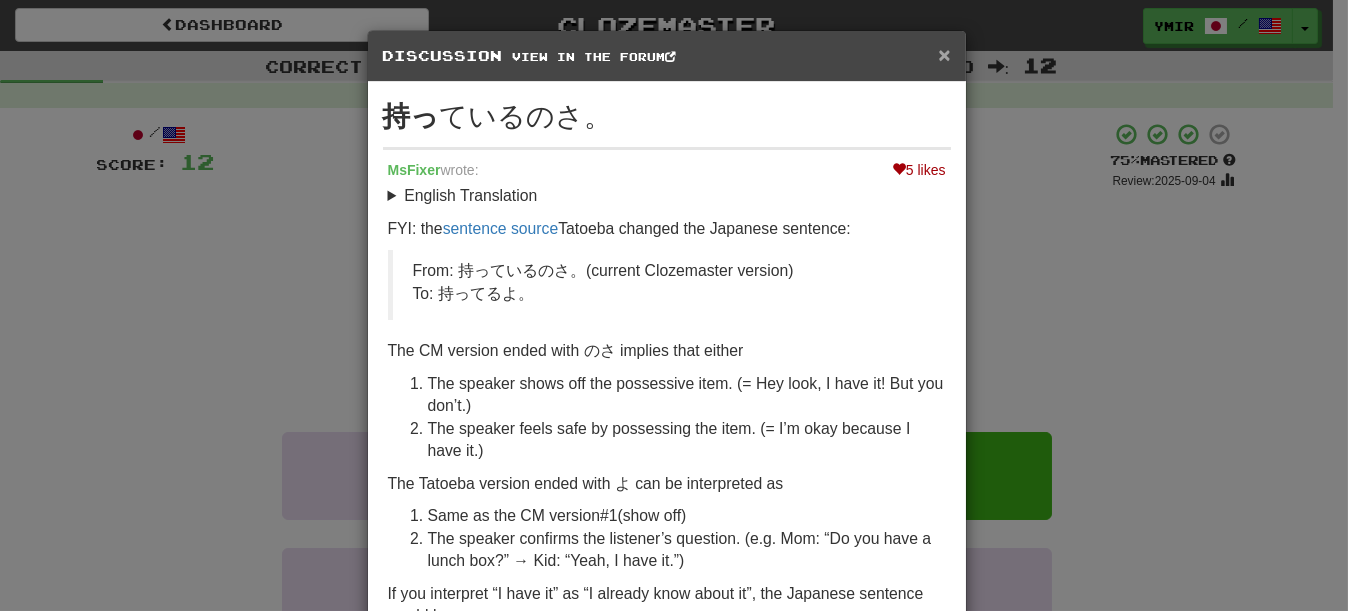 click on "×" at bounding box center (944, 54) 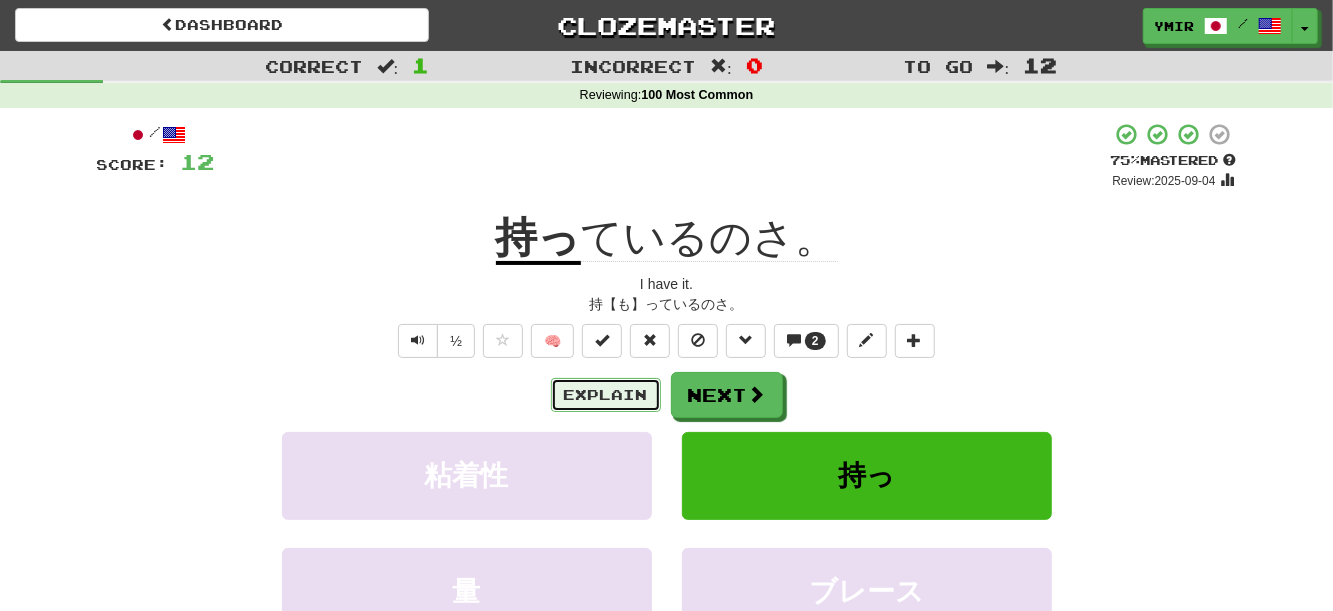 click on "Explain" at bounding box center [606, 395] 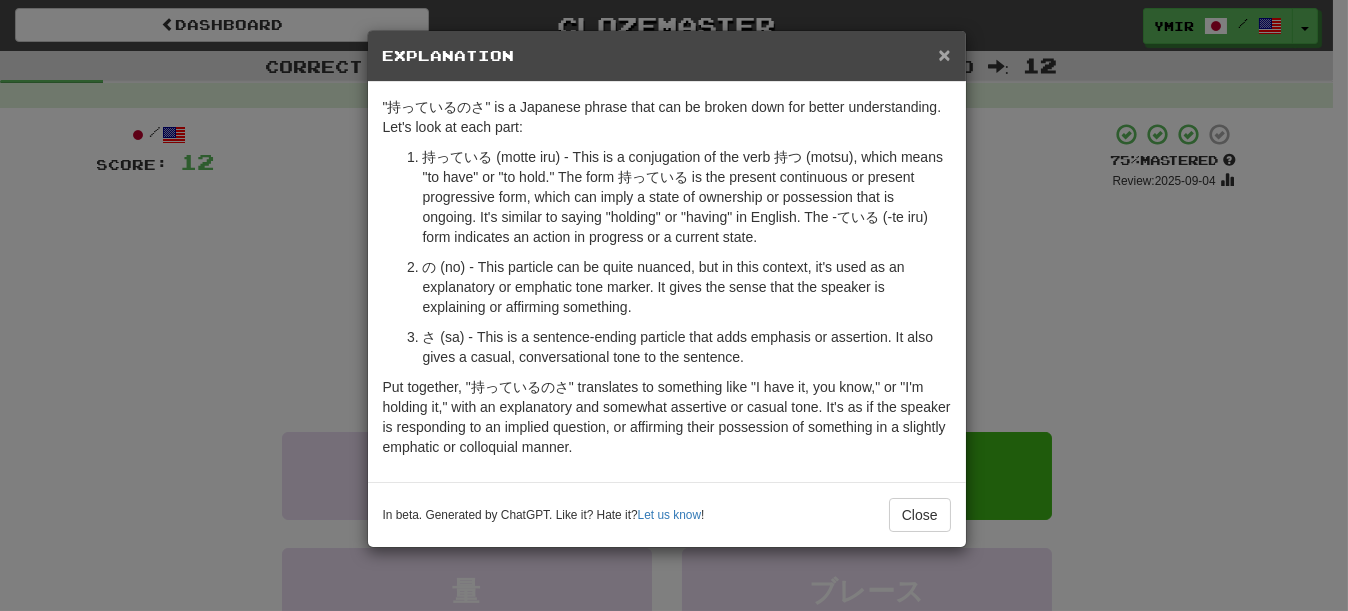 click on "×" at bounding box center (944, 54) 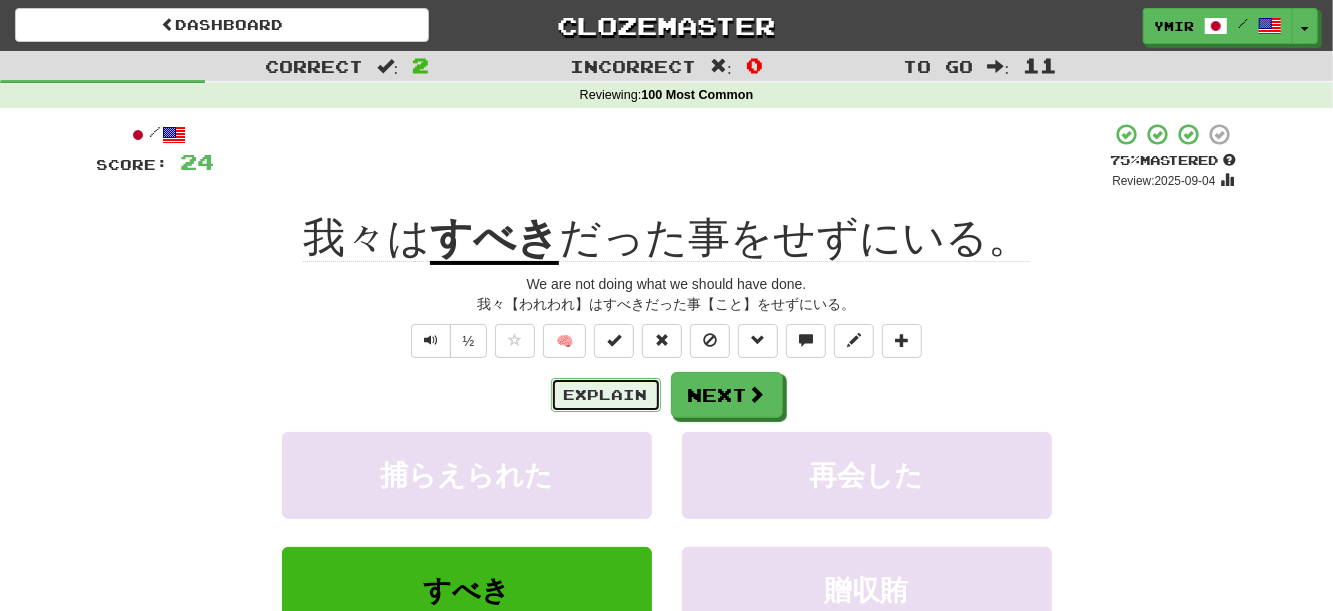 click on "Explain" at bounding box center [606, 395] 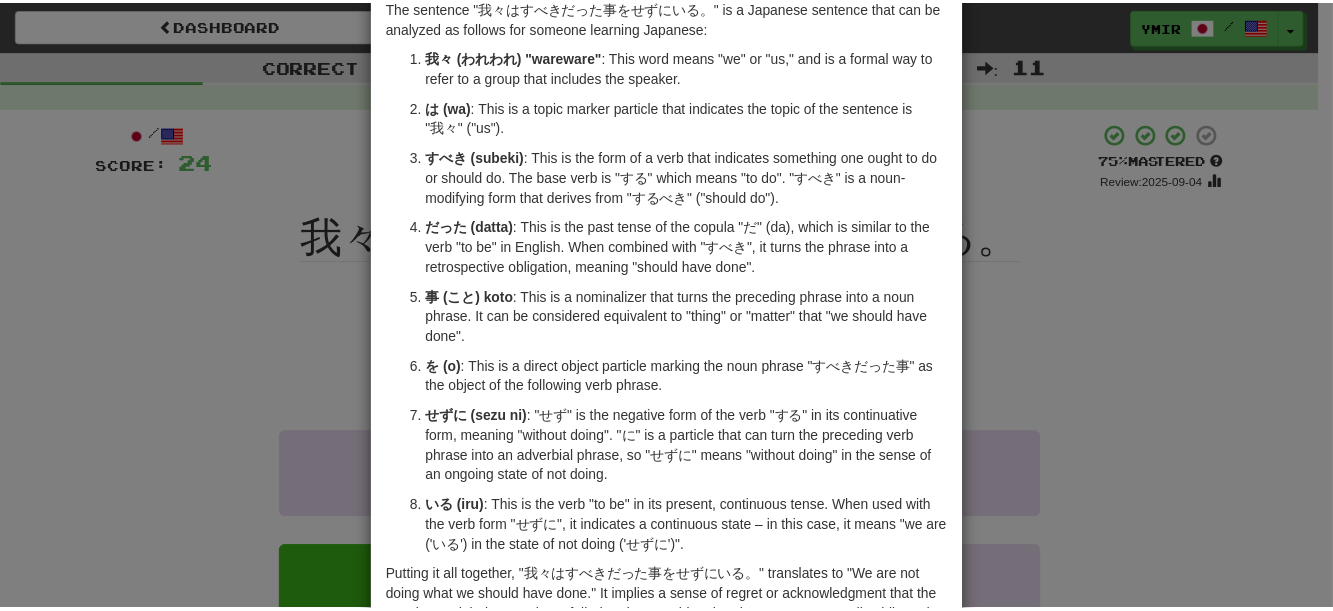 scroll, scrollTop: 0, scrollLeft: 0, axis: both 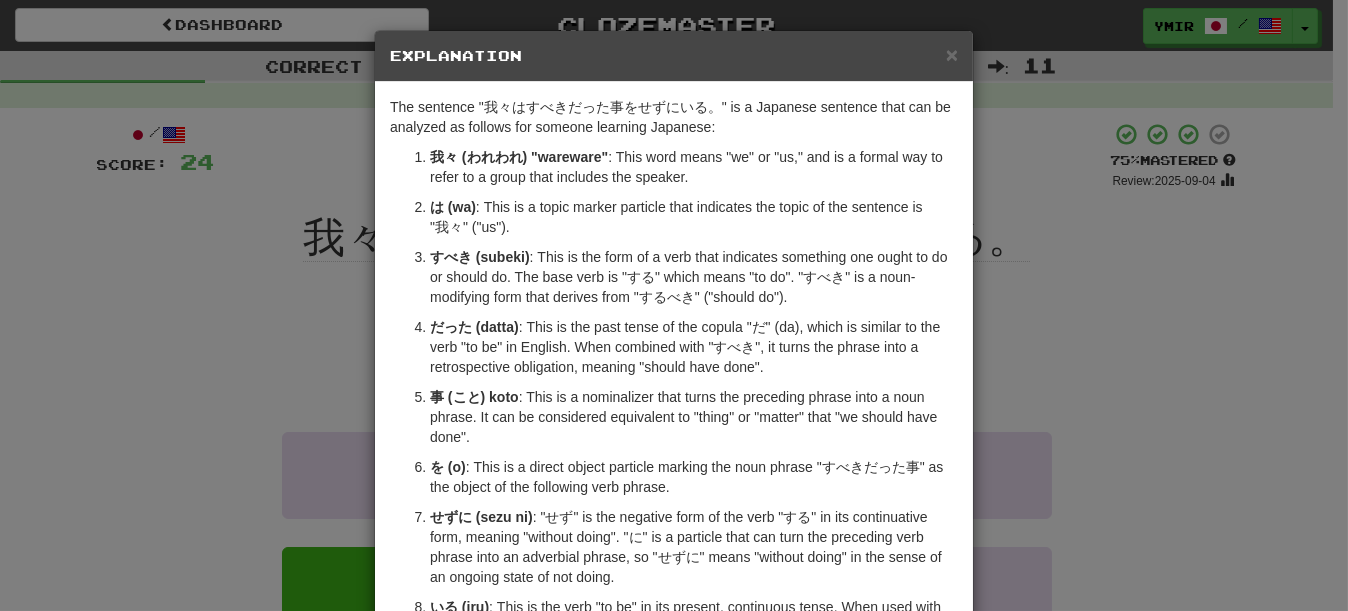 click on "Explanation" at bounding box center [674, 56] 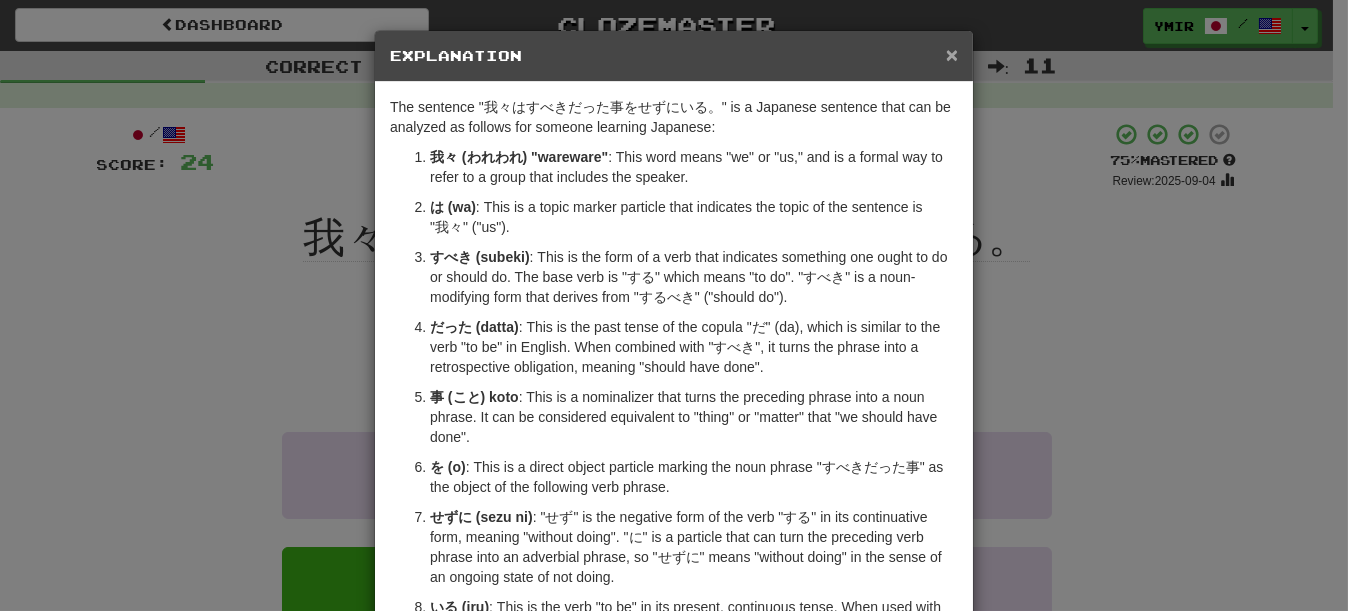 click on "×" at bounding box center (952, 54) 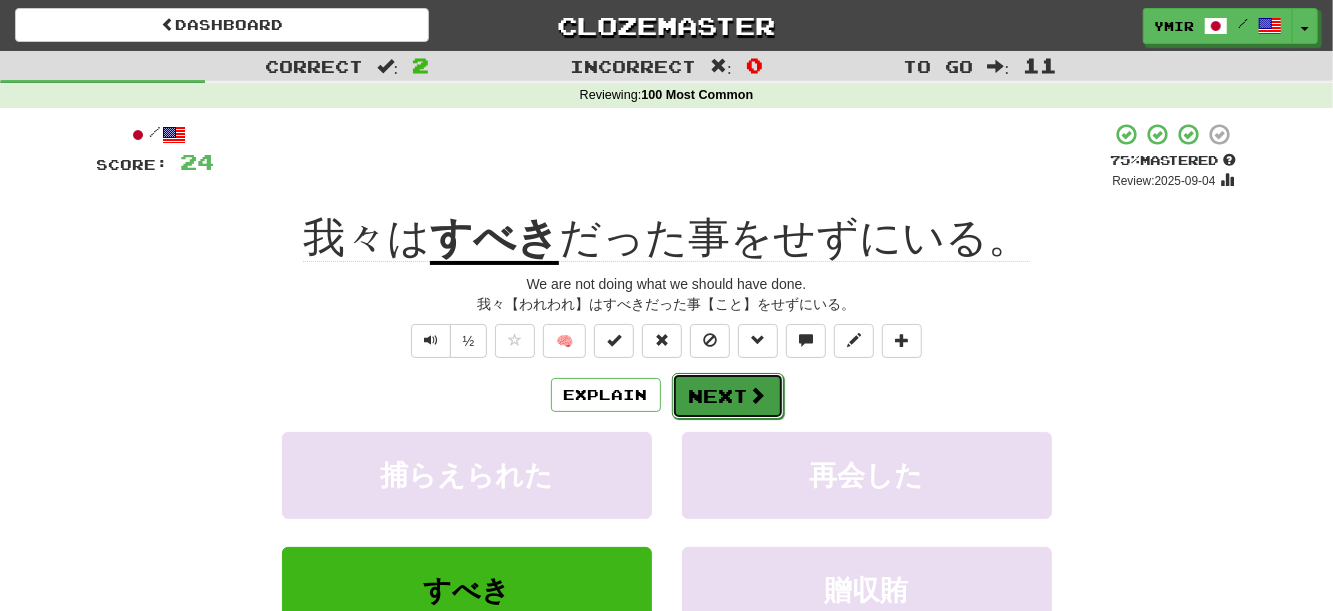 click on "Next" at bounding box center [728, 396] 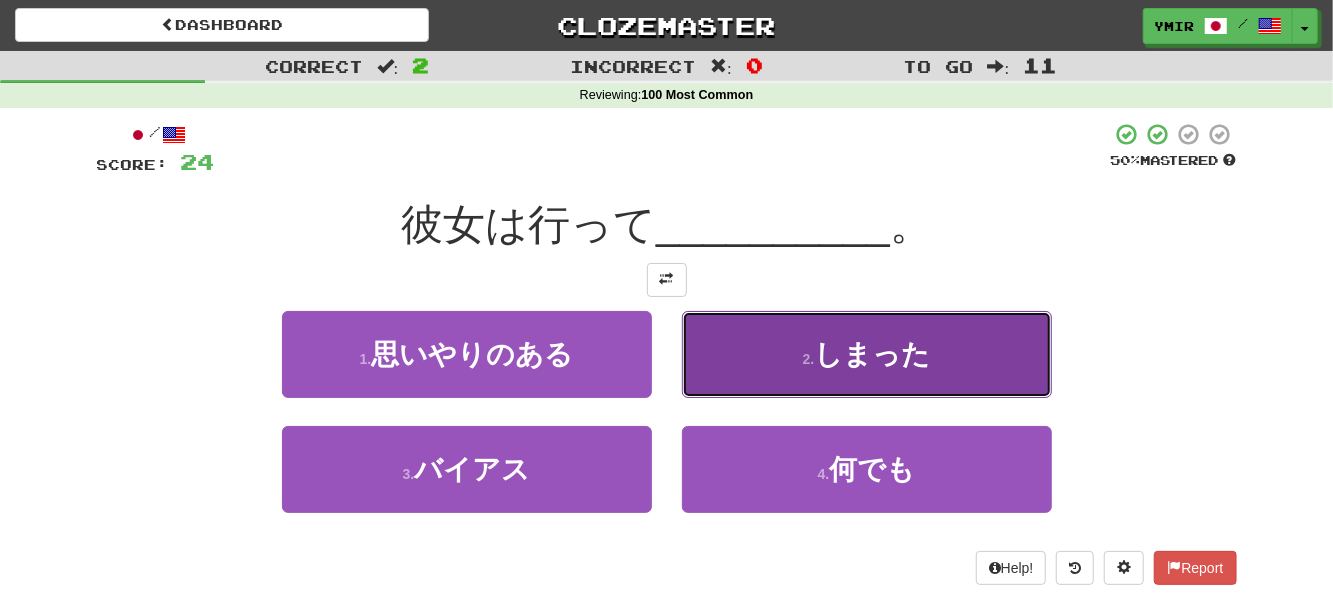 click on "2 .  しまった" at bounding box center [867, 354] 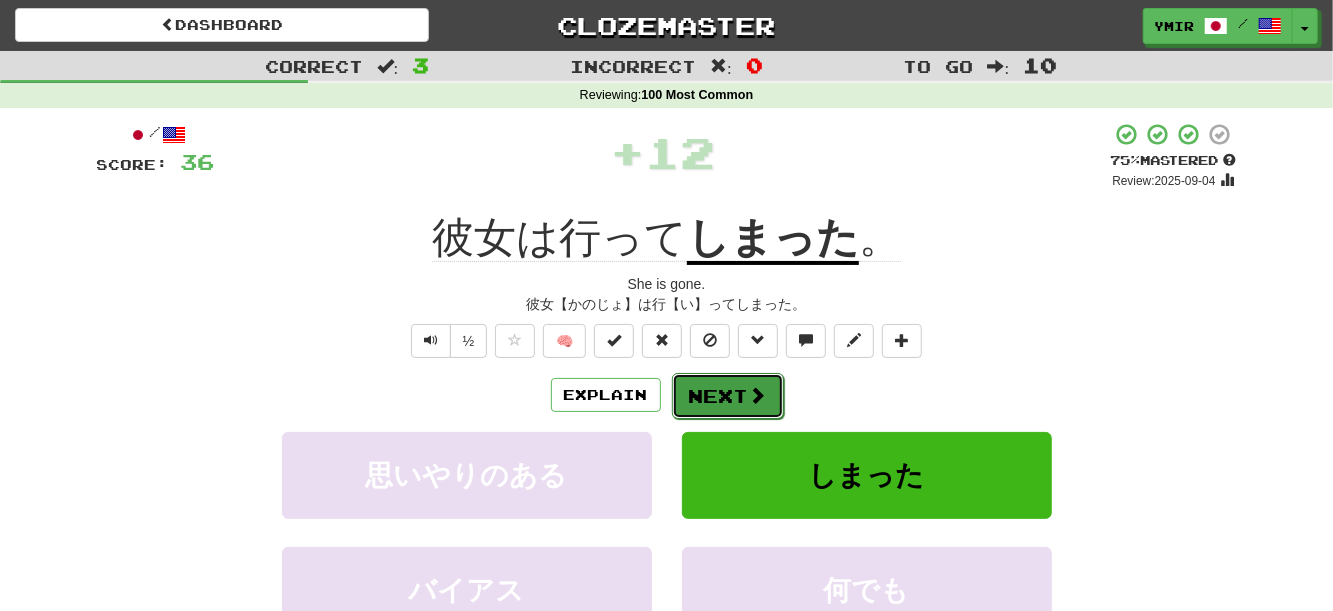 click on "Next" at bounding box center [728, 396] 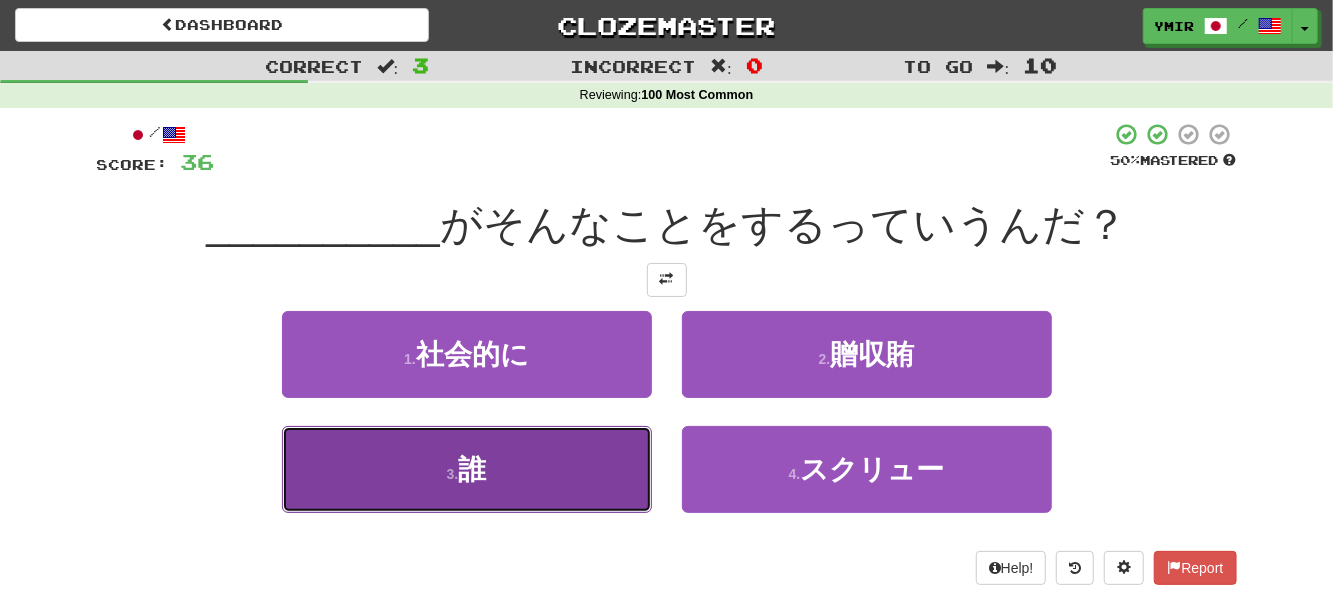 click on "3 .  誰" at bounding box center (467, 469) 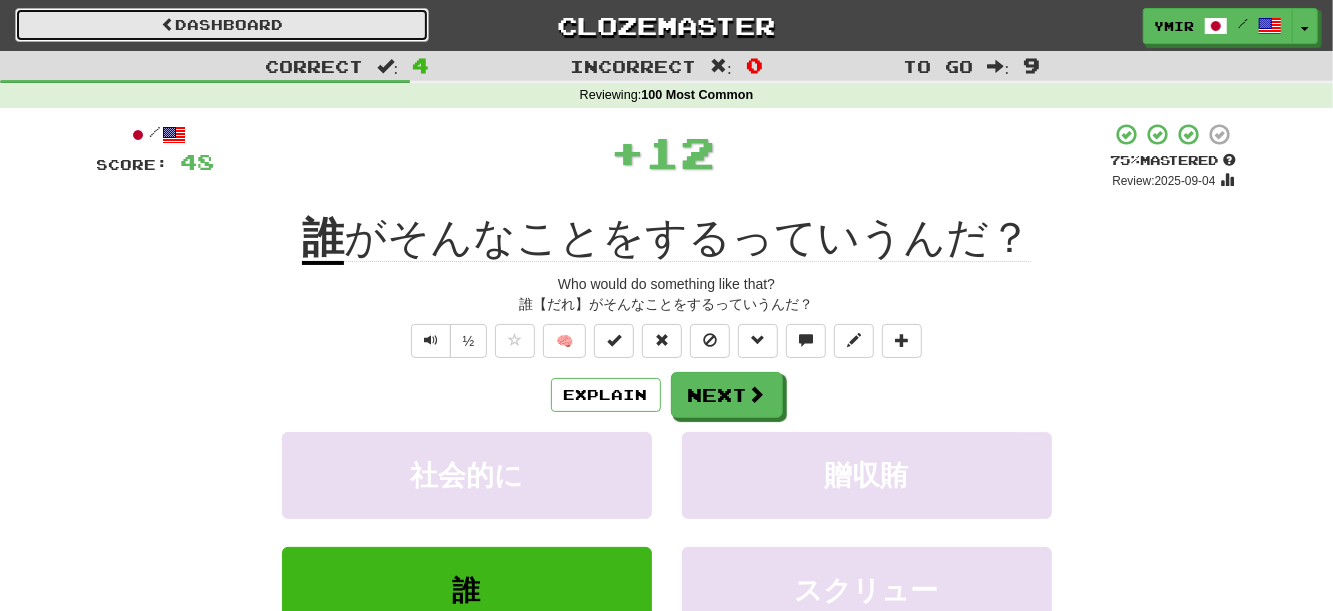 click on "Dashboard" at bounding box center [222, 25] 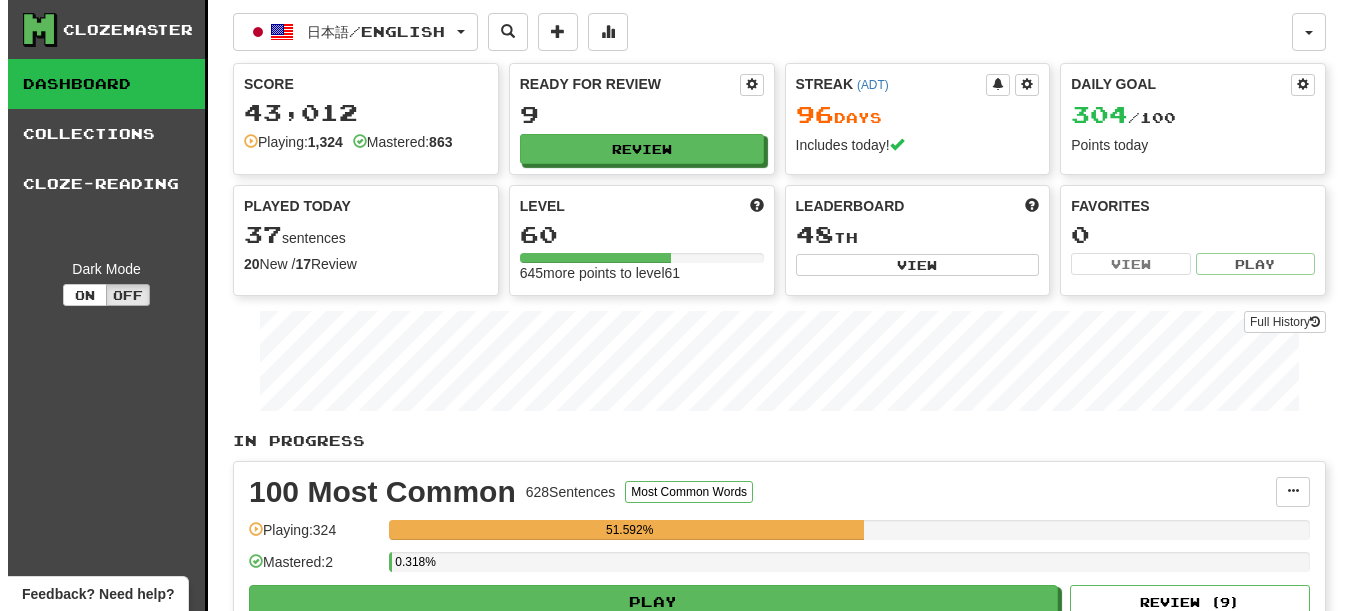 scroll, scrollTop: 0, scrollLeft: 0, axis: both 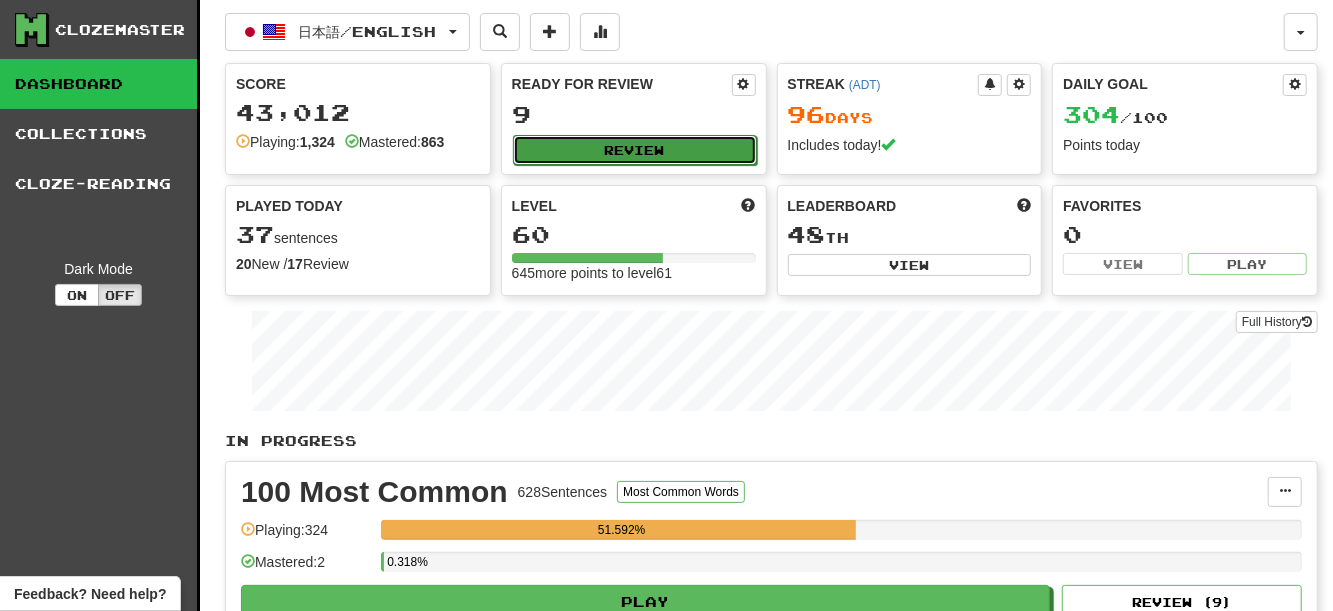 click on "Review" at bounding box center (635, 150) 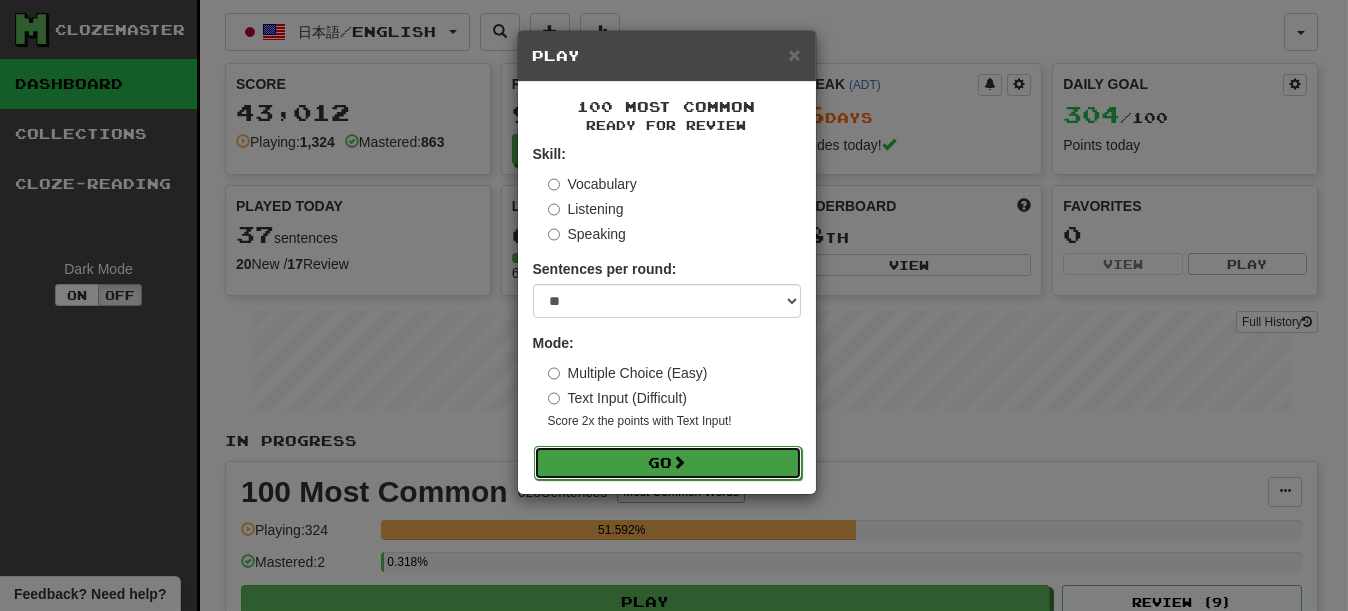 click on "Go" at bounding box center [668, 463] 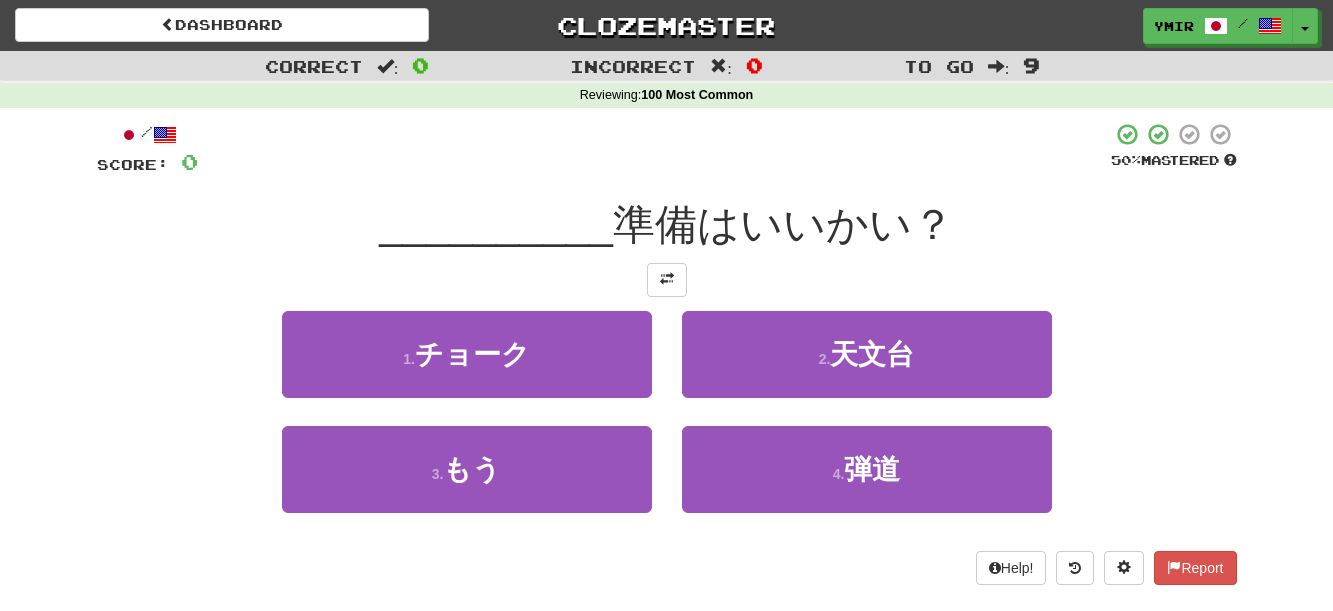 scroll, scrollTop: 0, scrollLeft: 0, axis: both 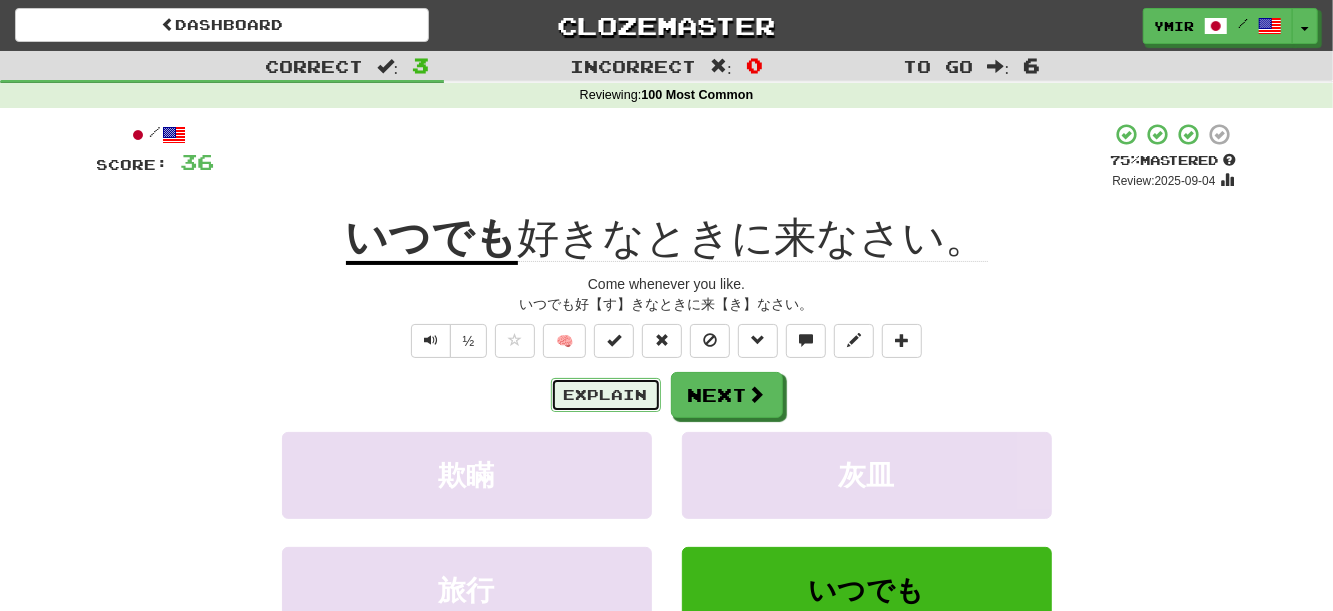 click on "Explain" at bounding box center [606, 395] 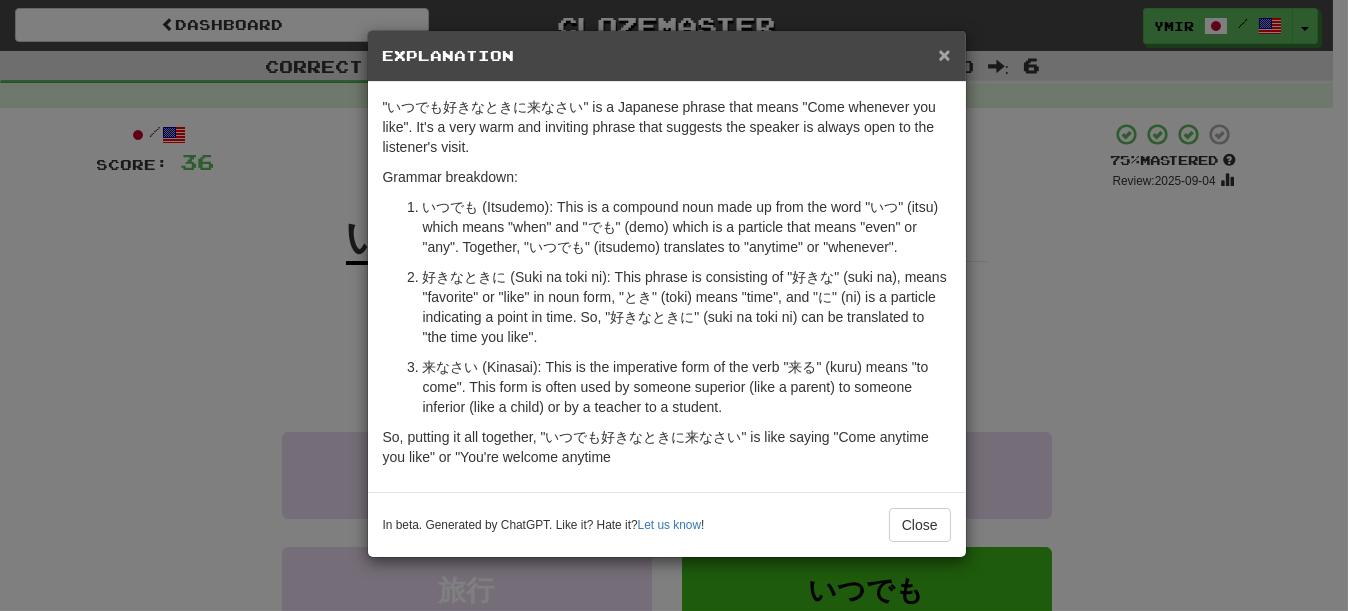 click on "×" at bounding box center (944, 54) 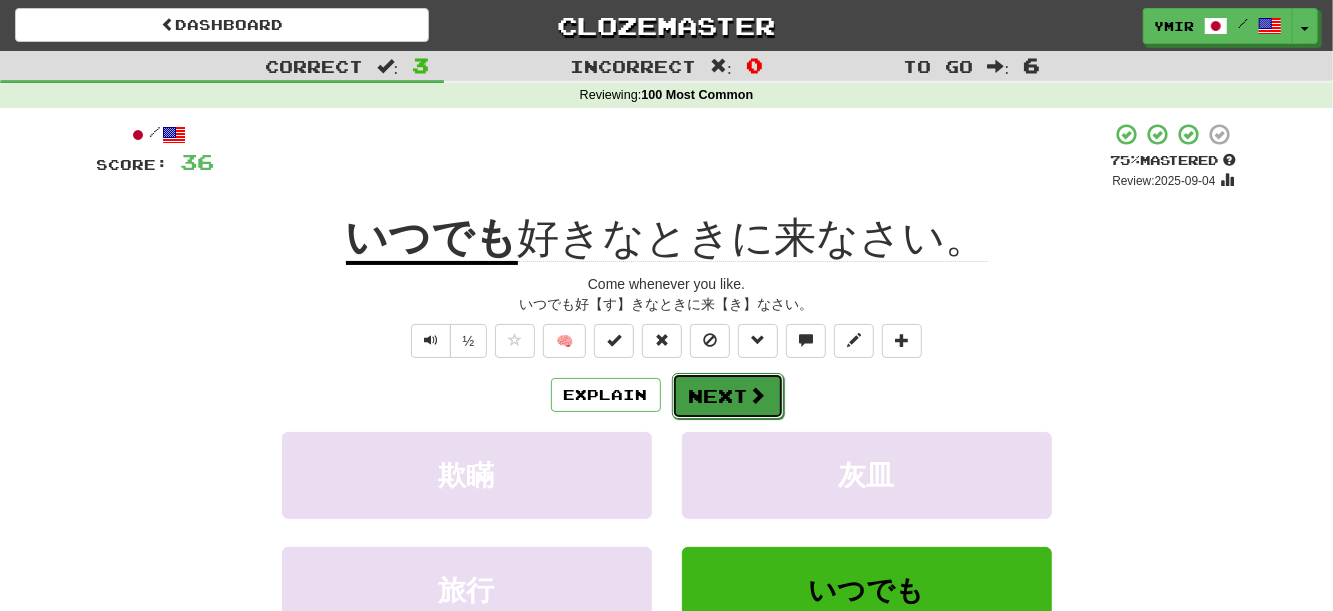 click on "Next" at bounding box center (728, 396) 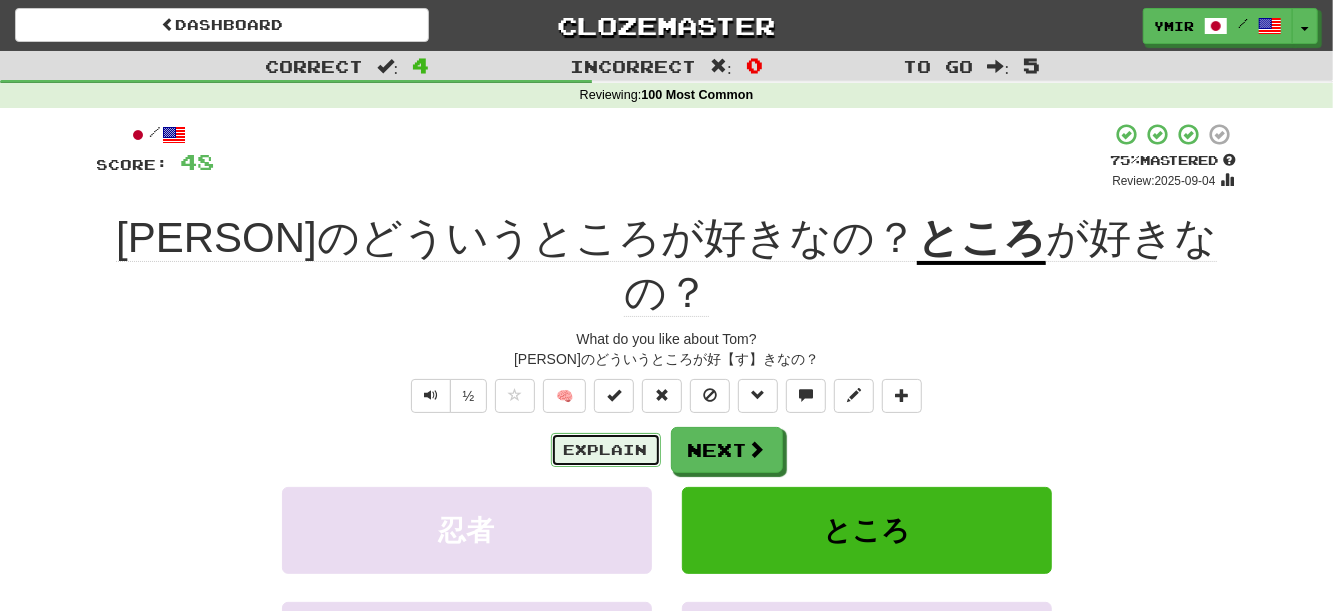 click on "Explain" at bounding box center (606, 450) 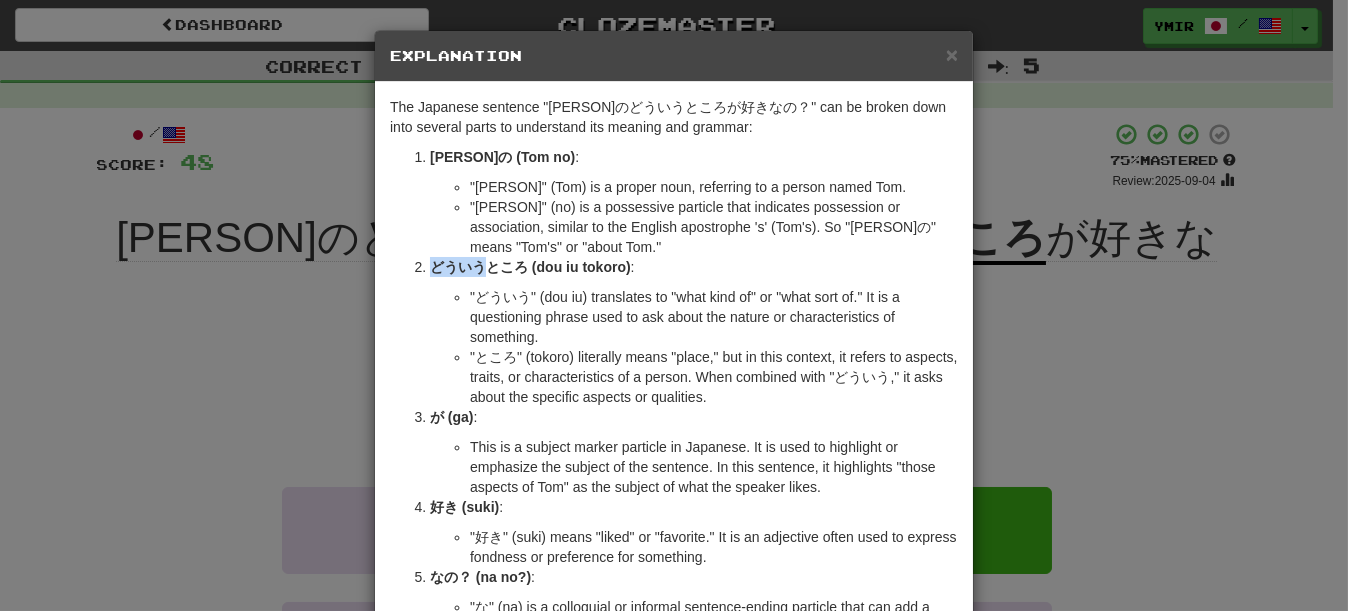 drag, startPoint x: 425, startPoint y: 268, endPoint x: 482, endPoint y: 265, distance: 57.07889 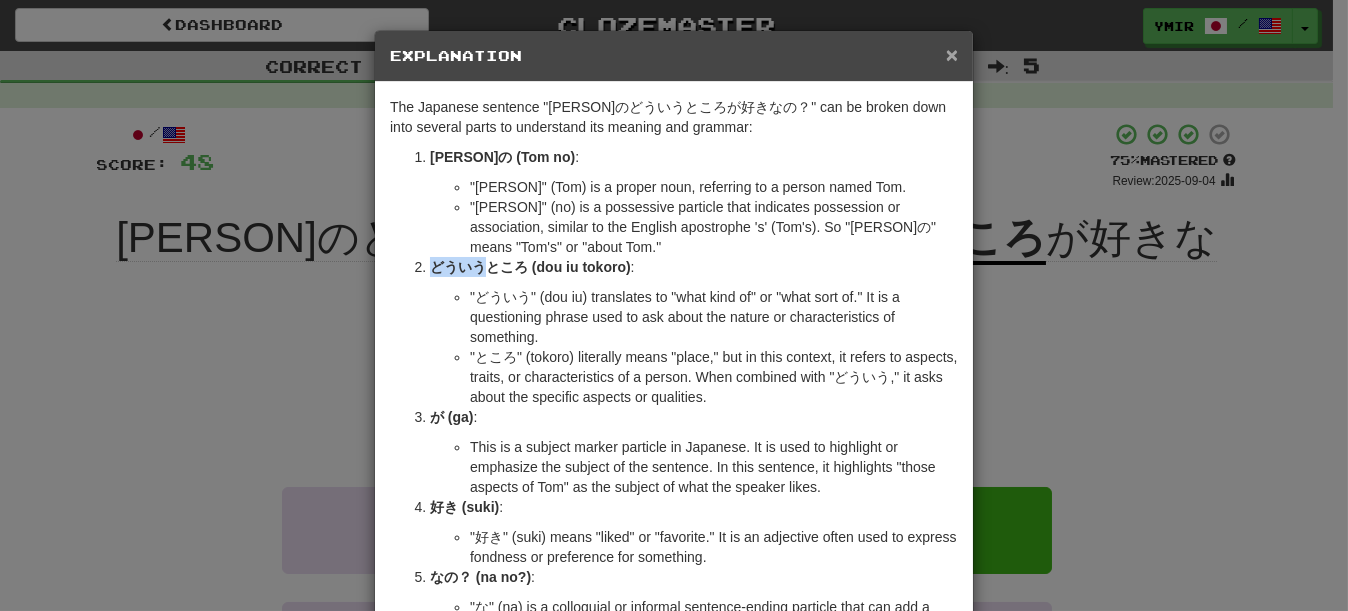 click on "×" at bounding box center (952, 54) 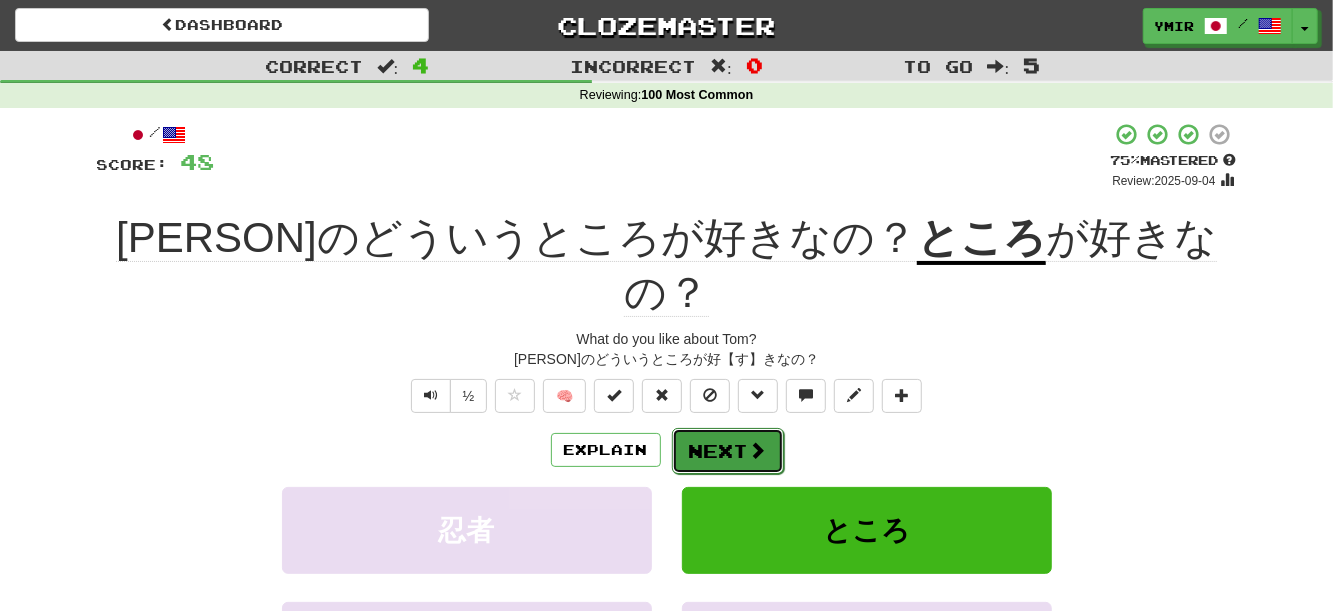 click at bounding box center [758, 450] 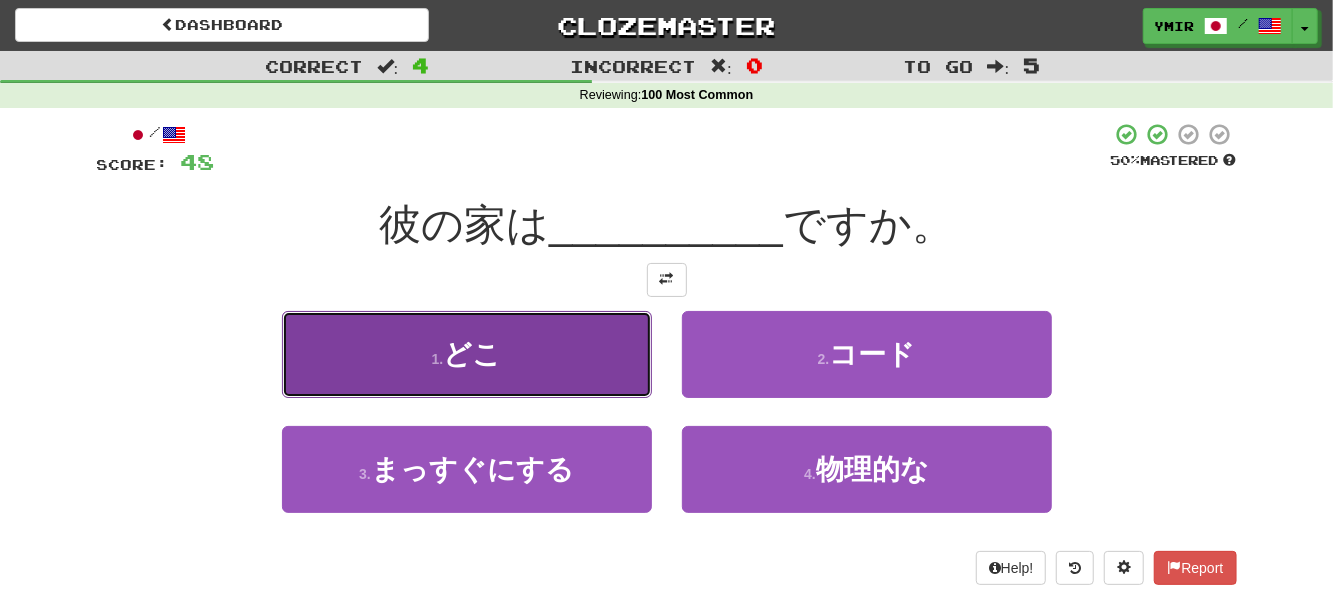click on "1 .  どこ" at bounding box center [467, 354] 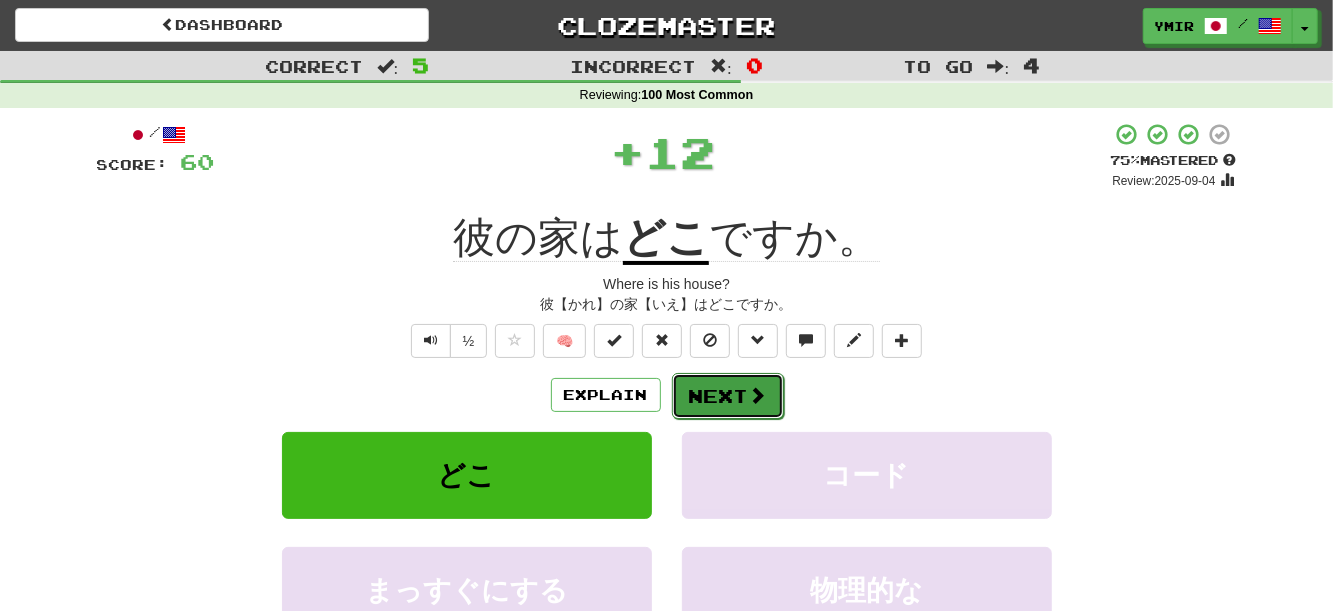 click on "Next" at bounding box center (728, 396) 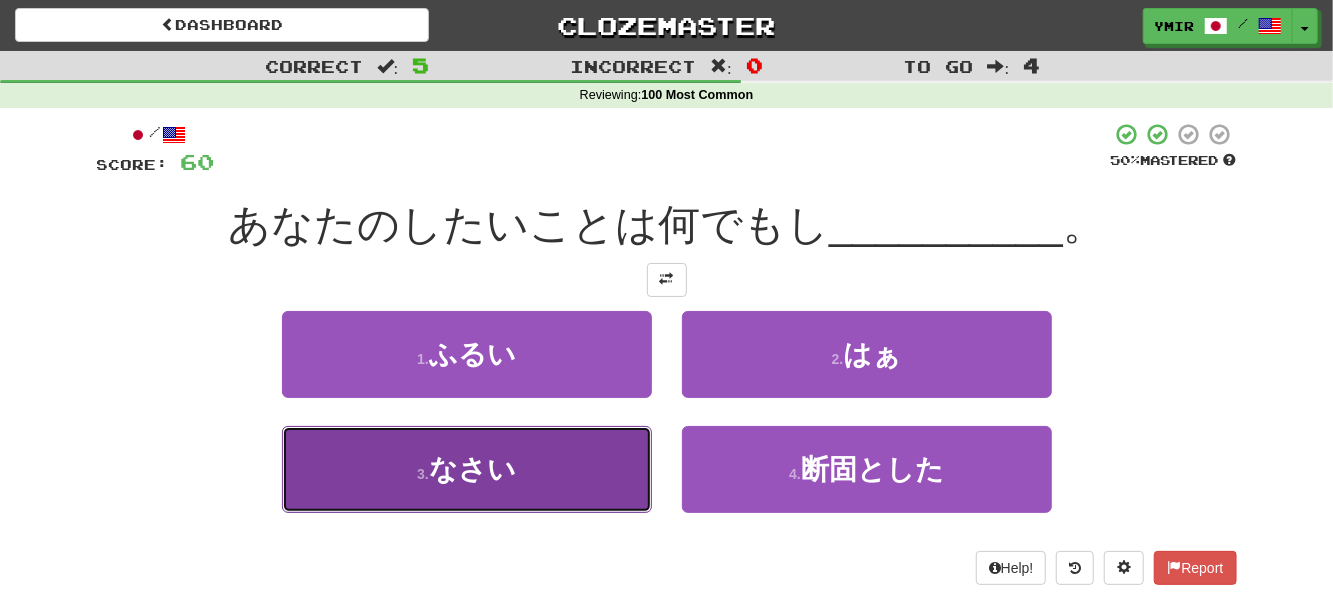 click on "3 .  なさい" at bounding box center [467, 469] 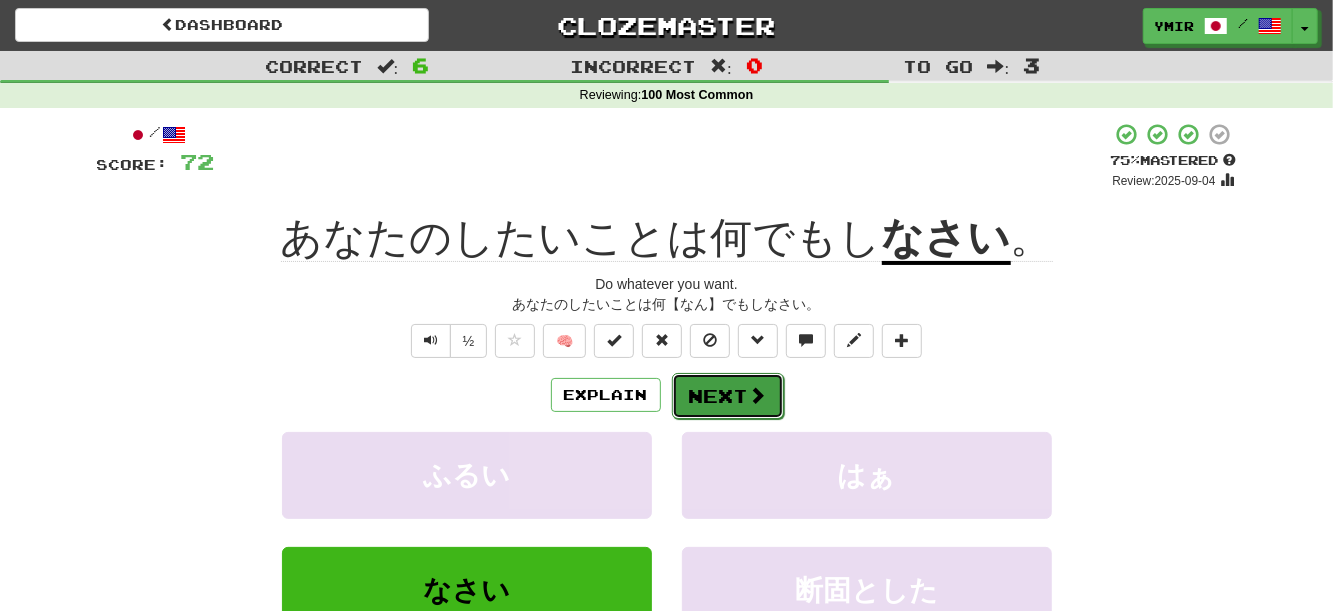 click at bounding box center (758, 395) 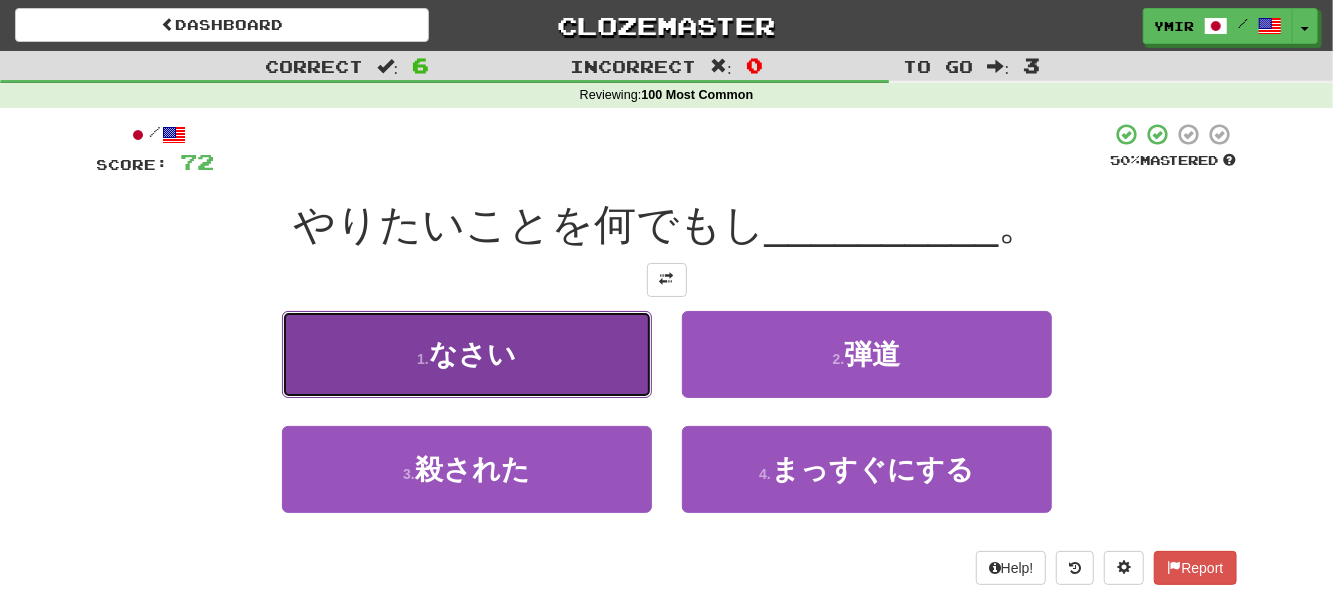 click on "1 .  なさい" at bounding box center (467, 354) 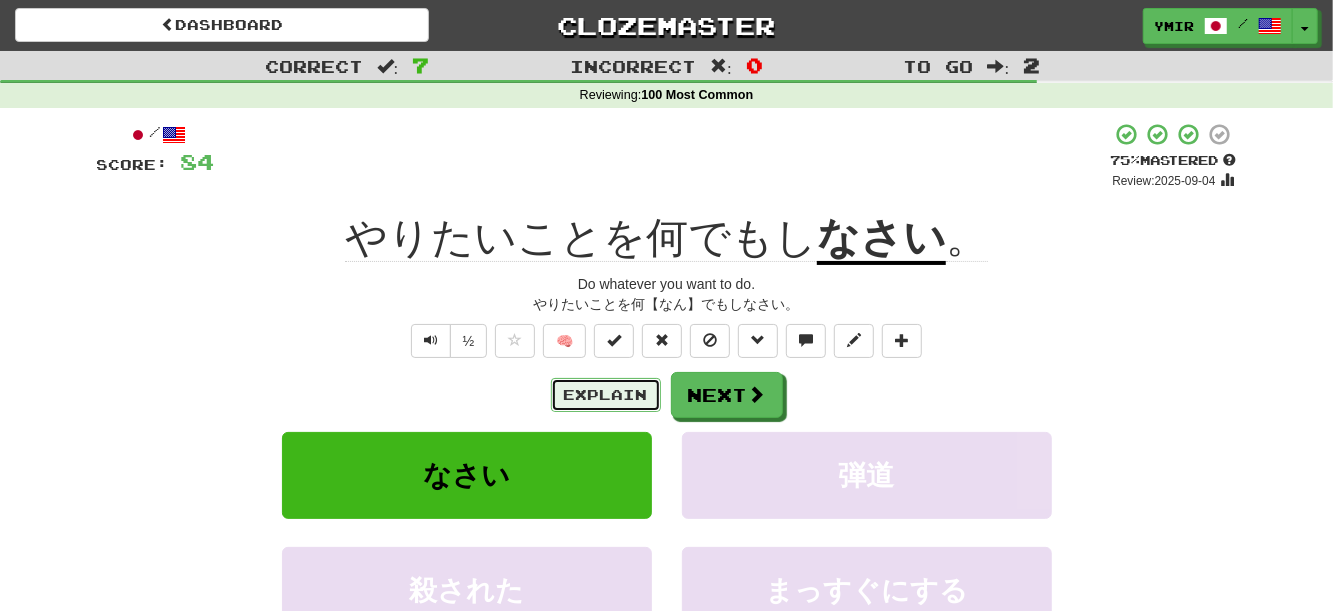 click on "Explain" at bounding box center [606, 395] 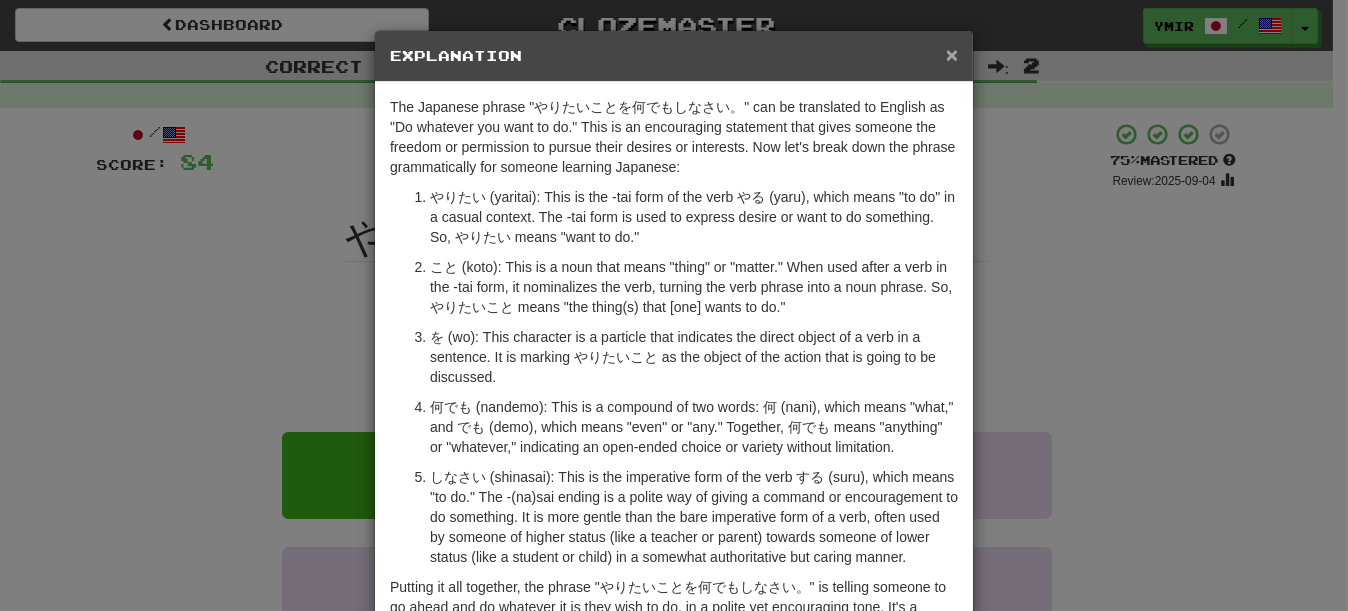click on "×" at bounding box center (952, 54) 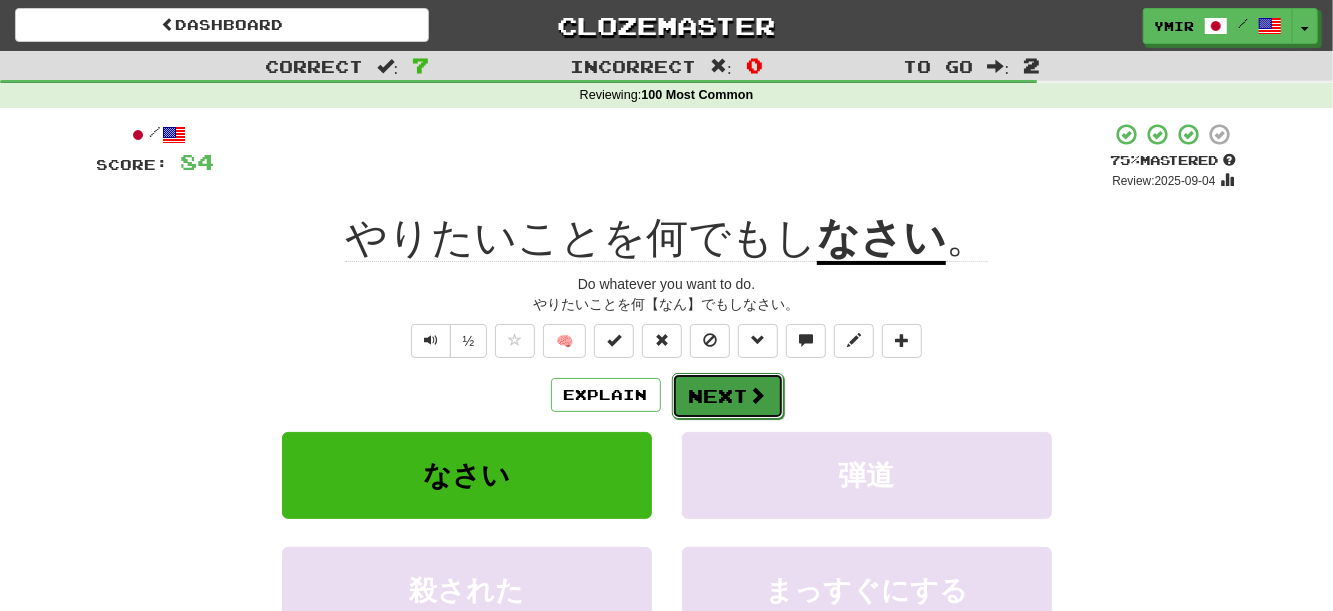 click on "Next" at bounding box center (728, 396) 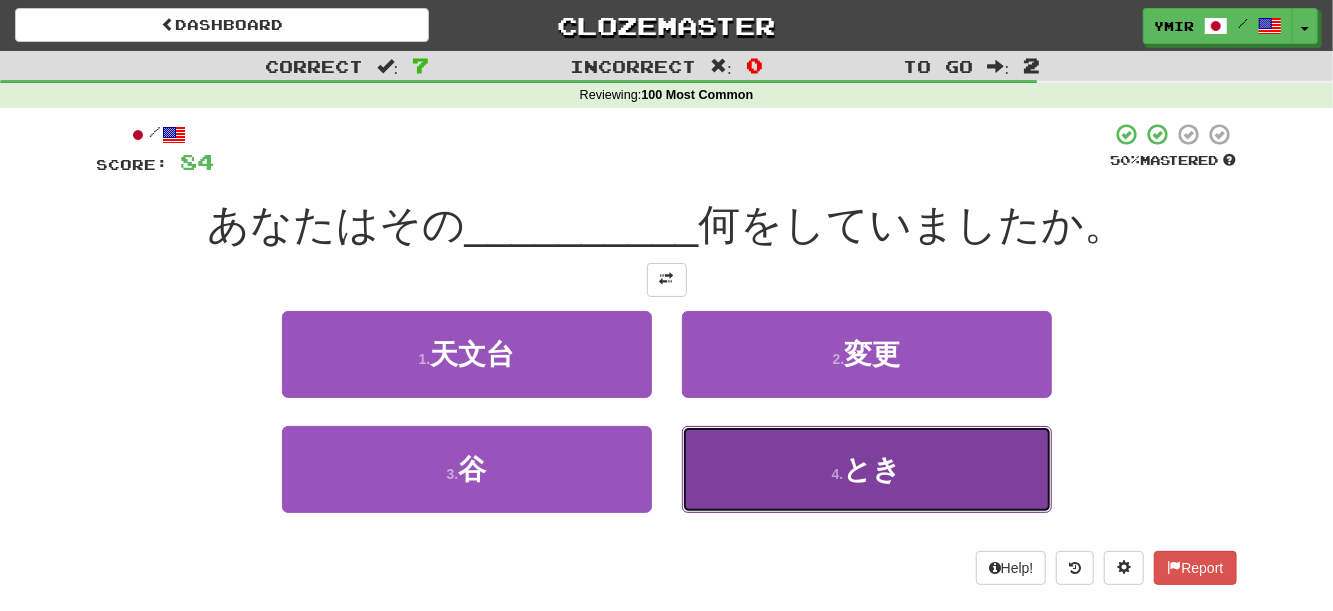click on "4 .  とき" at bounding box center (867, 469) 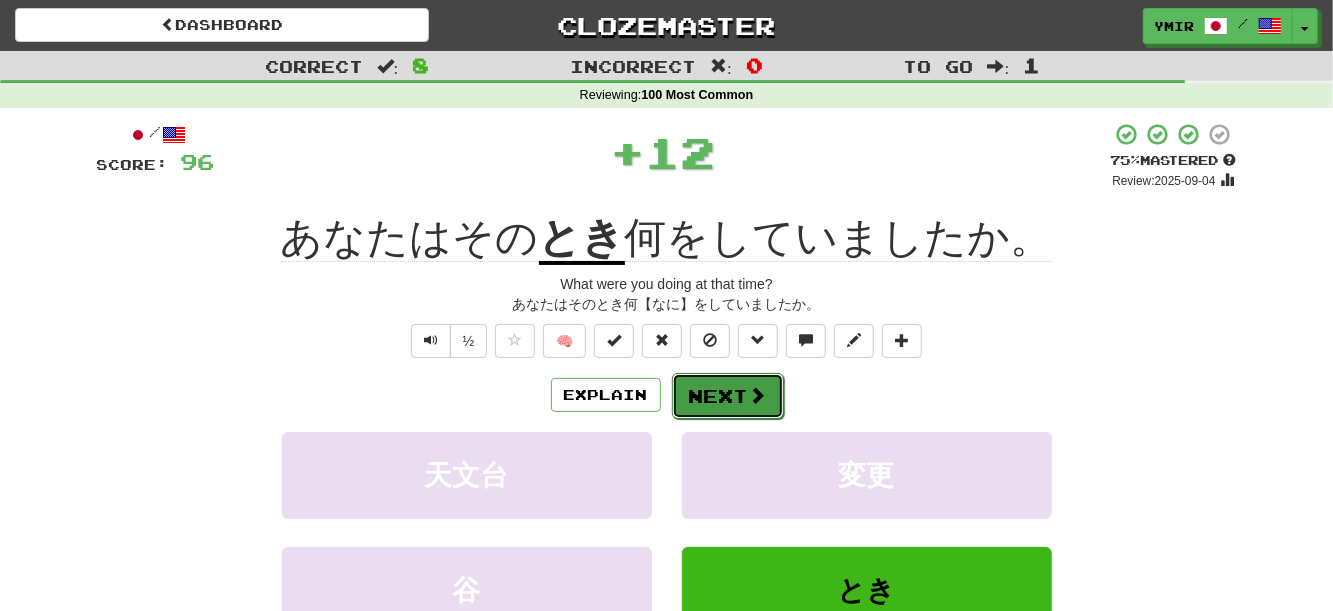 click on "Next" at bounding box center (728, 396) 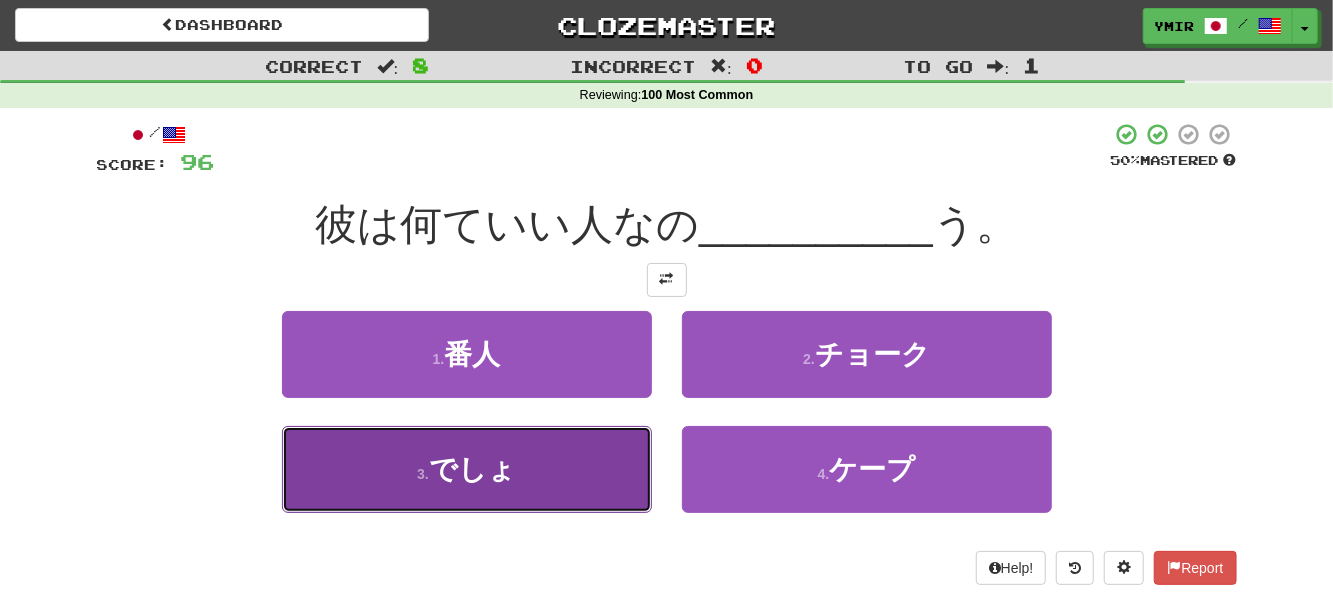 click on "3 .  でしょ" at bounding box center (467, 469) 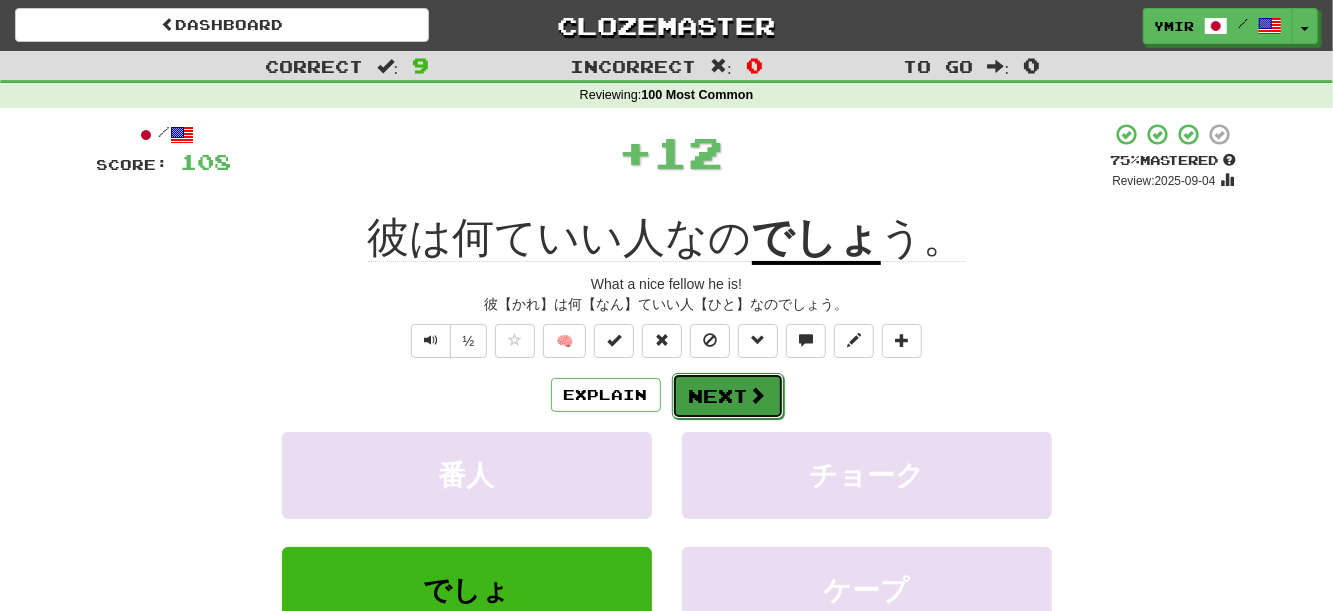 click on "Next" at bounding box center [728, 396] 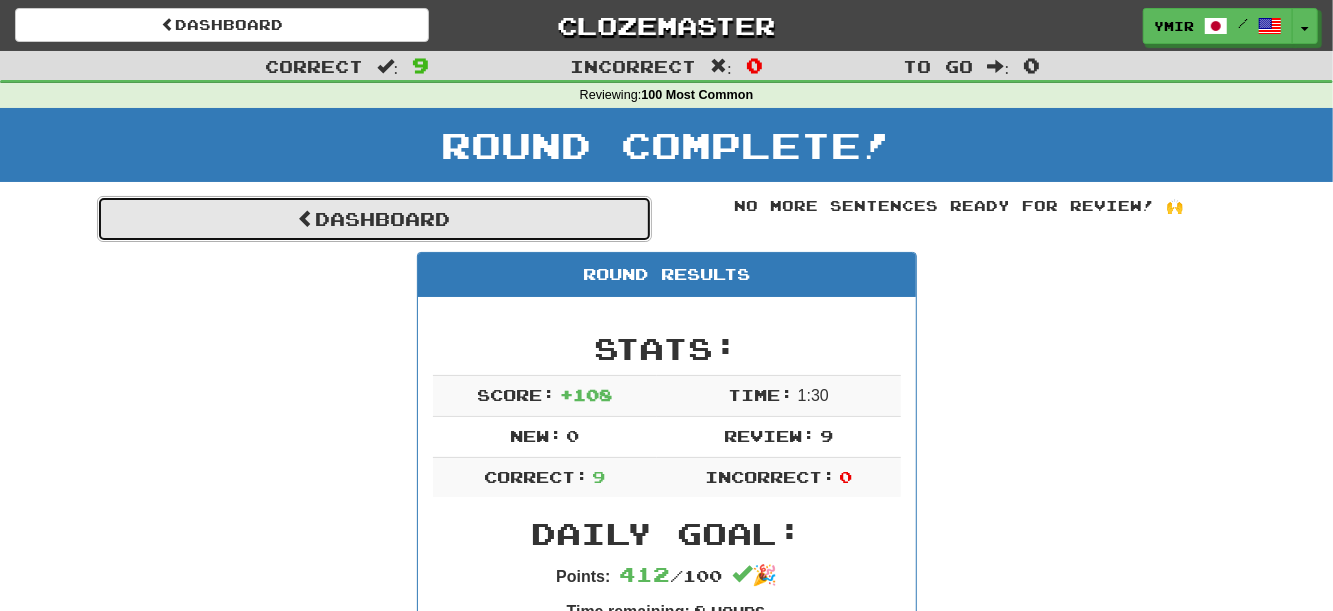 click on "Dashboard" at bounding box center (374, 219) 